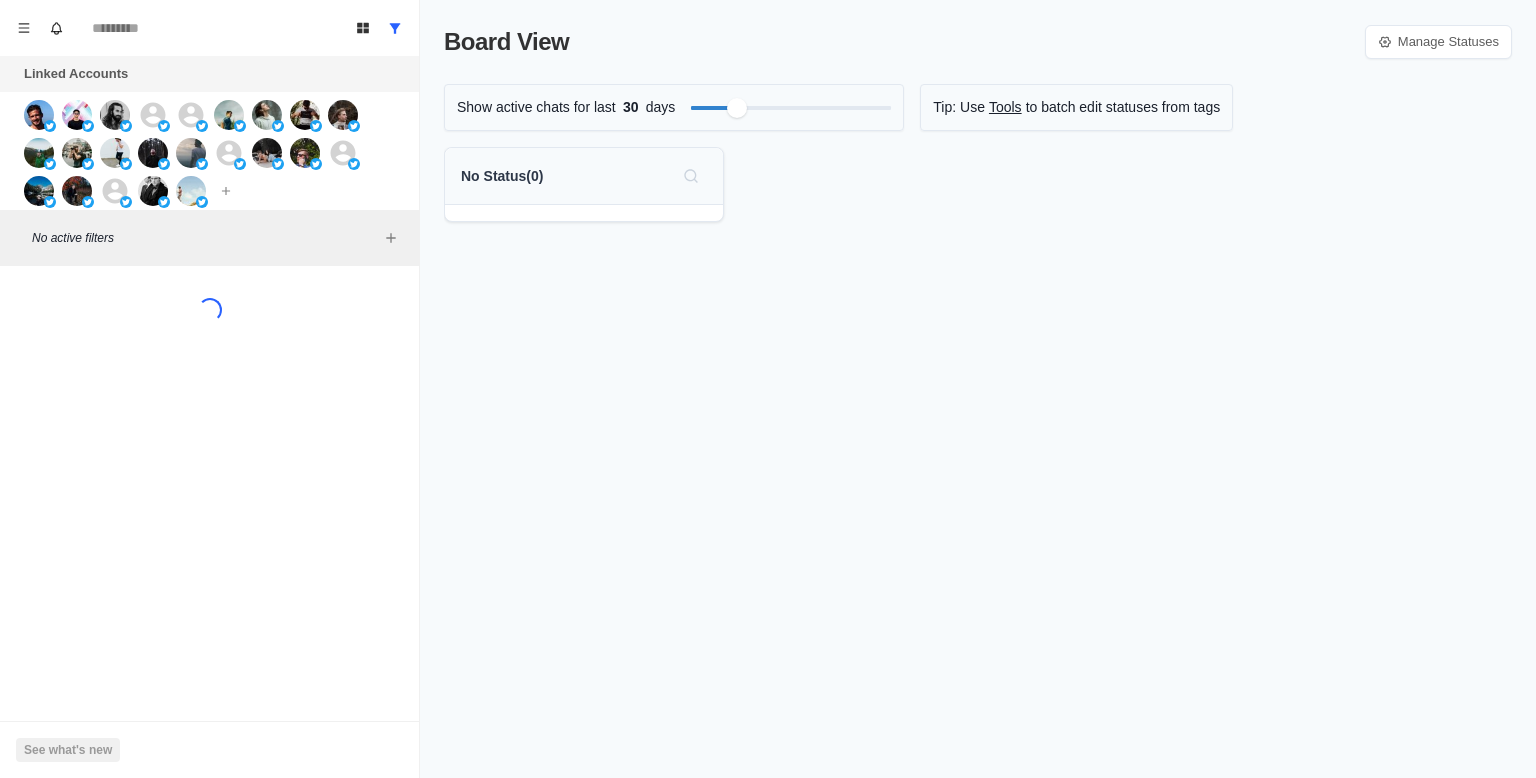 scroll, scrollTop: 0, scrollLeft: 0, axis: both 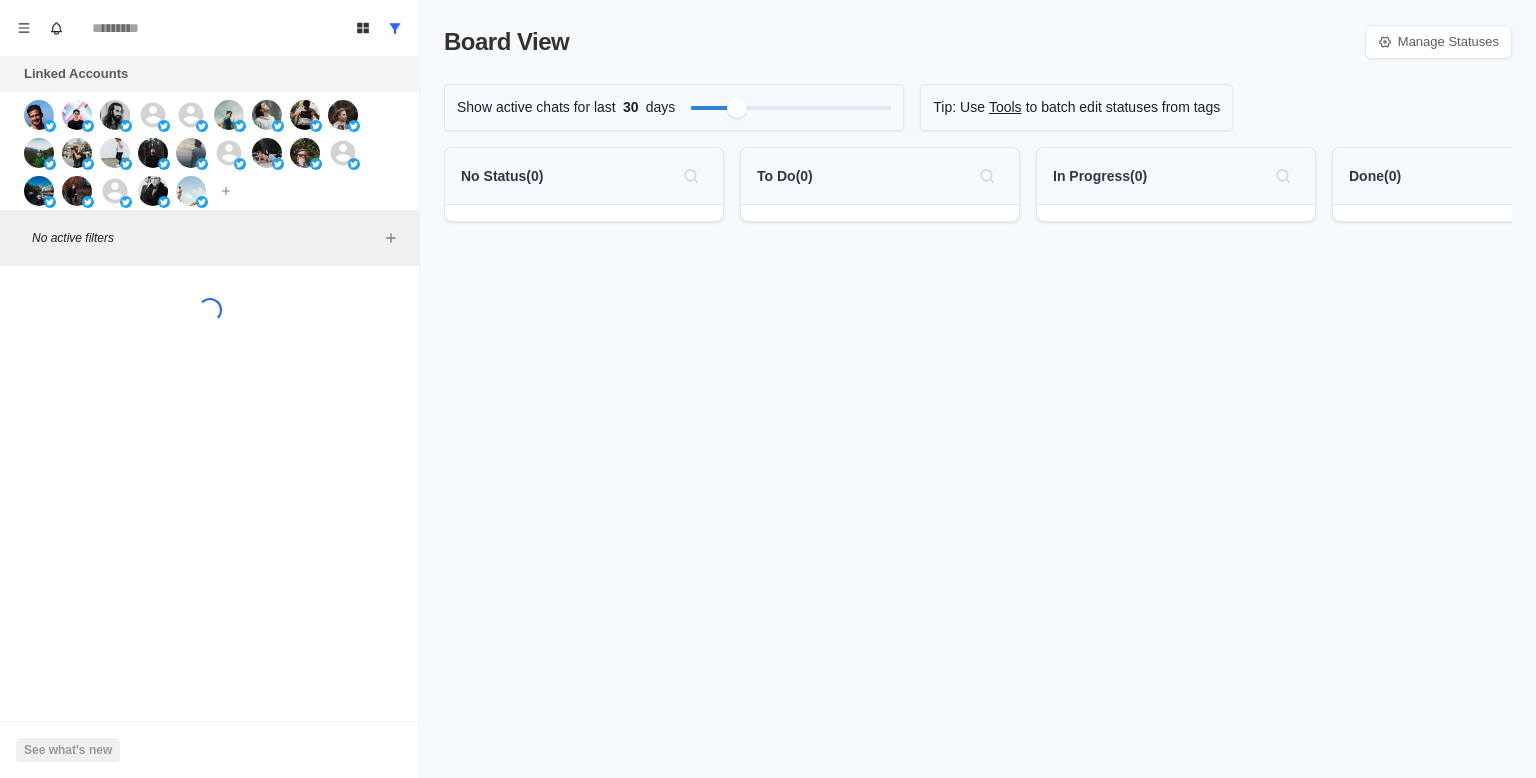 click on "Board View Manage Statuses Show active chats for last  30  days Tip: Use Tools to batch edit statuses from tags No Status  ( 0 ) To Do  ( 0 ) In Progress  ( 0 ) Done  ( 0 )" at bounding box center (978, 389) 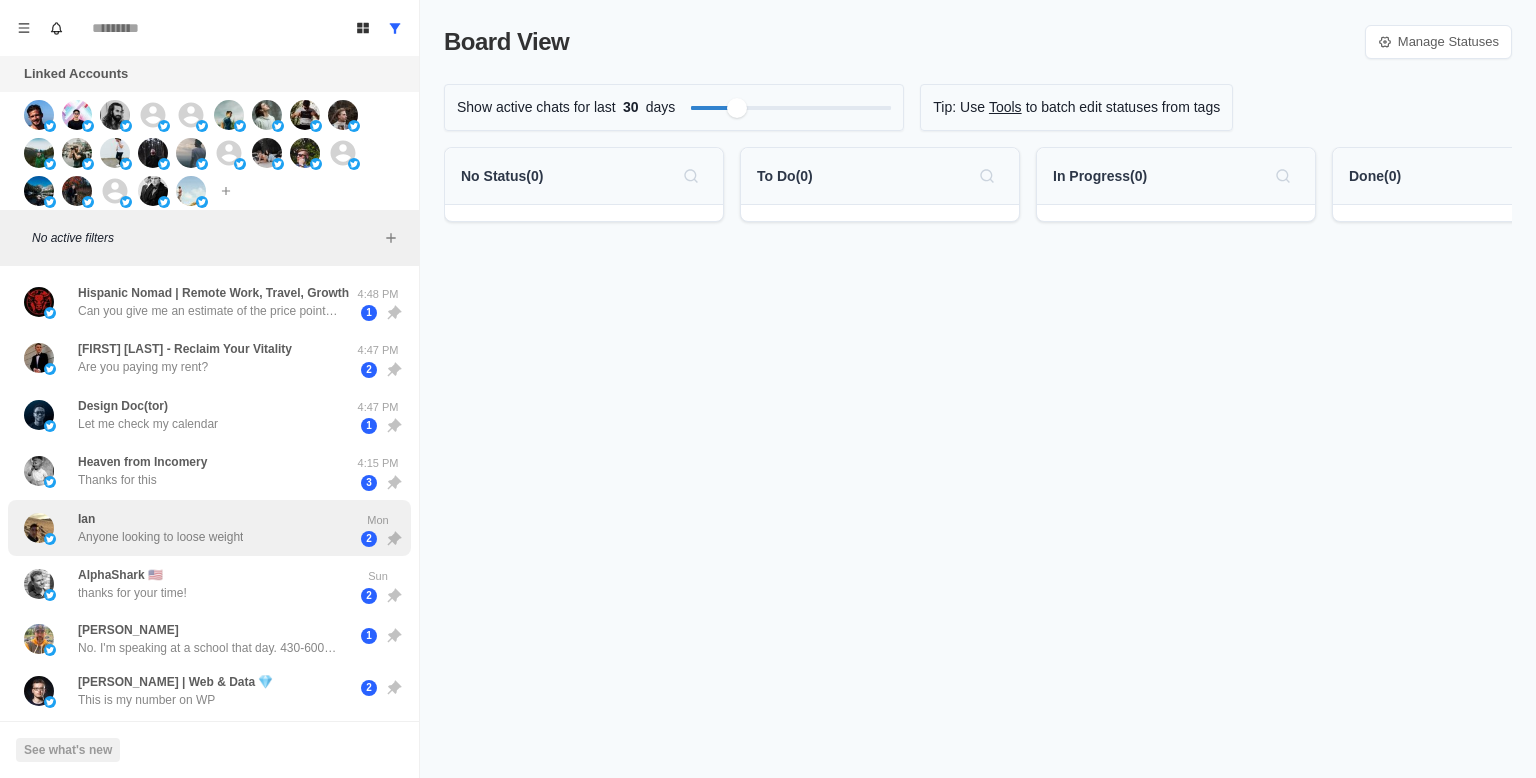 click on "Heaven from Incomery Thanks for this" at bounding box center [188, 471] 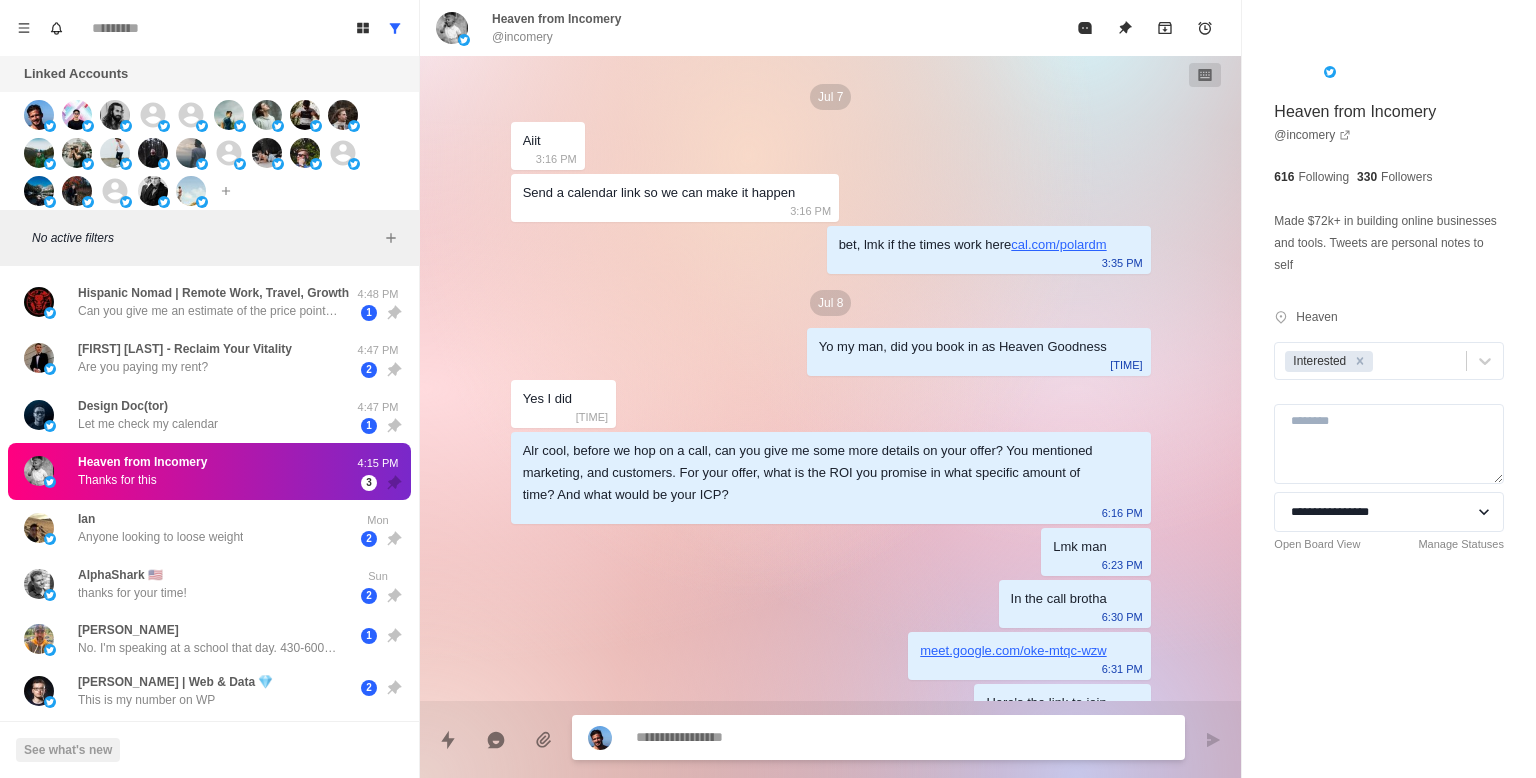 scroll, scrollTop: 2925, scrollLeft: 0, axis: vertical 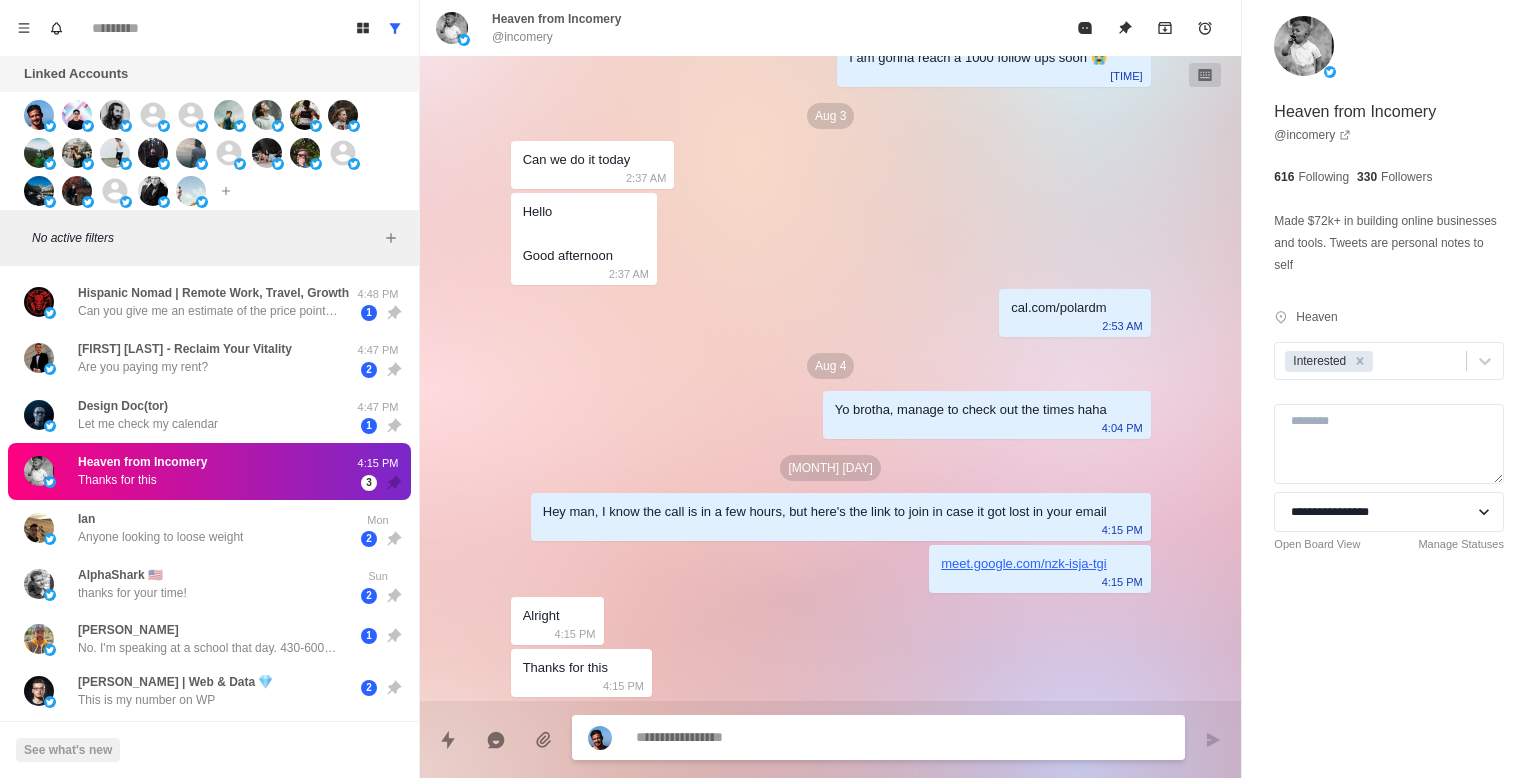 click at bounding box center (878, 737) 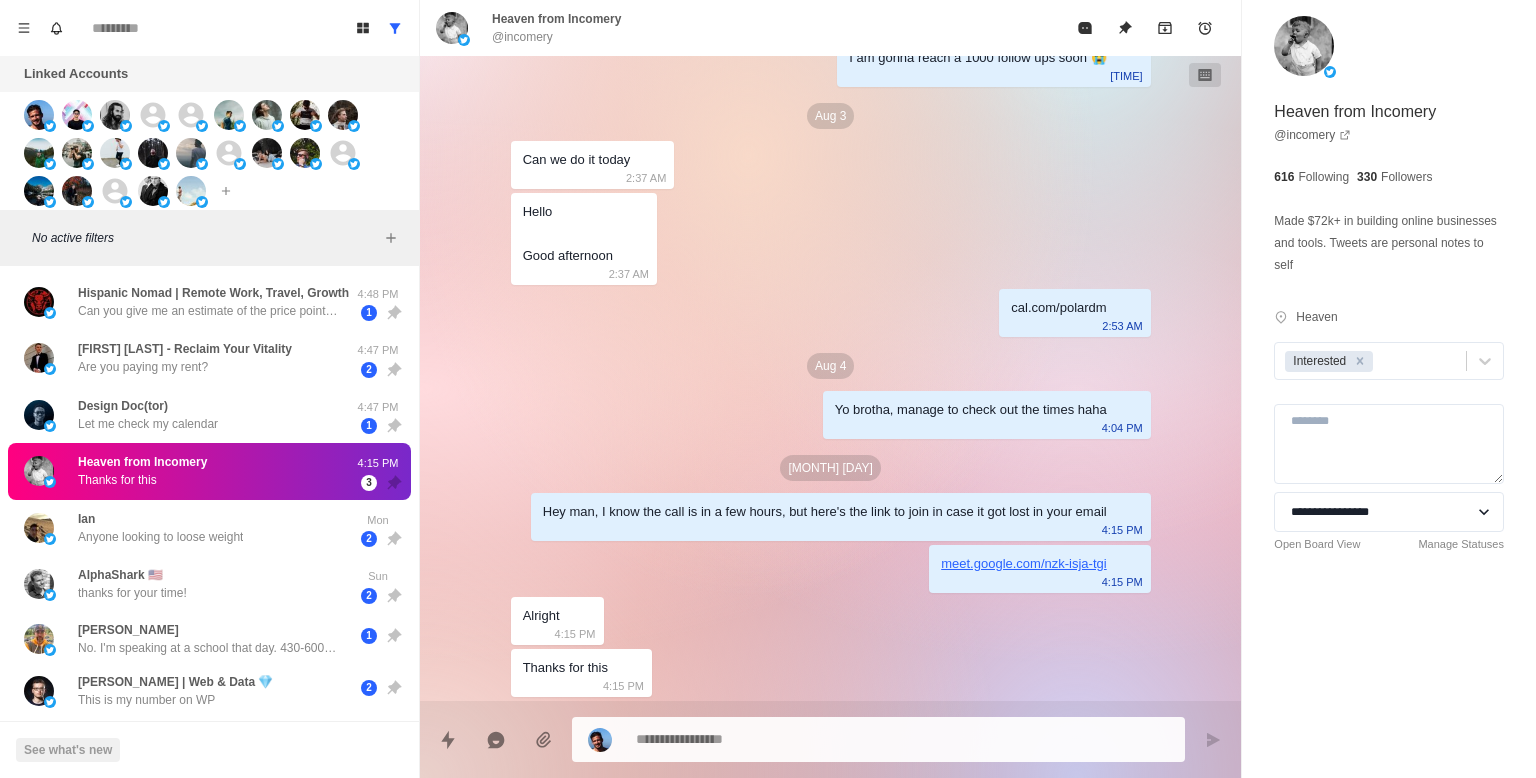 scroll, scrollTop: 0, scrollLeft: 0, axis: both 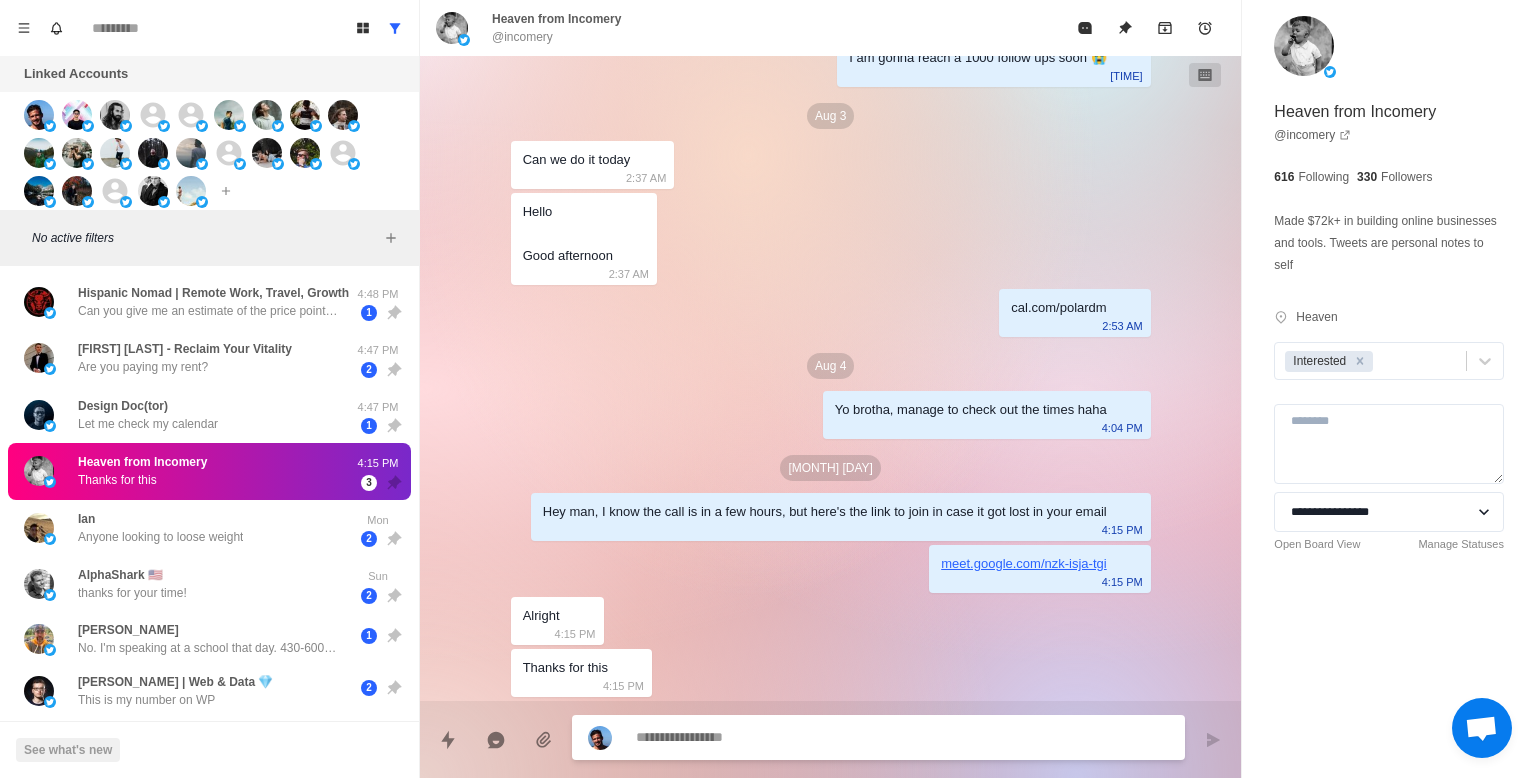 type on "*" 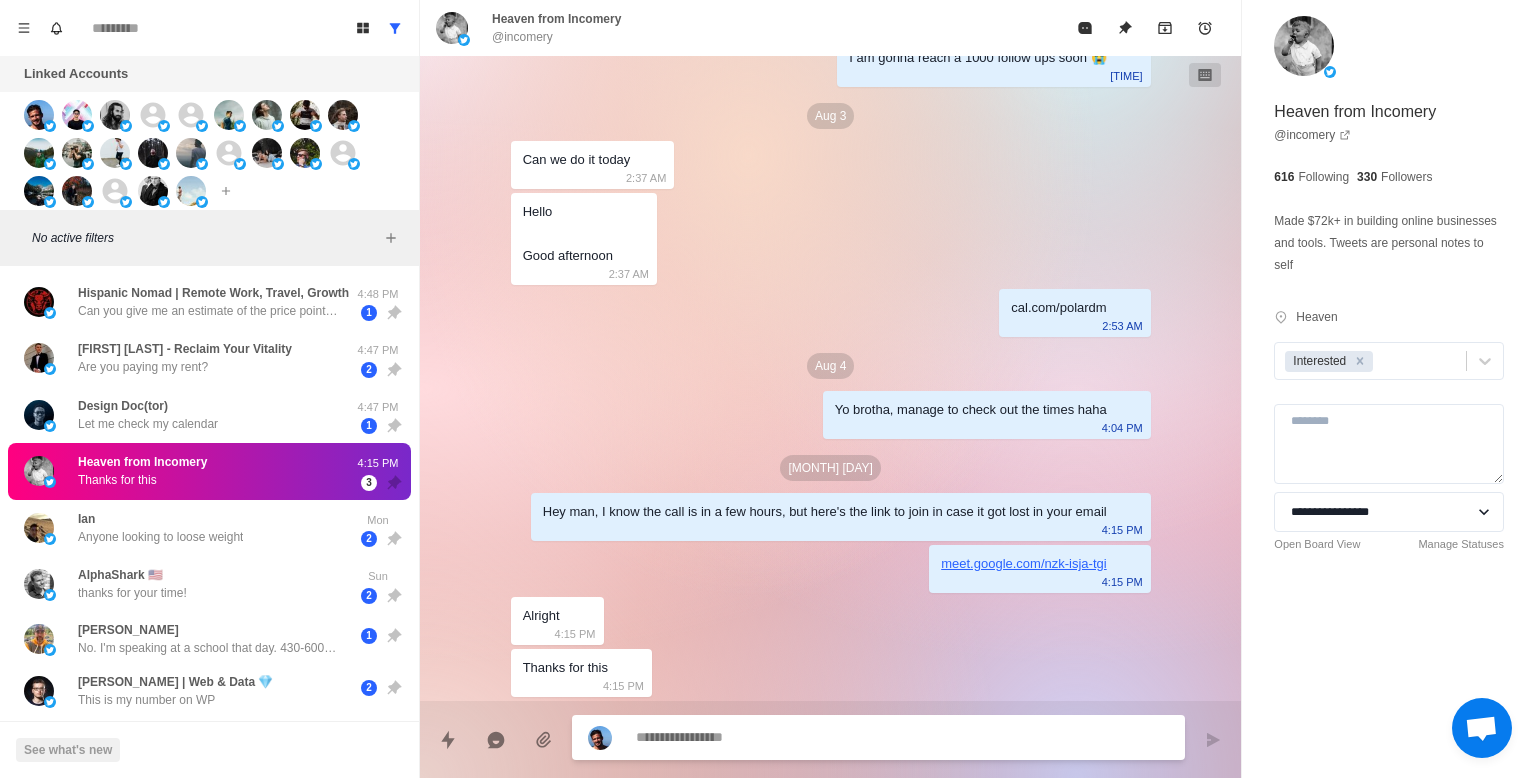 type on "*" 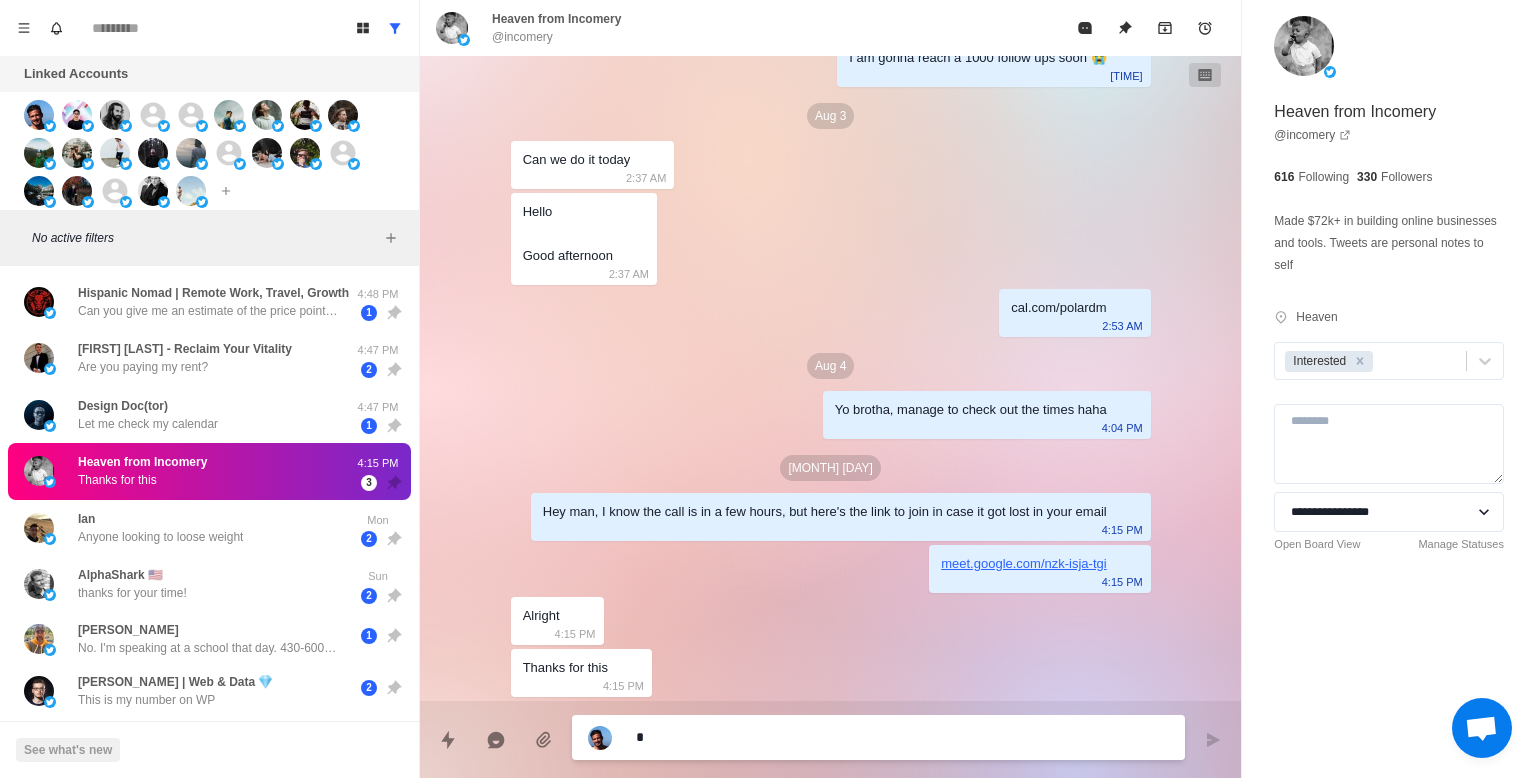 type on "*" 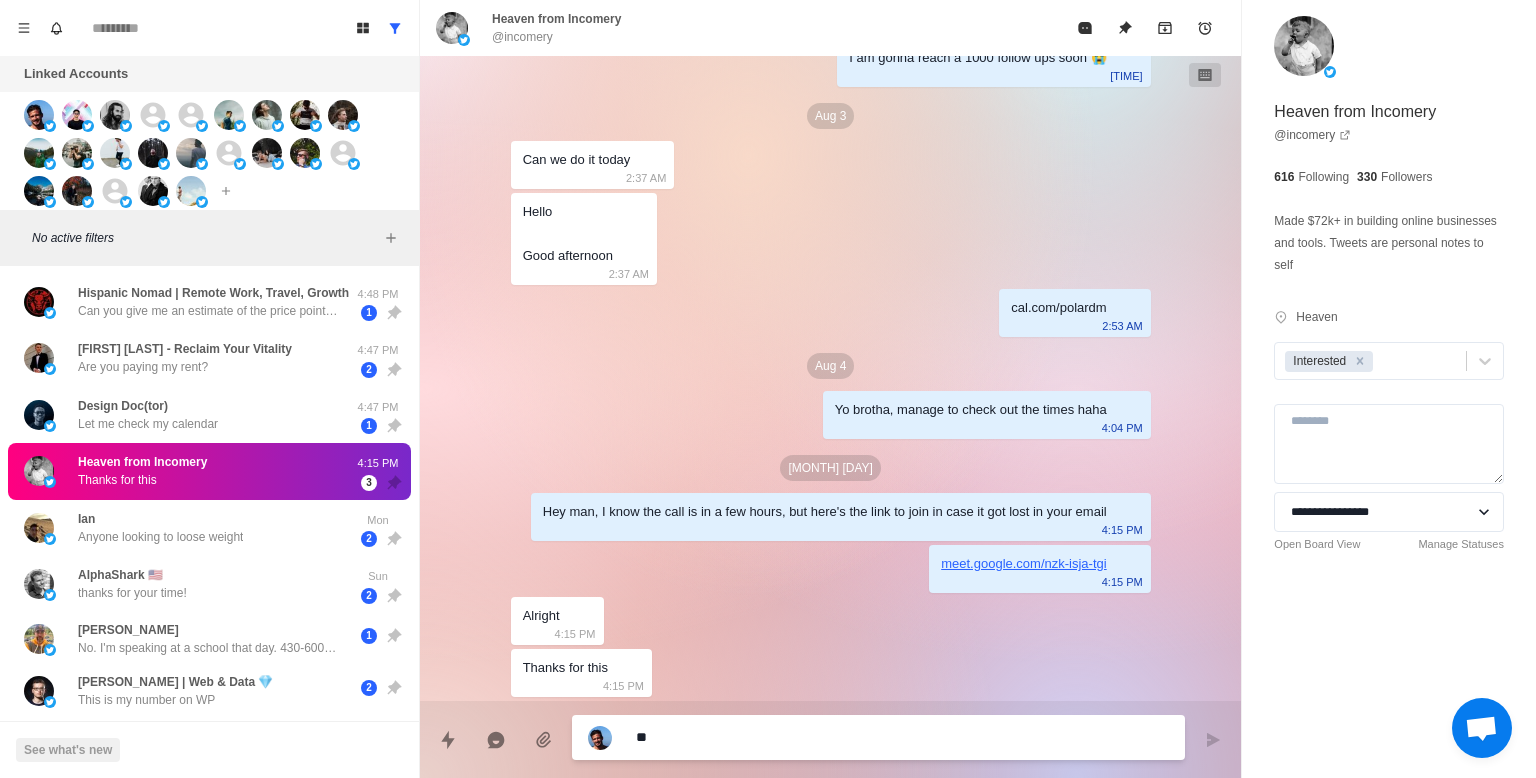 type on "*" 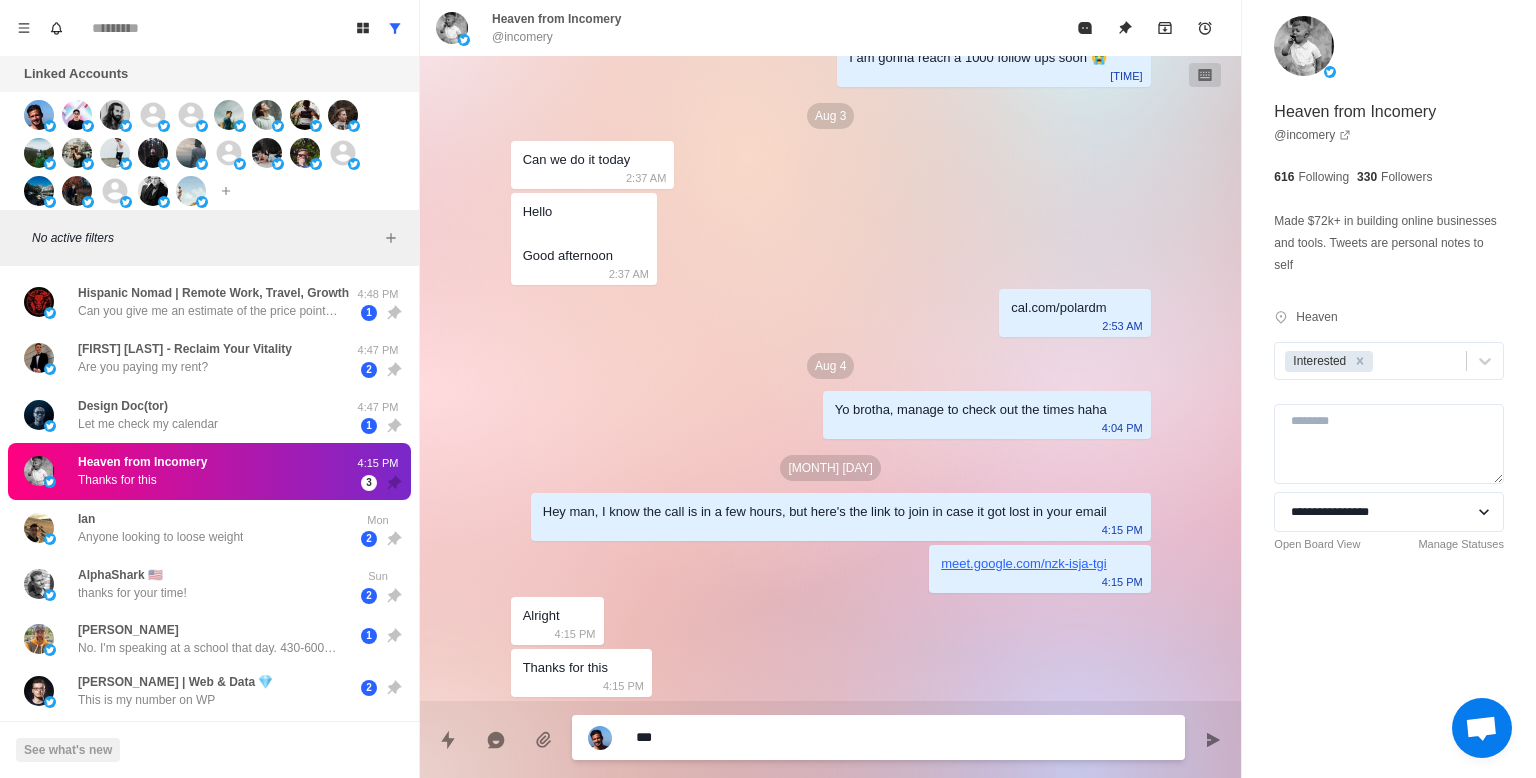 type on "*" 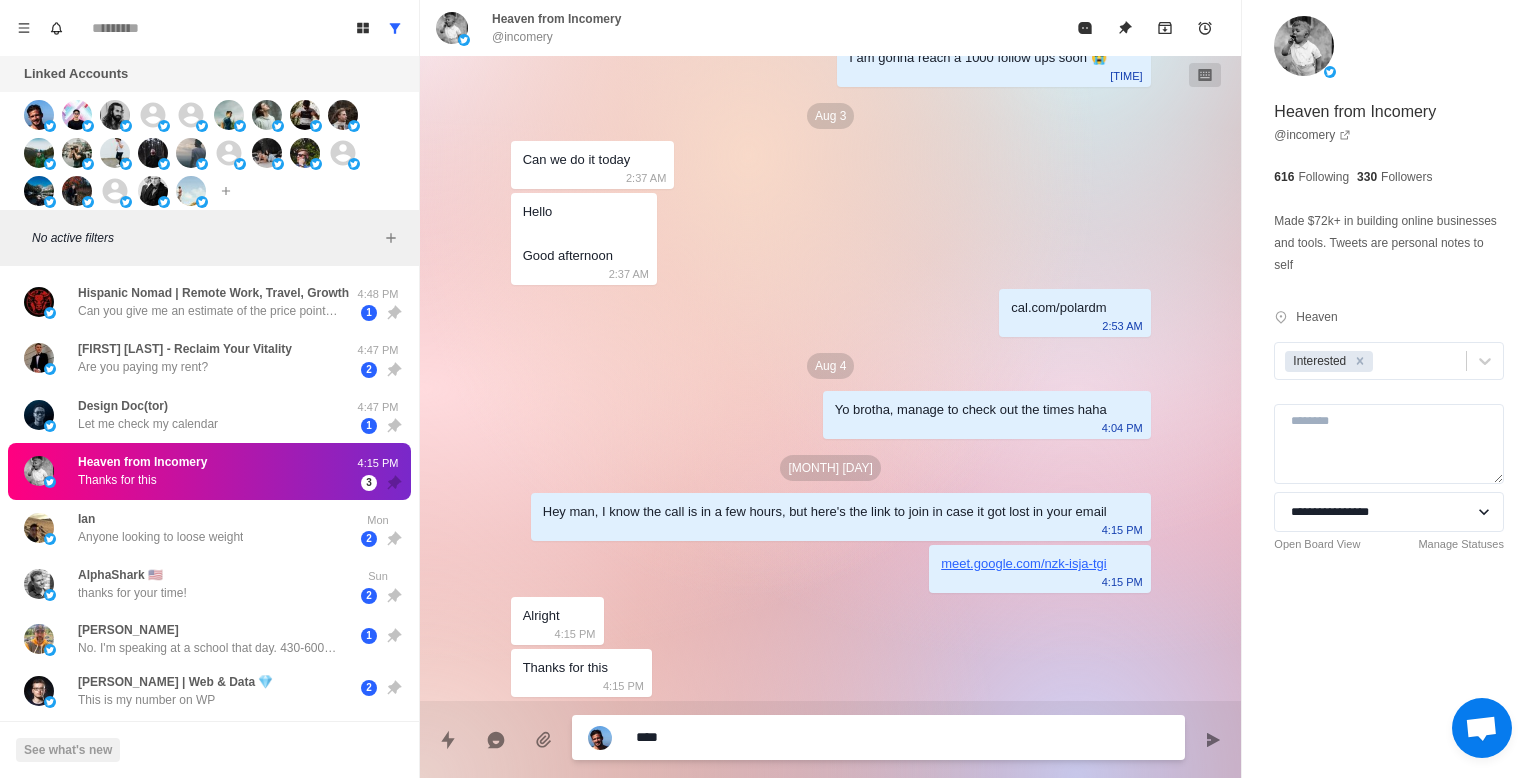 type on "*" 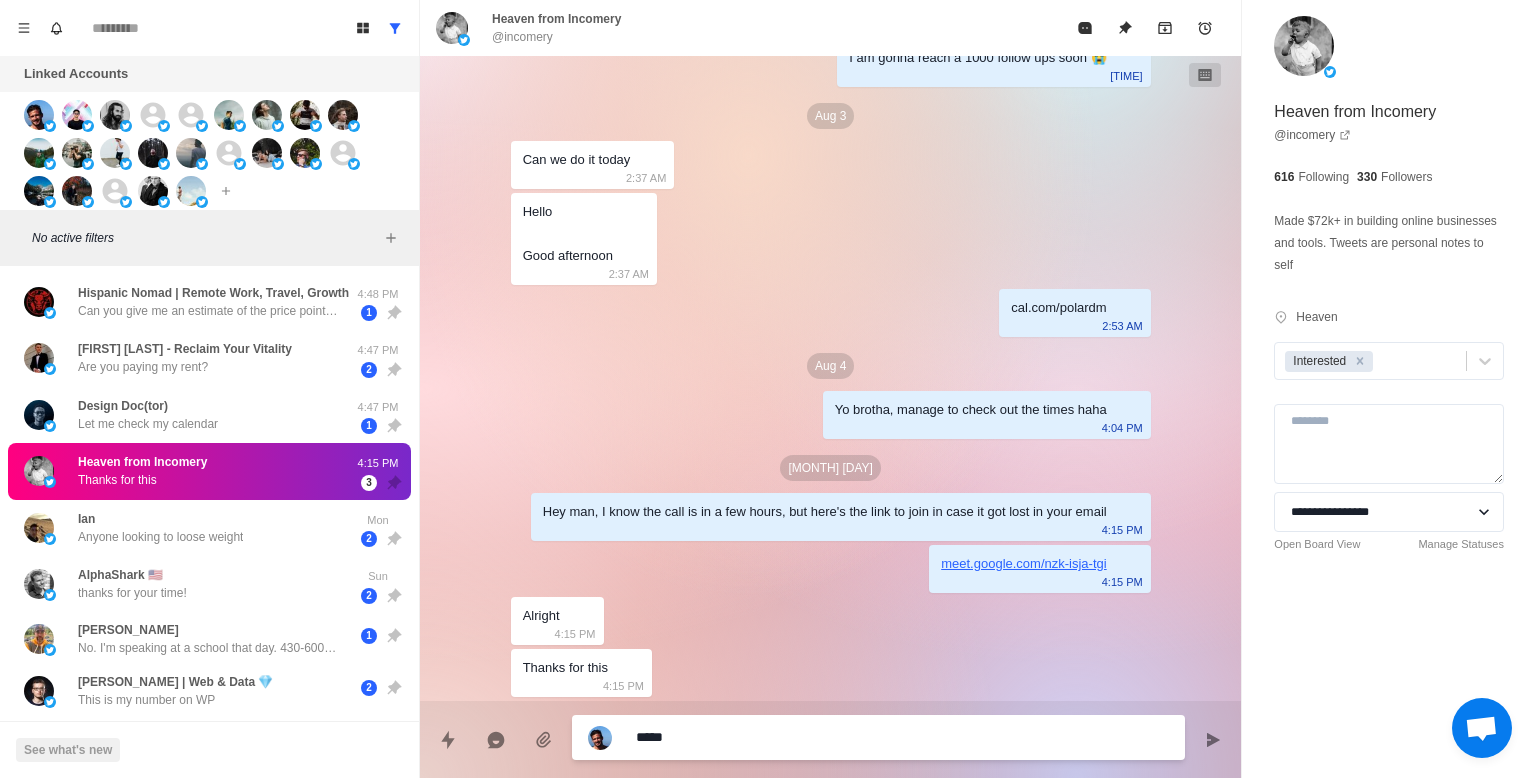 type on "*" 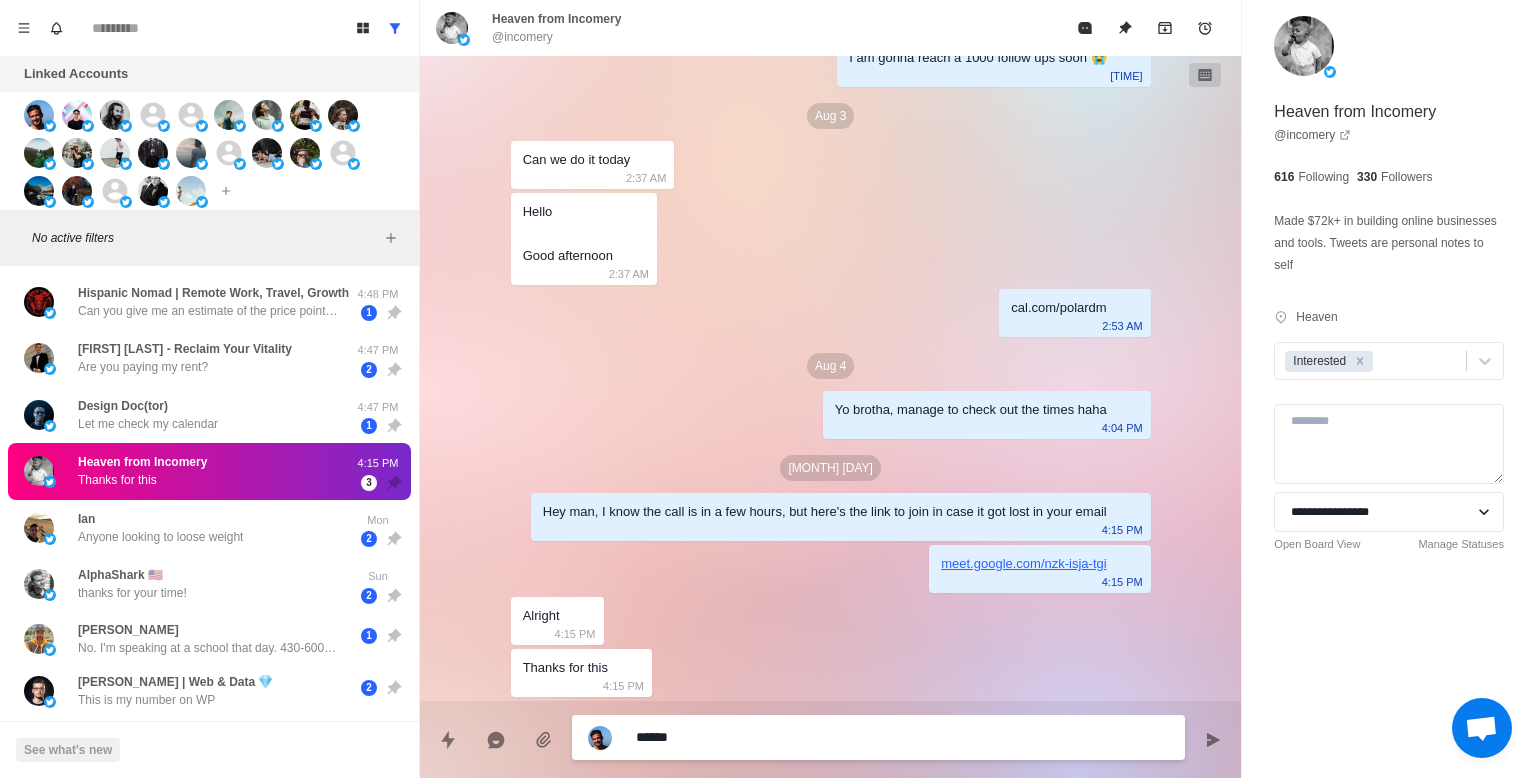 type on "*" 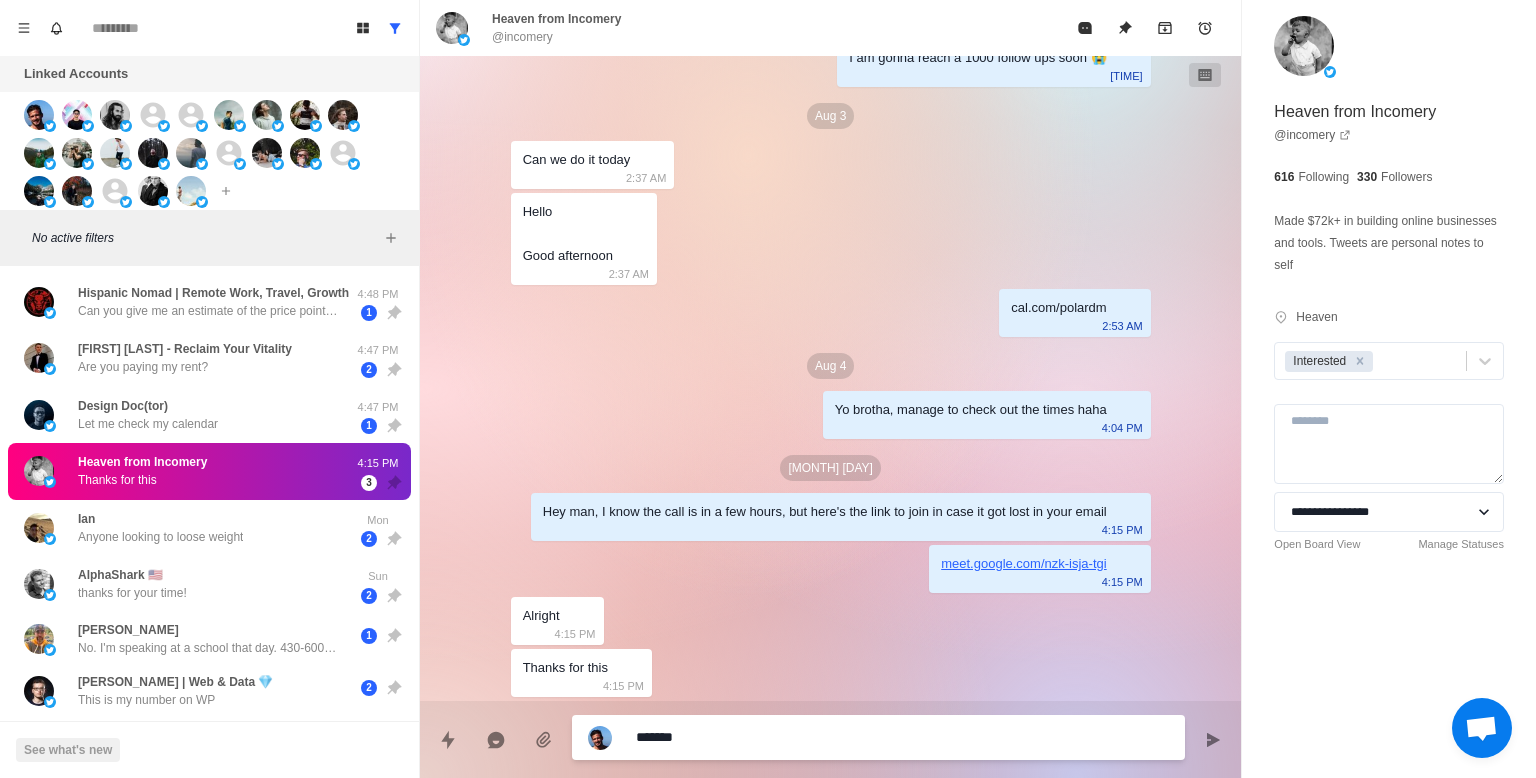 type on "*" 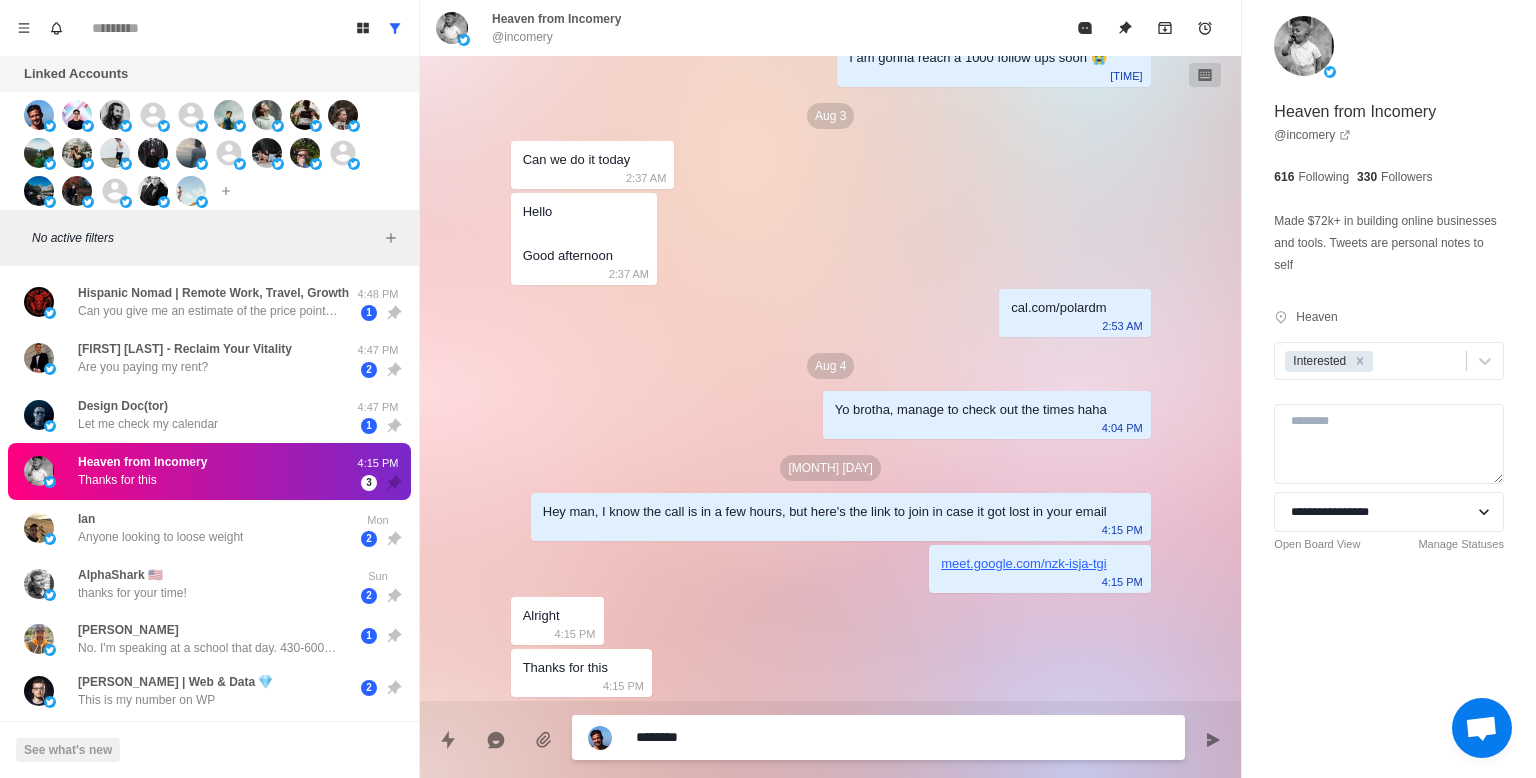 type on "*" 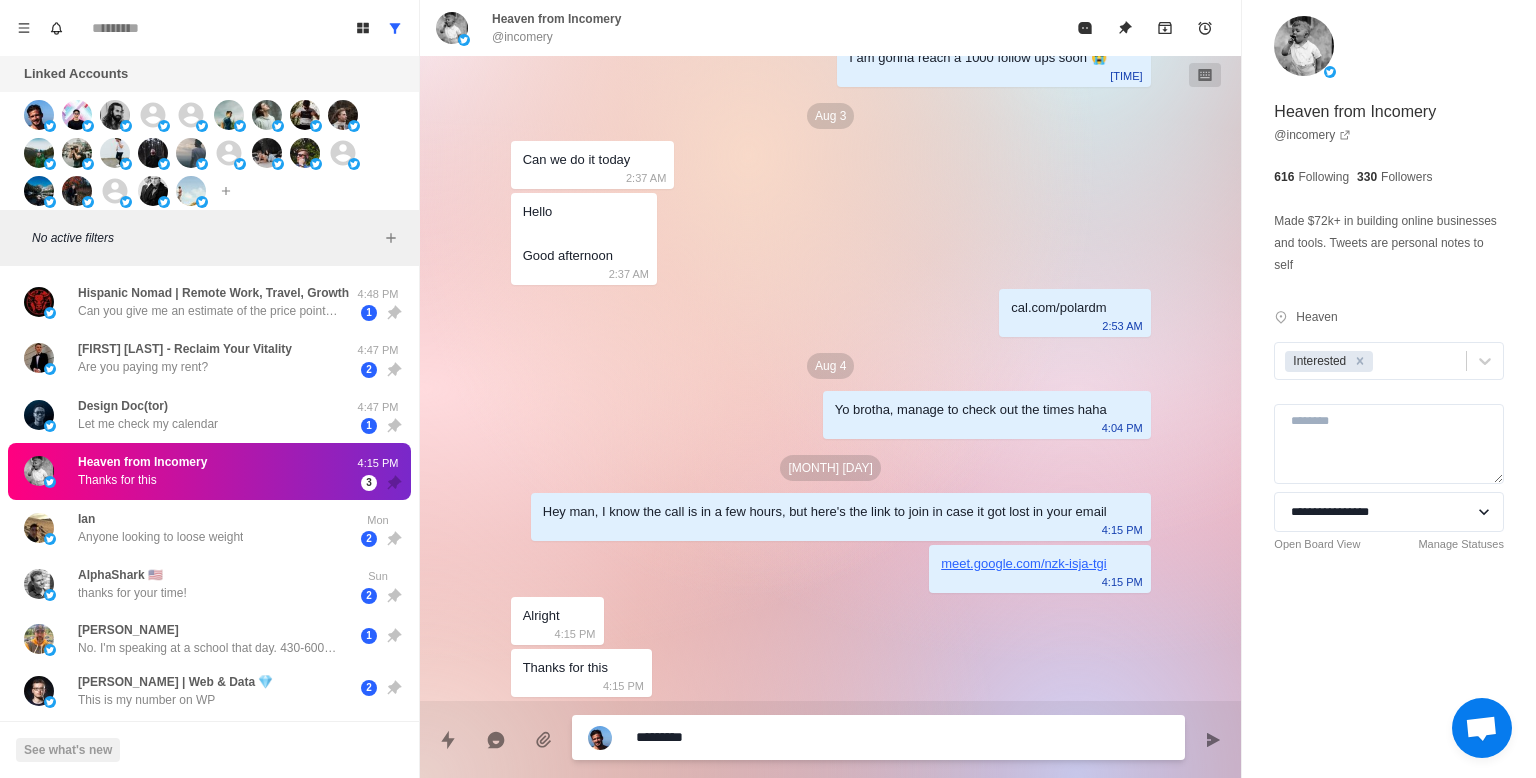 type on "*" 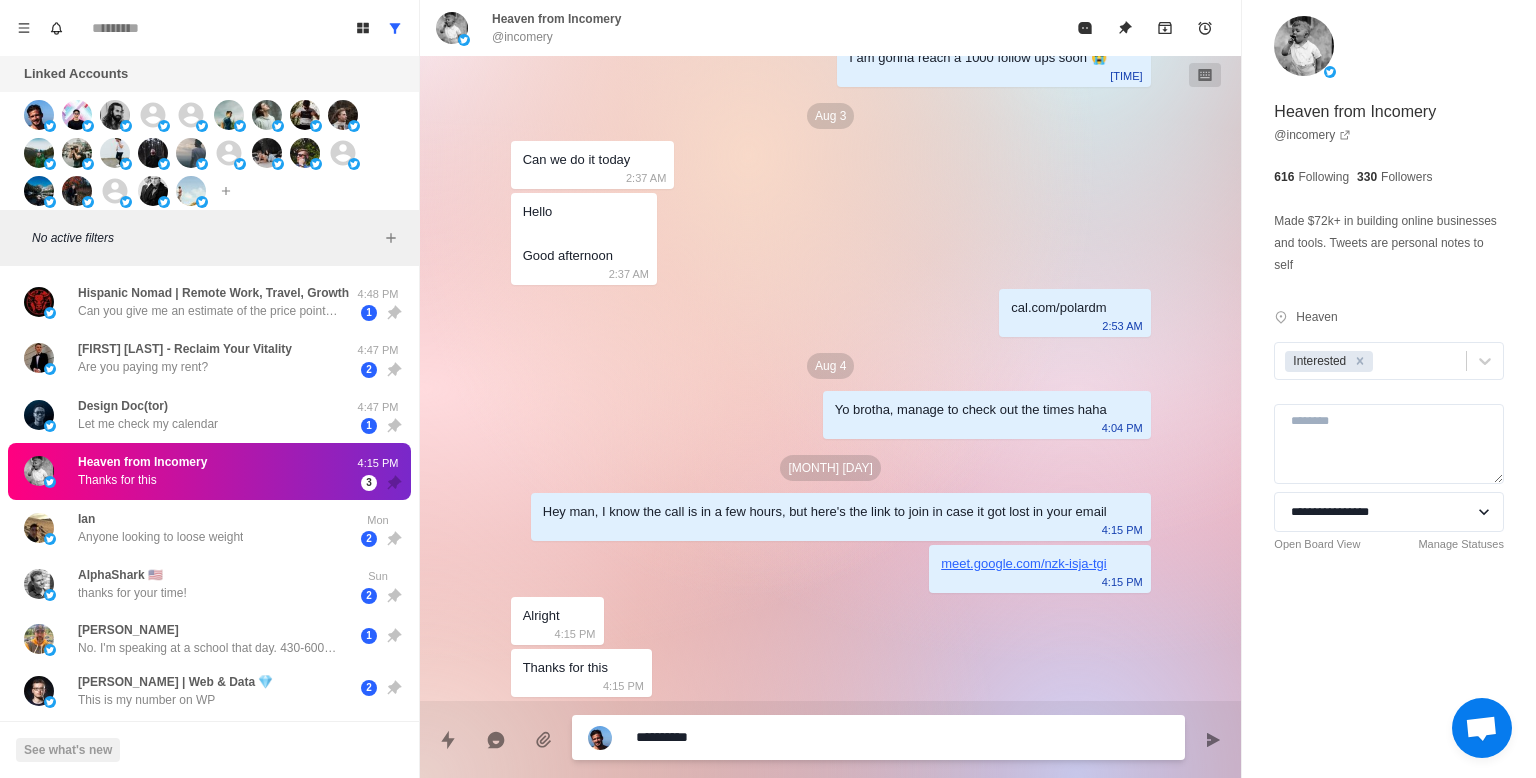 type on "*" 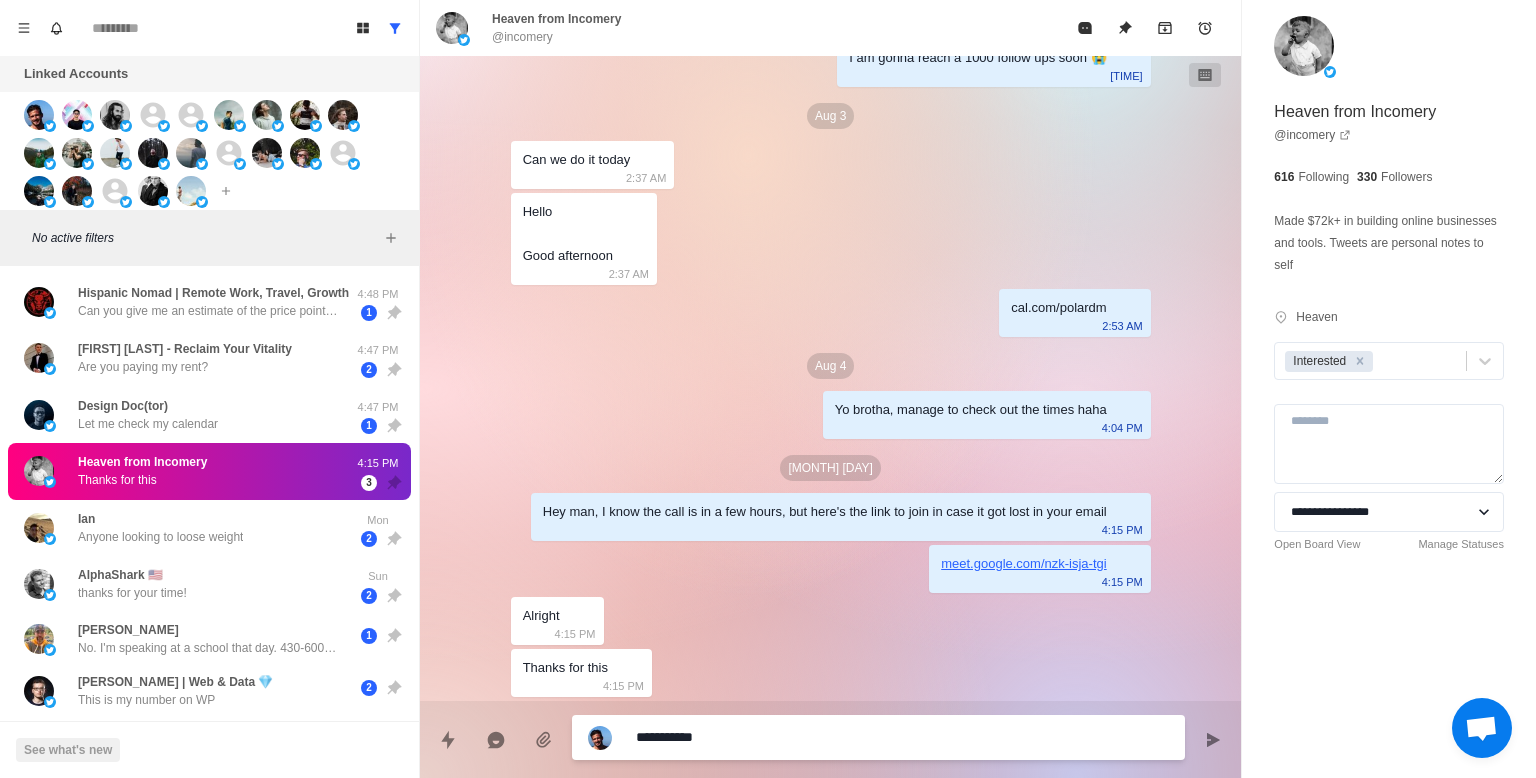 type on "*" 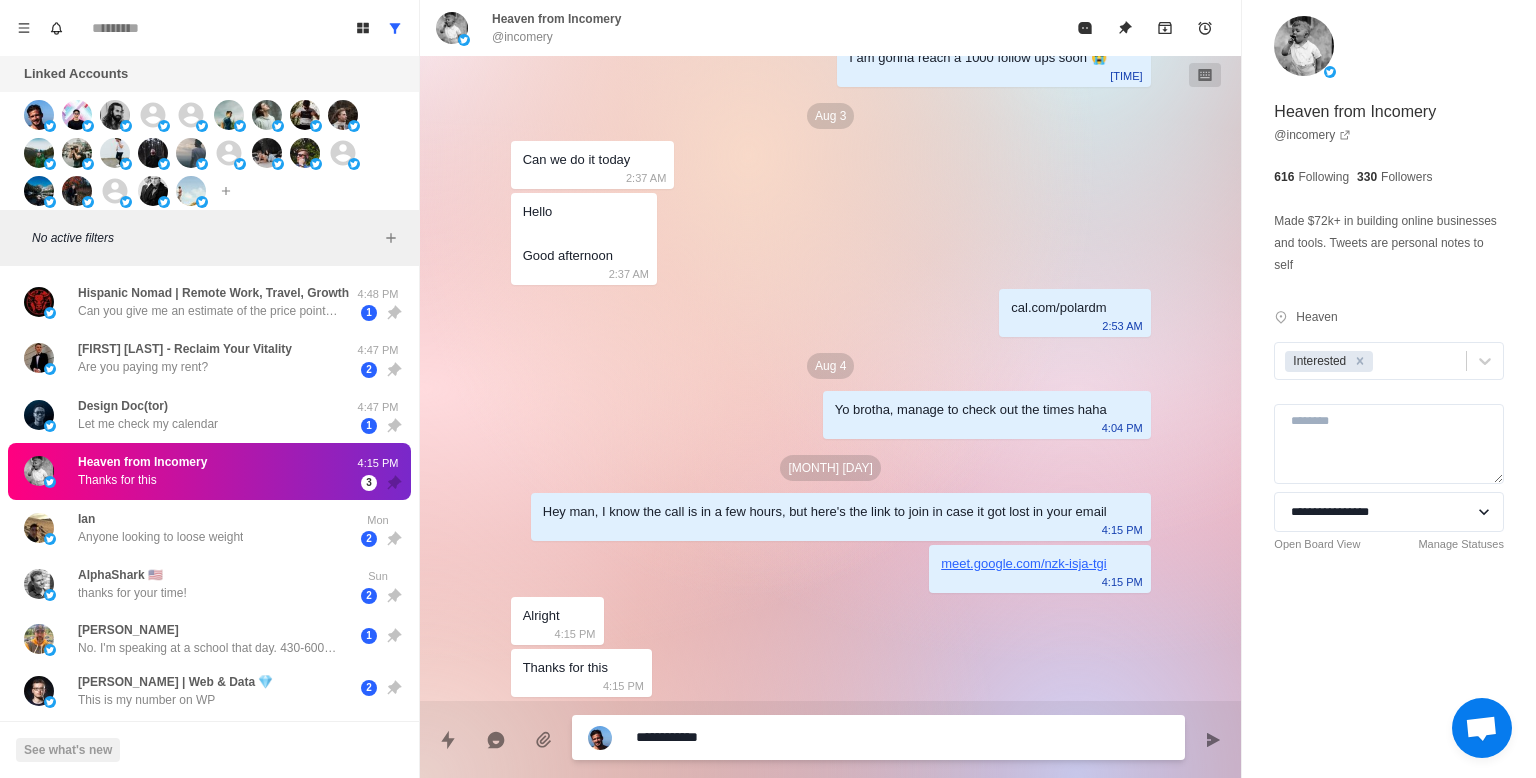 type on "*" 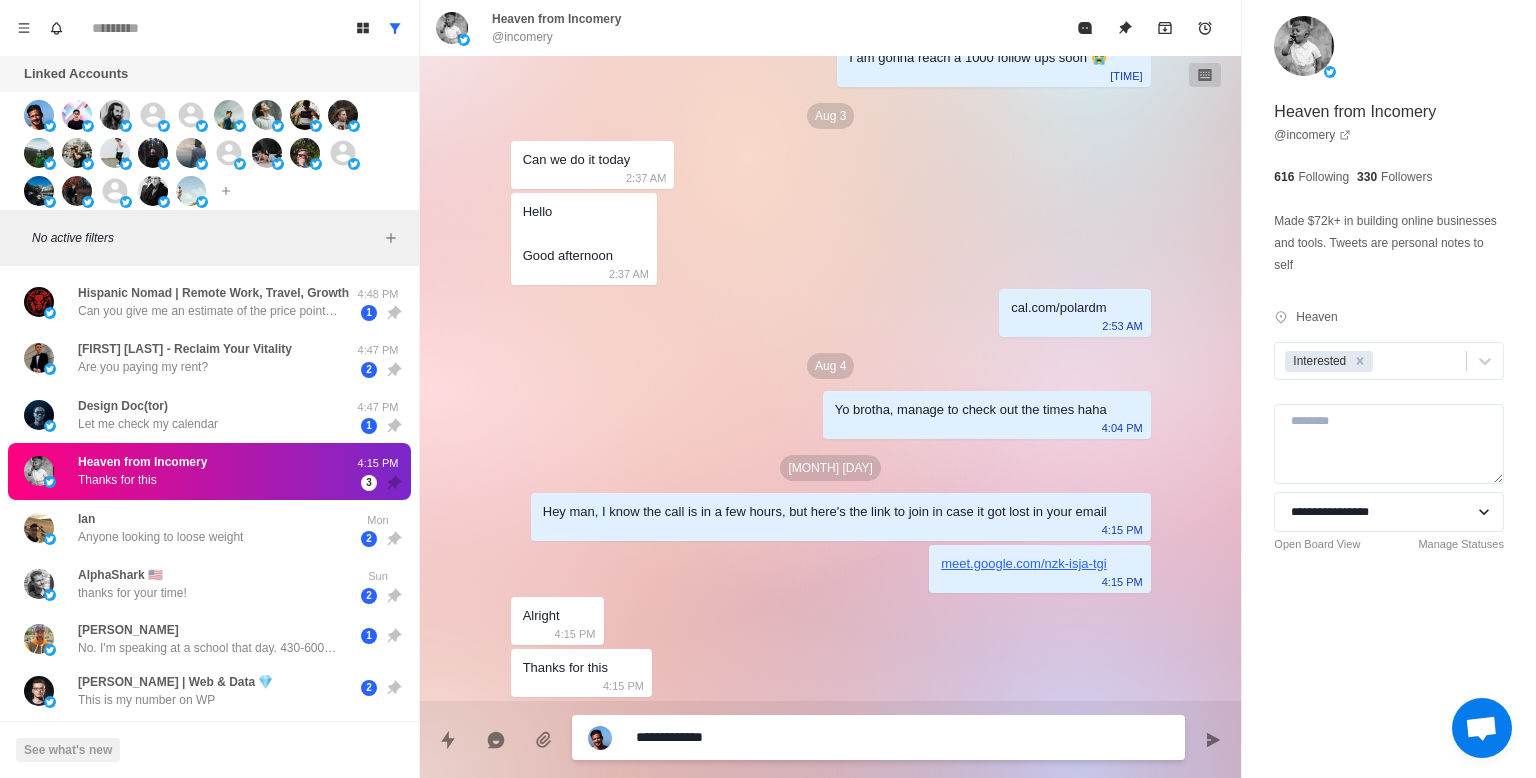 type on "*" 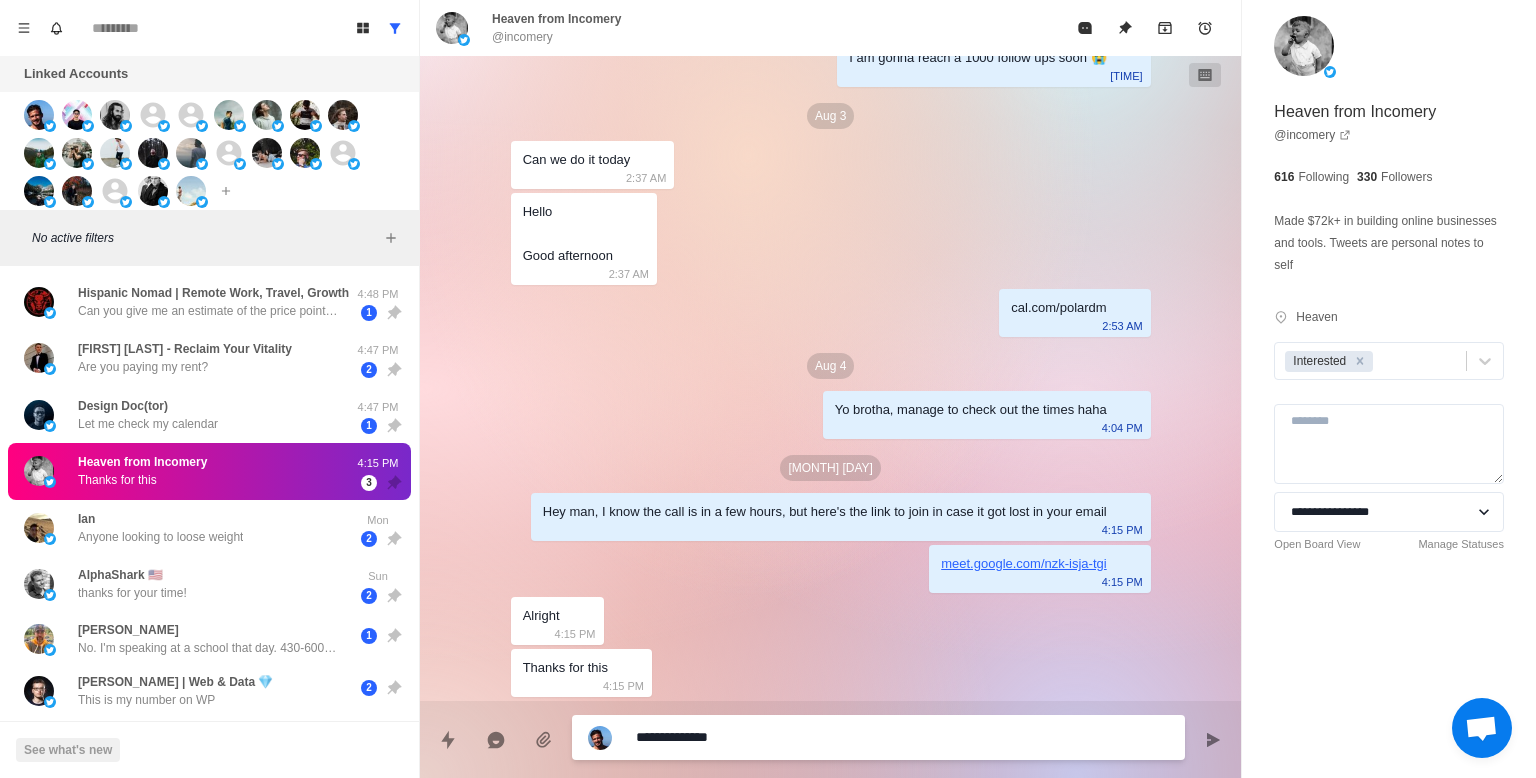 type on "*" 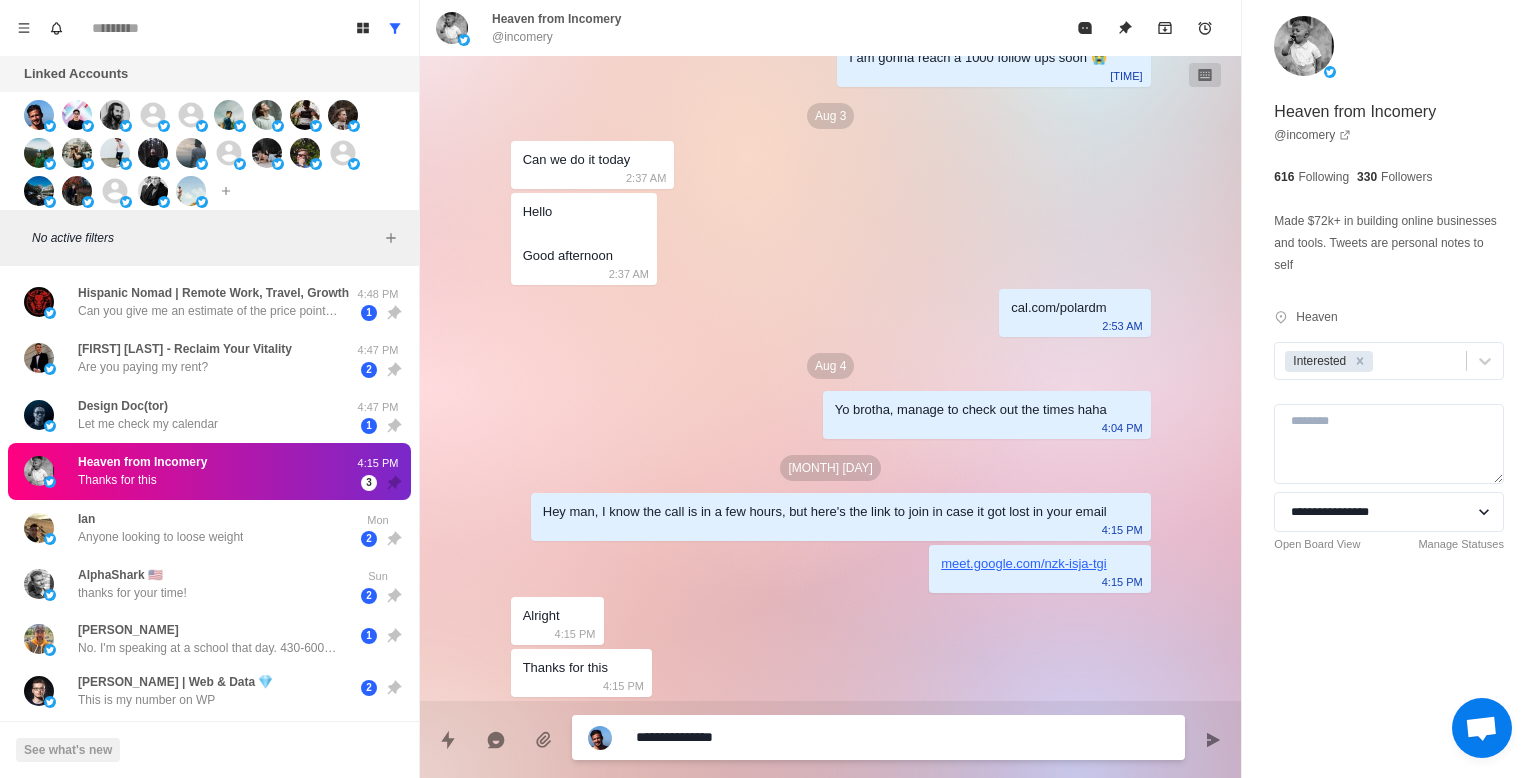 type on "*" 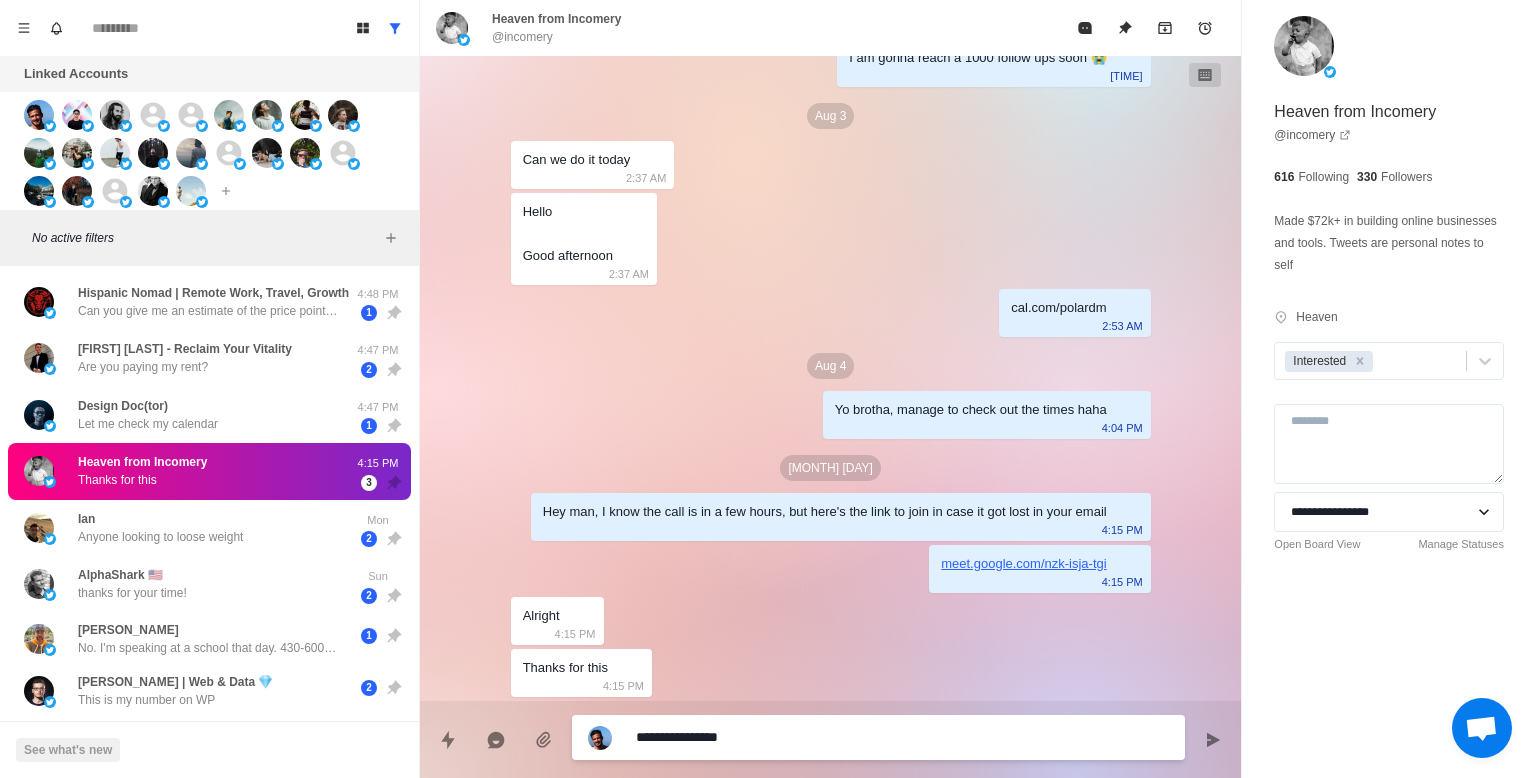 type on "*" 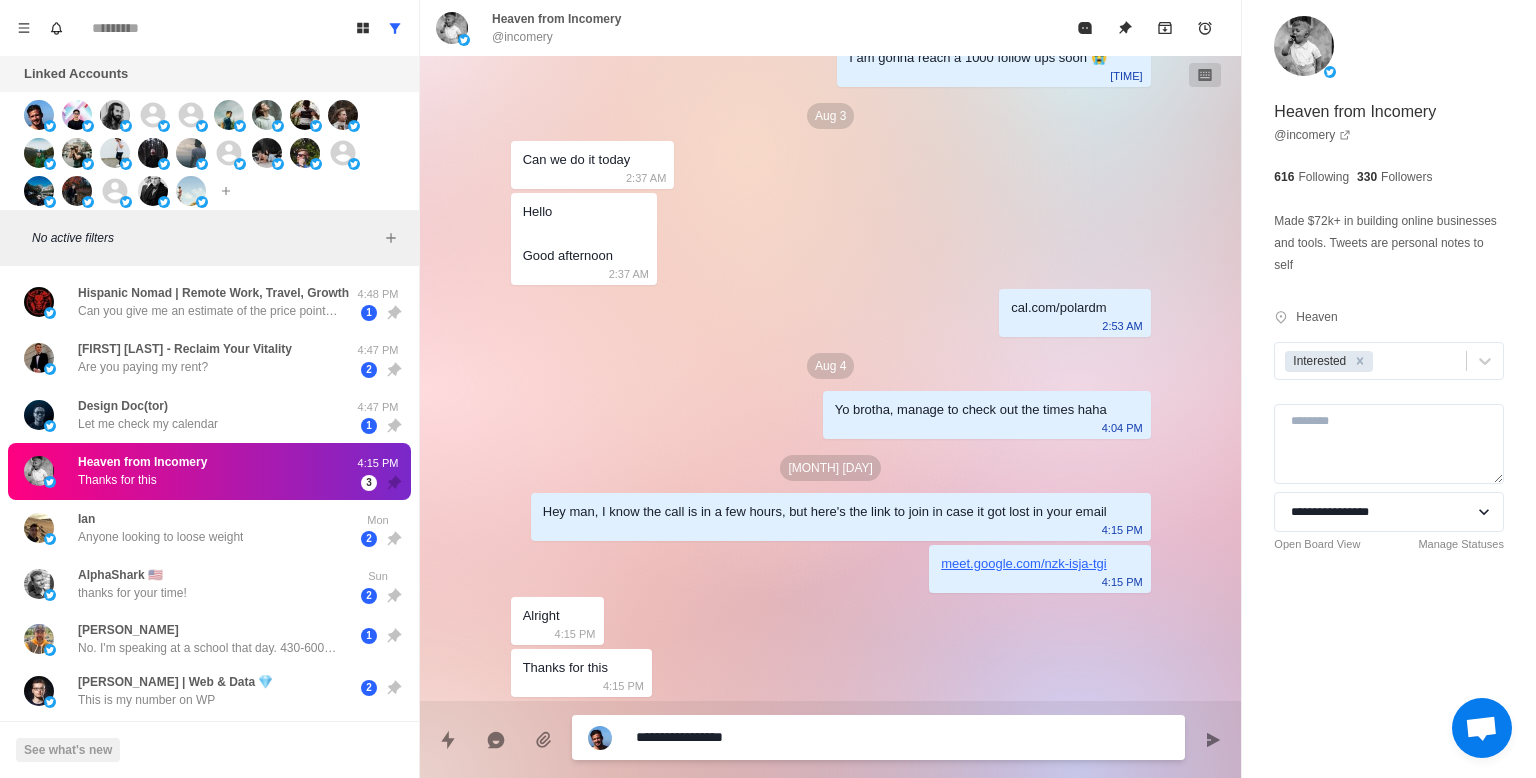 type on "*" 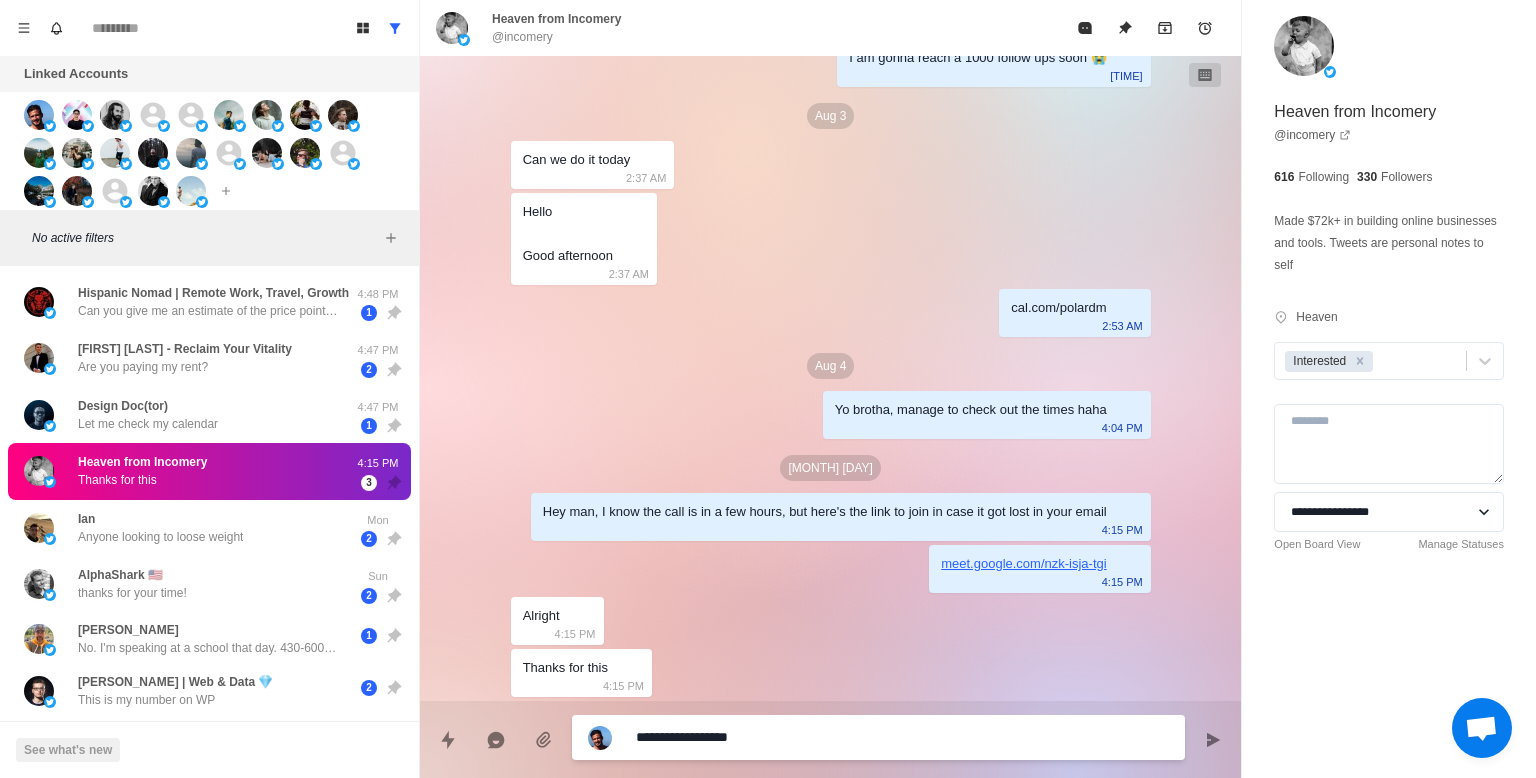 type on "*" 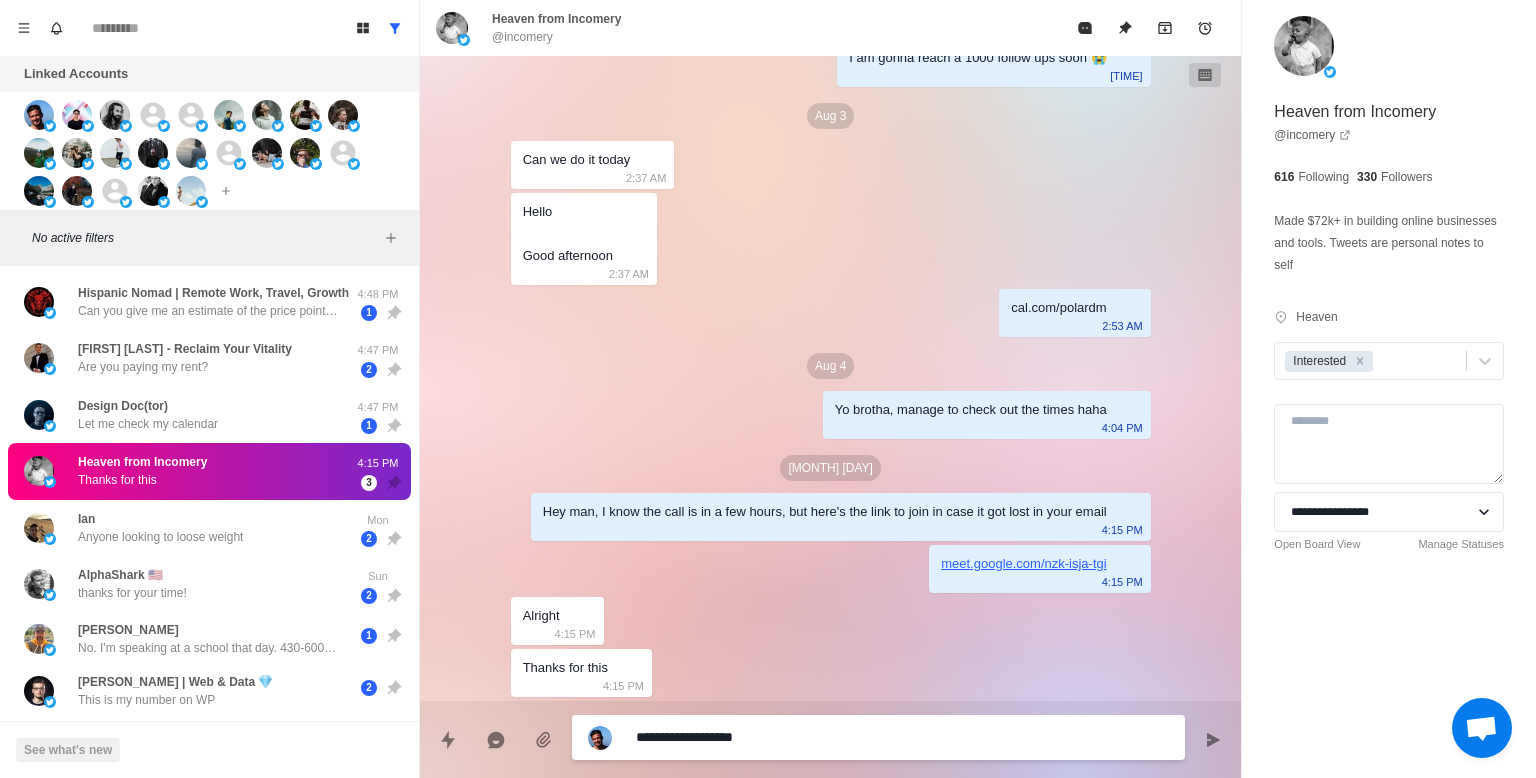 type on "*" 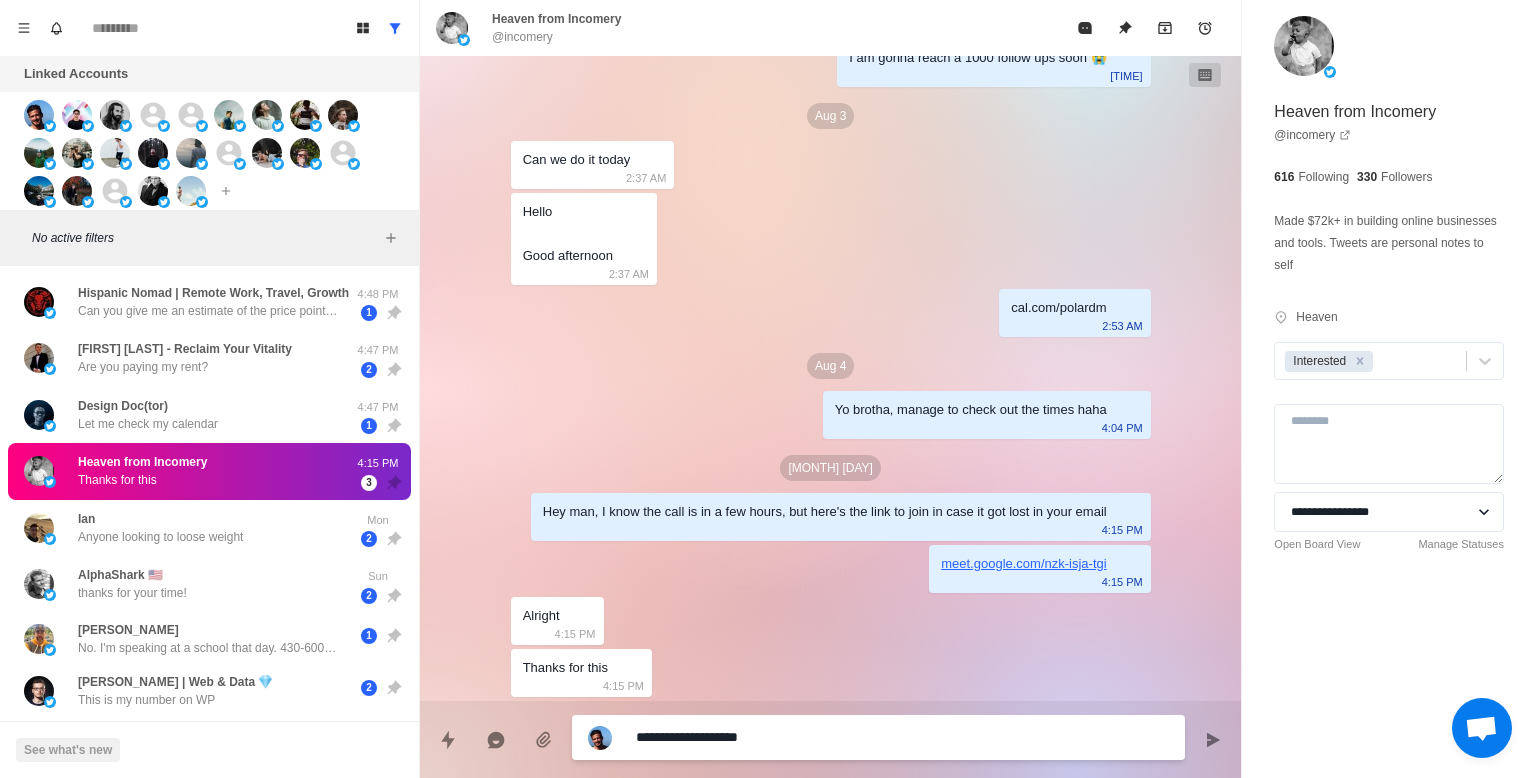 type on "*" 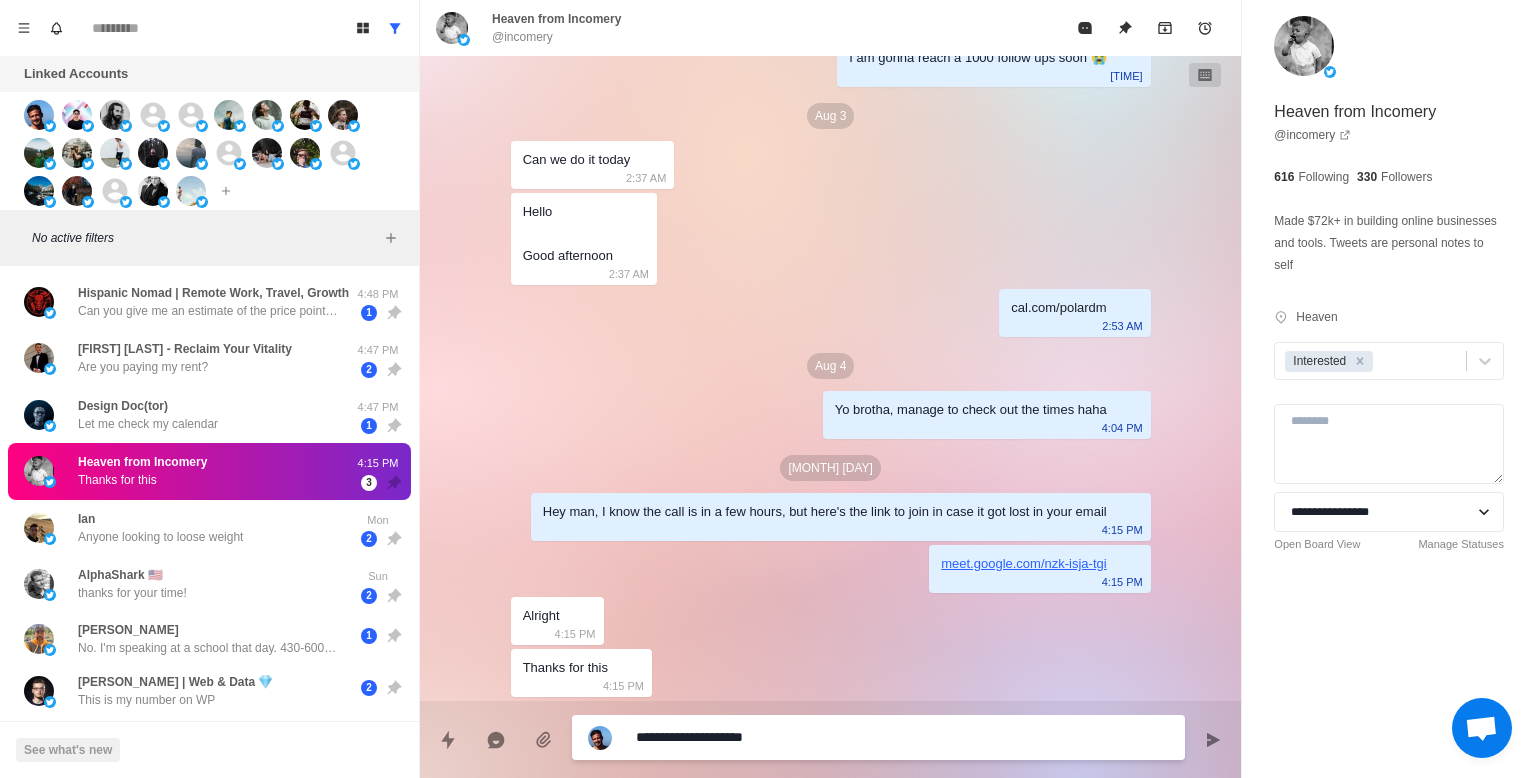 type on "*" 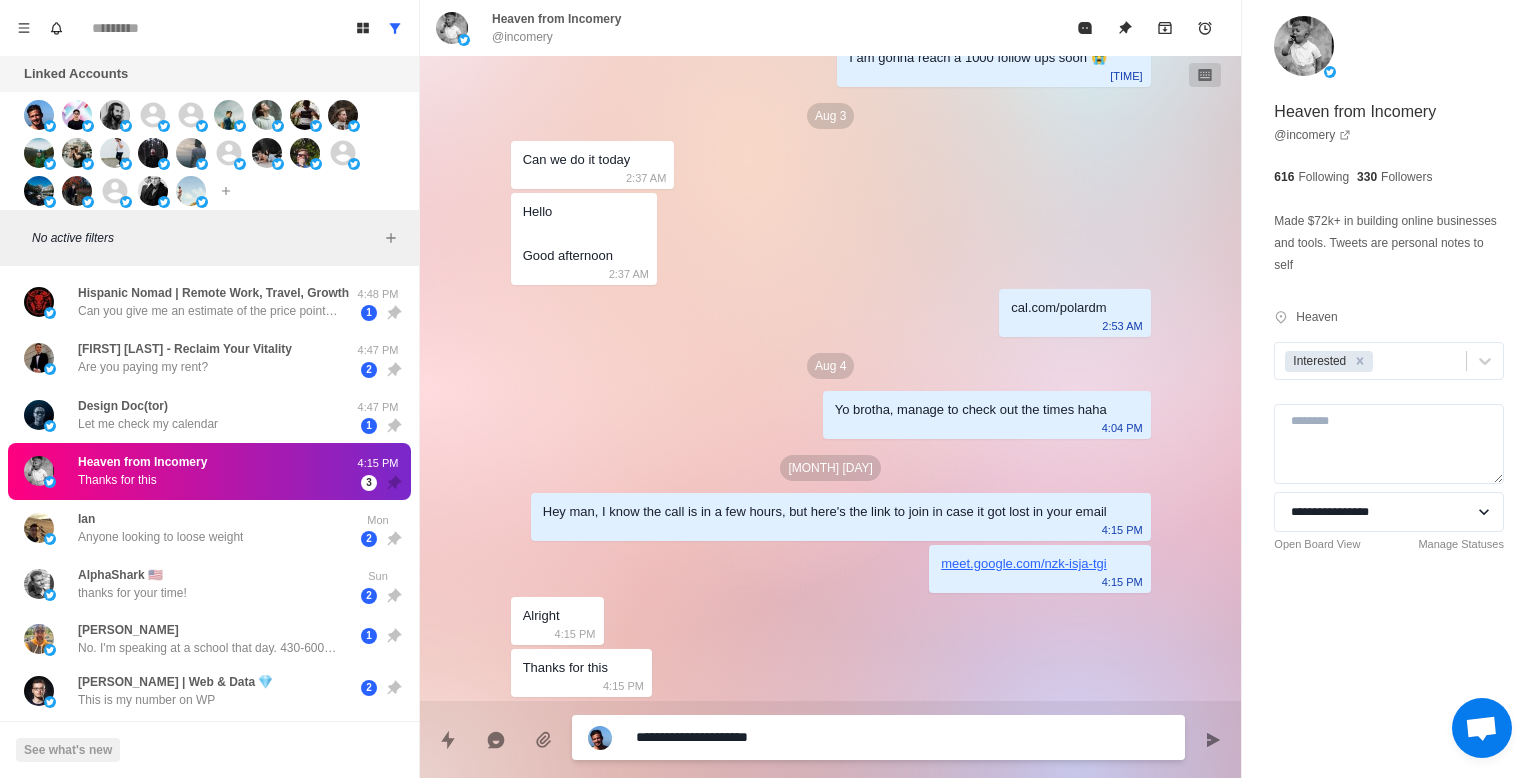 type on "*" 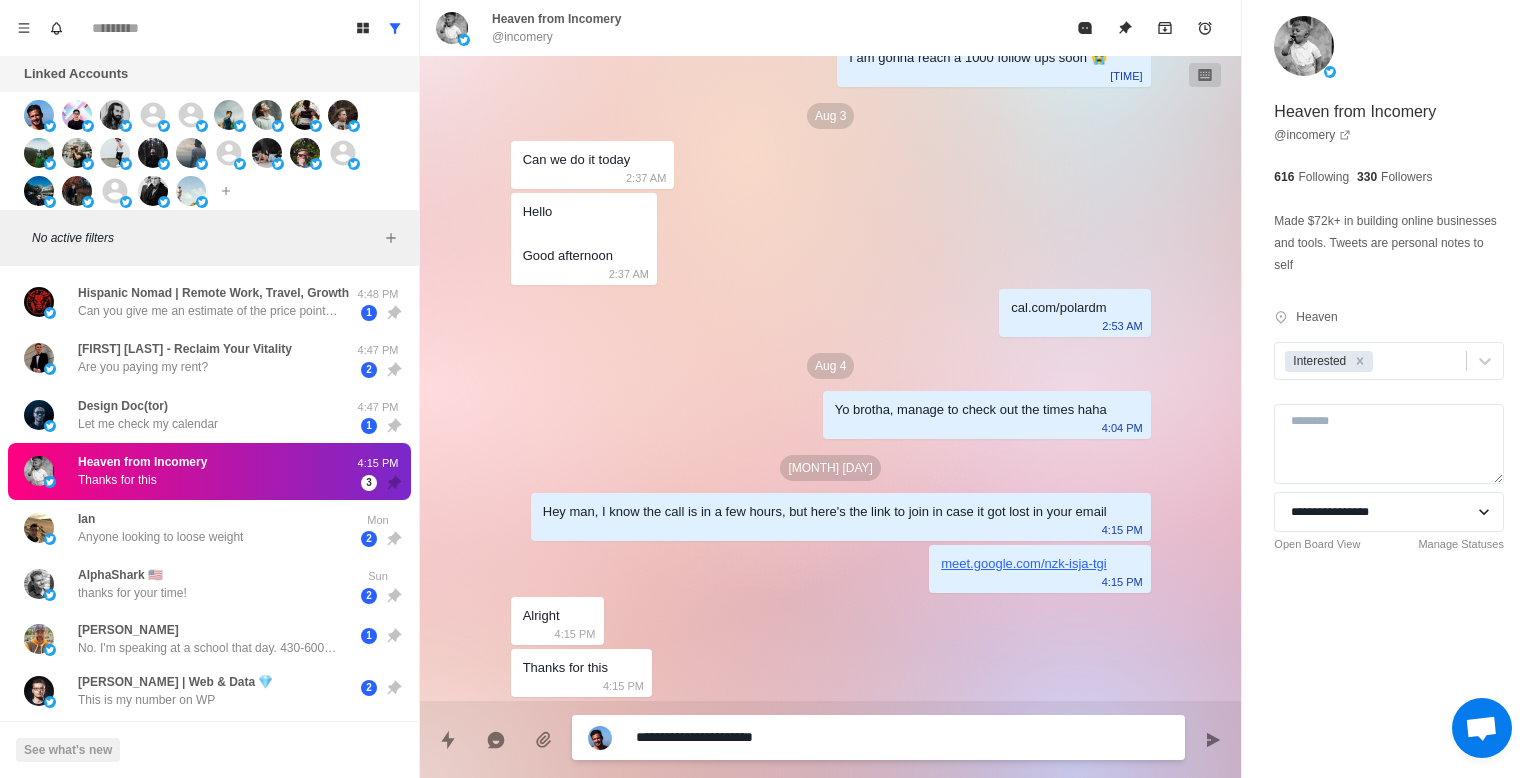 type on "*" 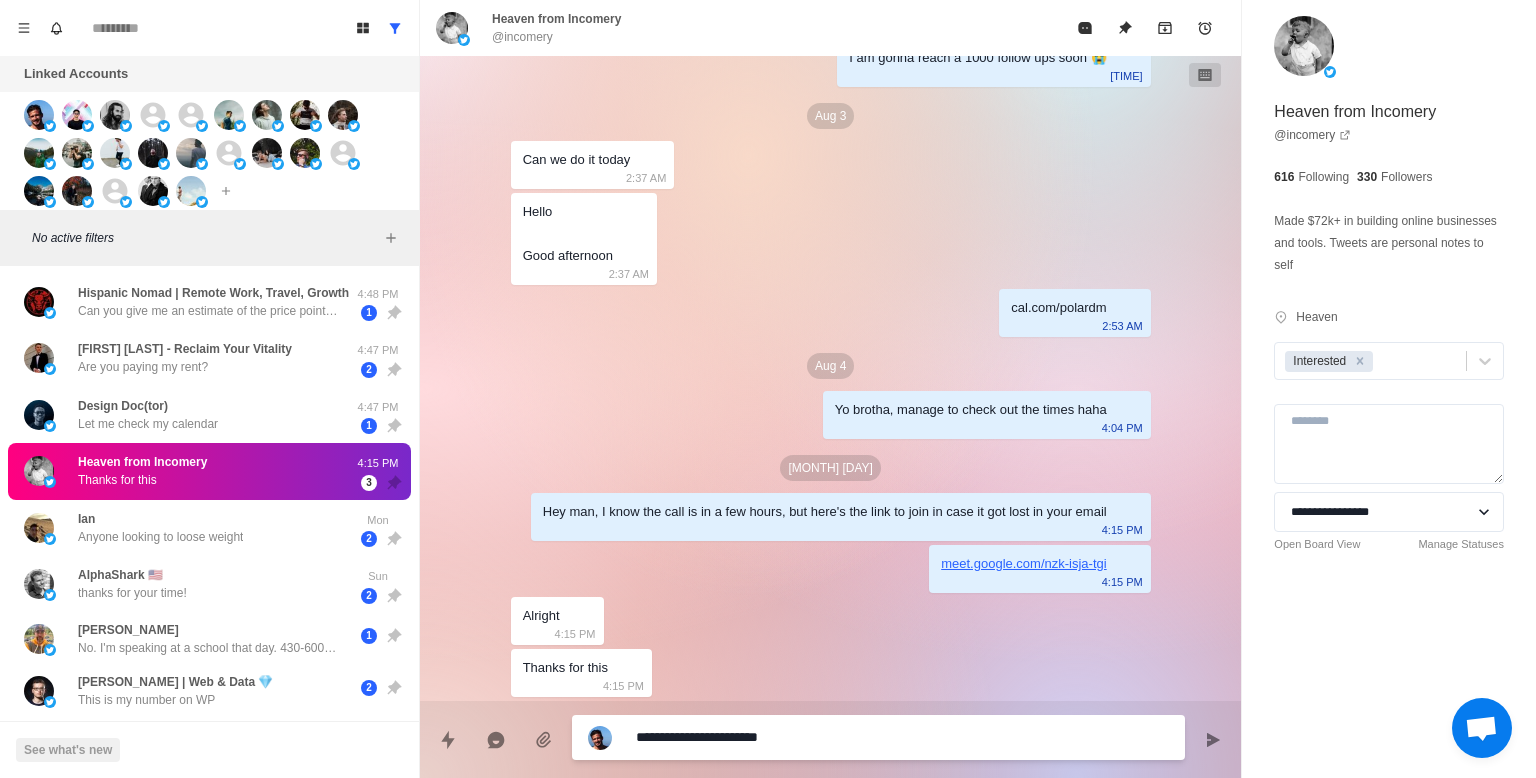 type on "*" 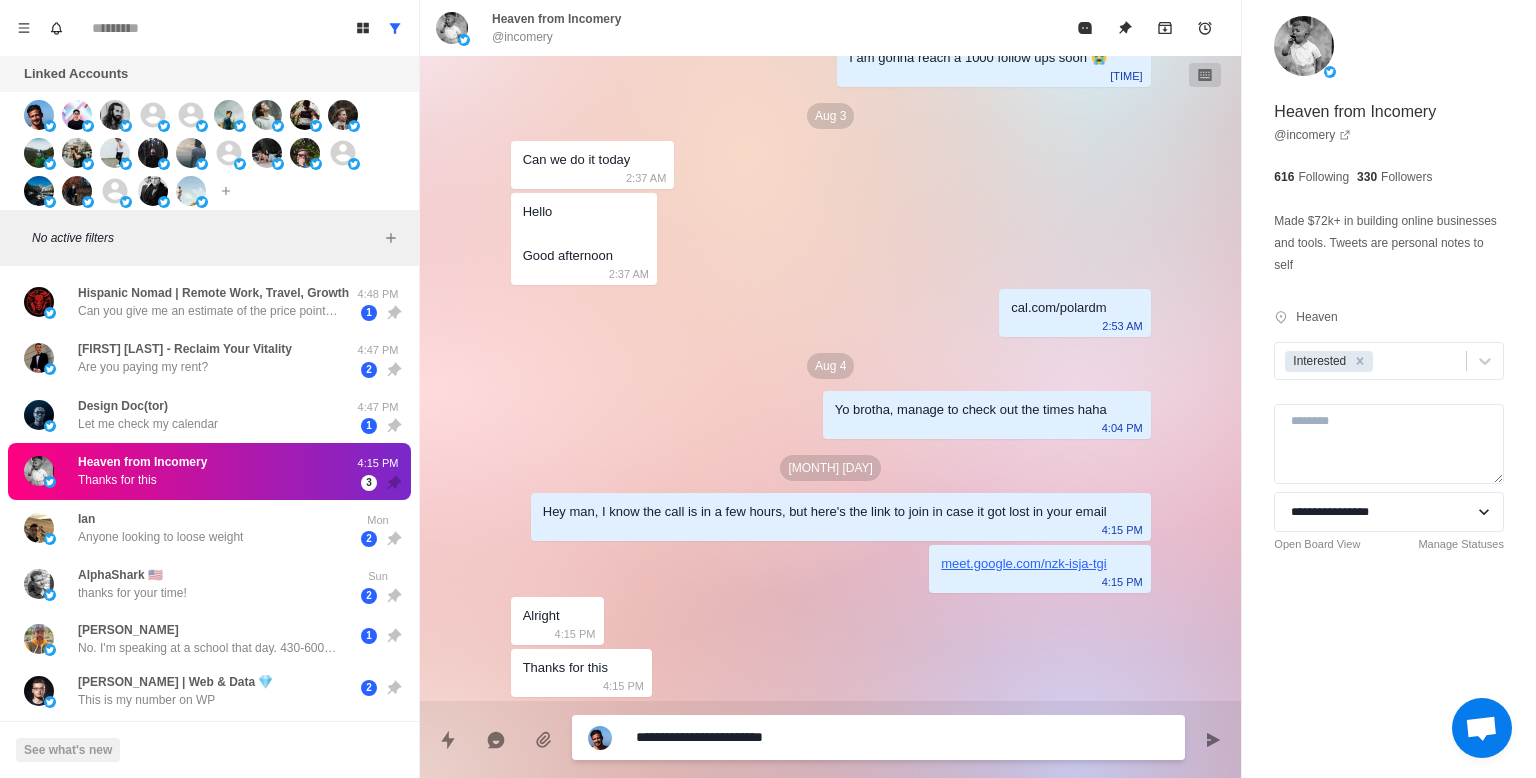 type on "*" 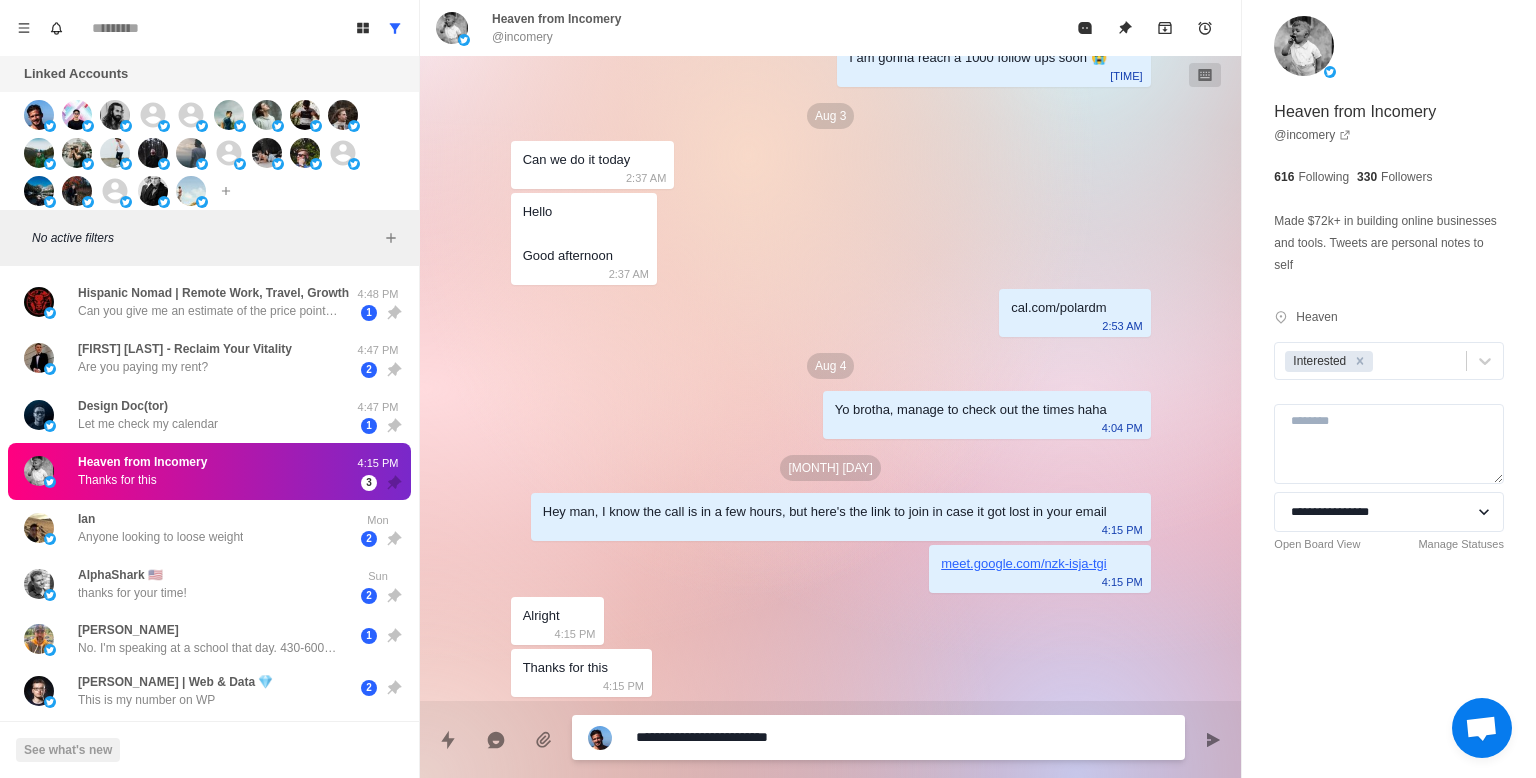 type on "*" 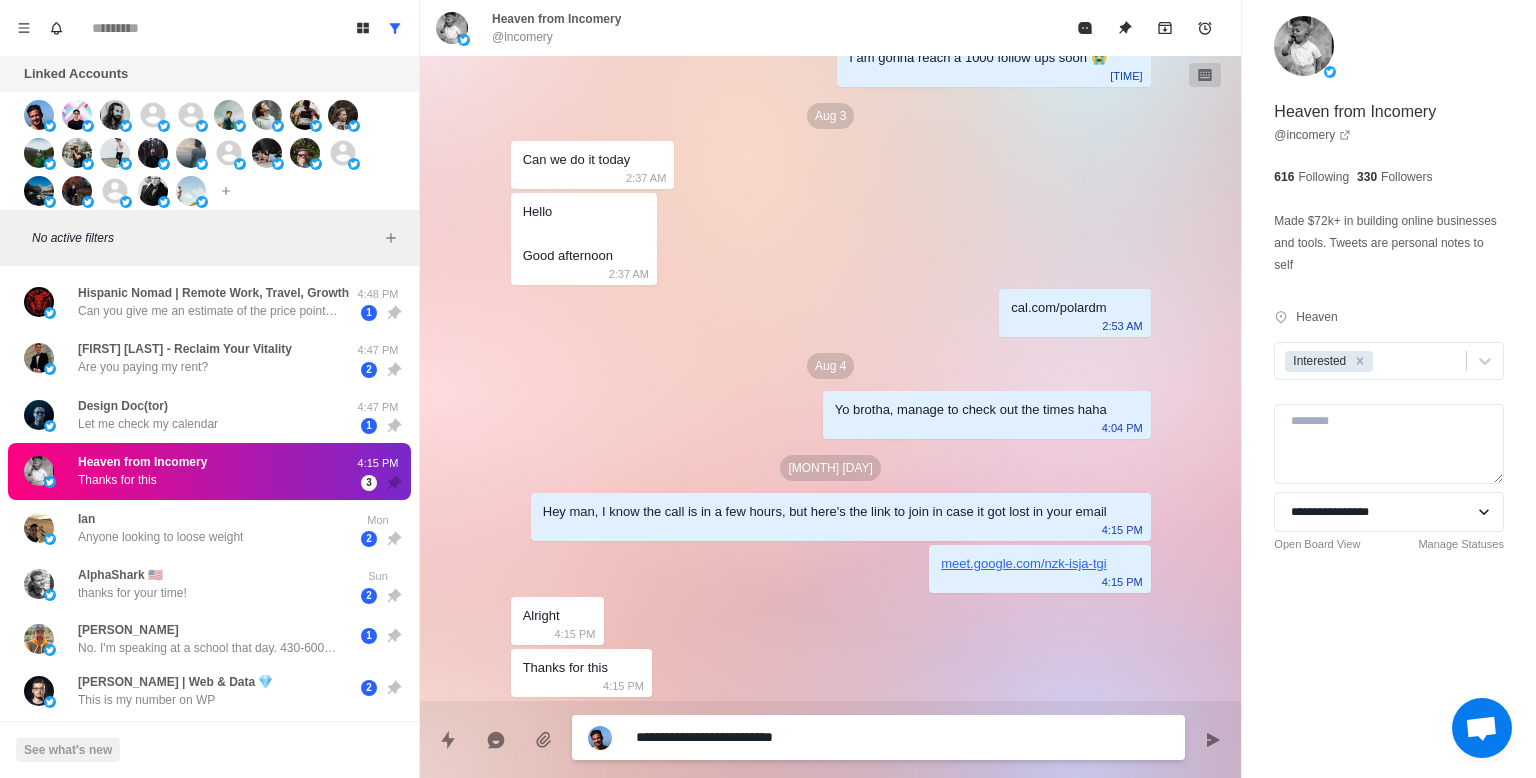 type on "*" 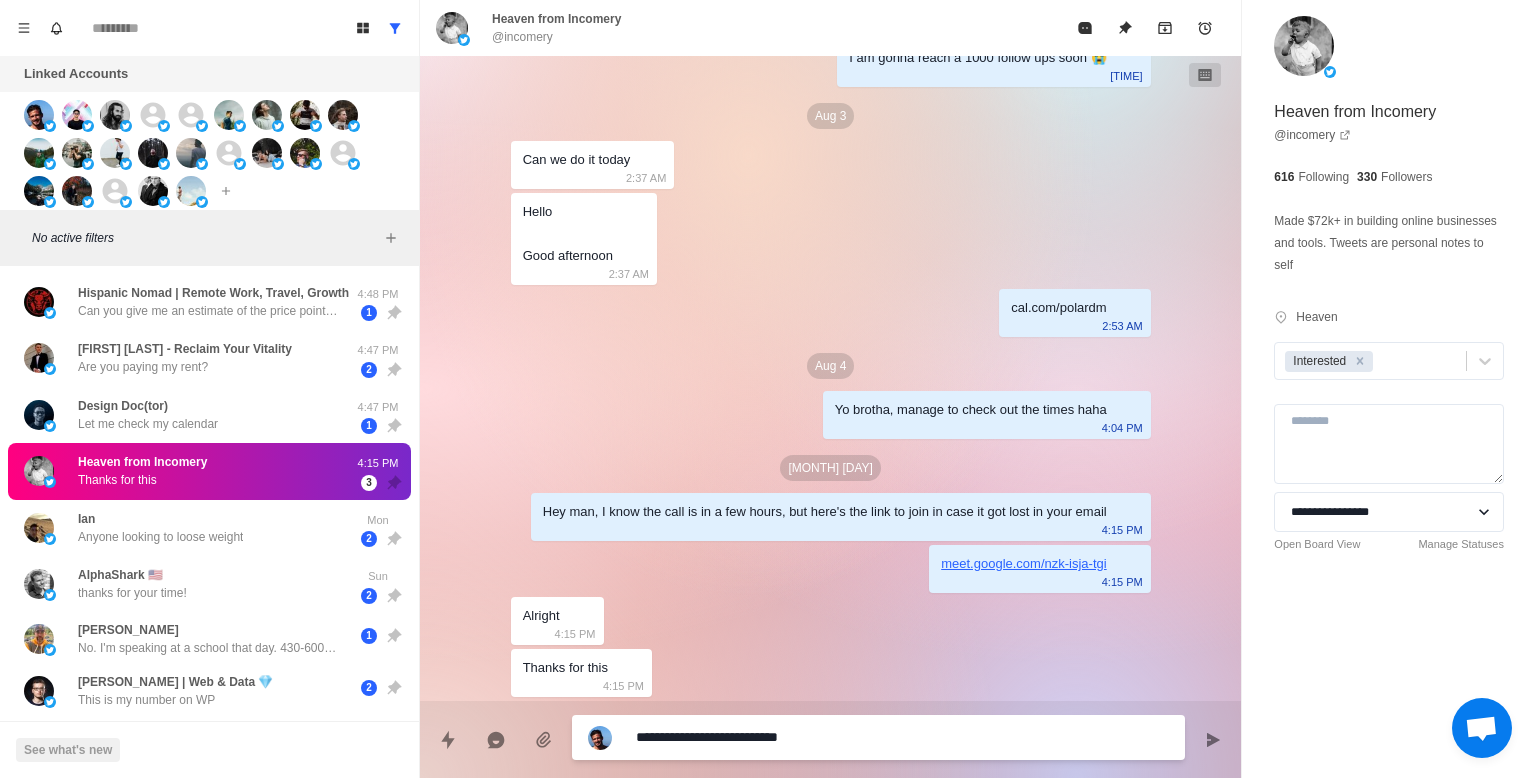 type on "*" 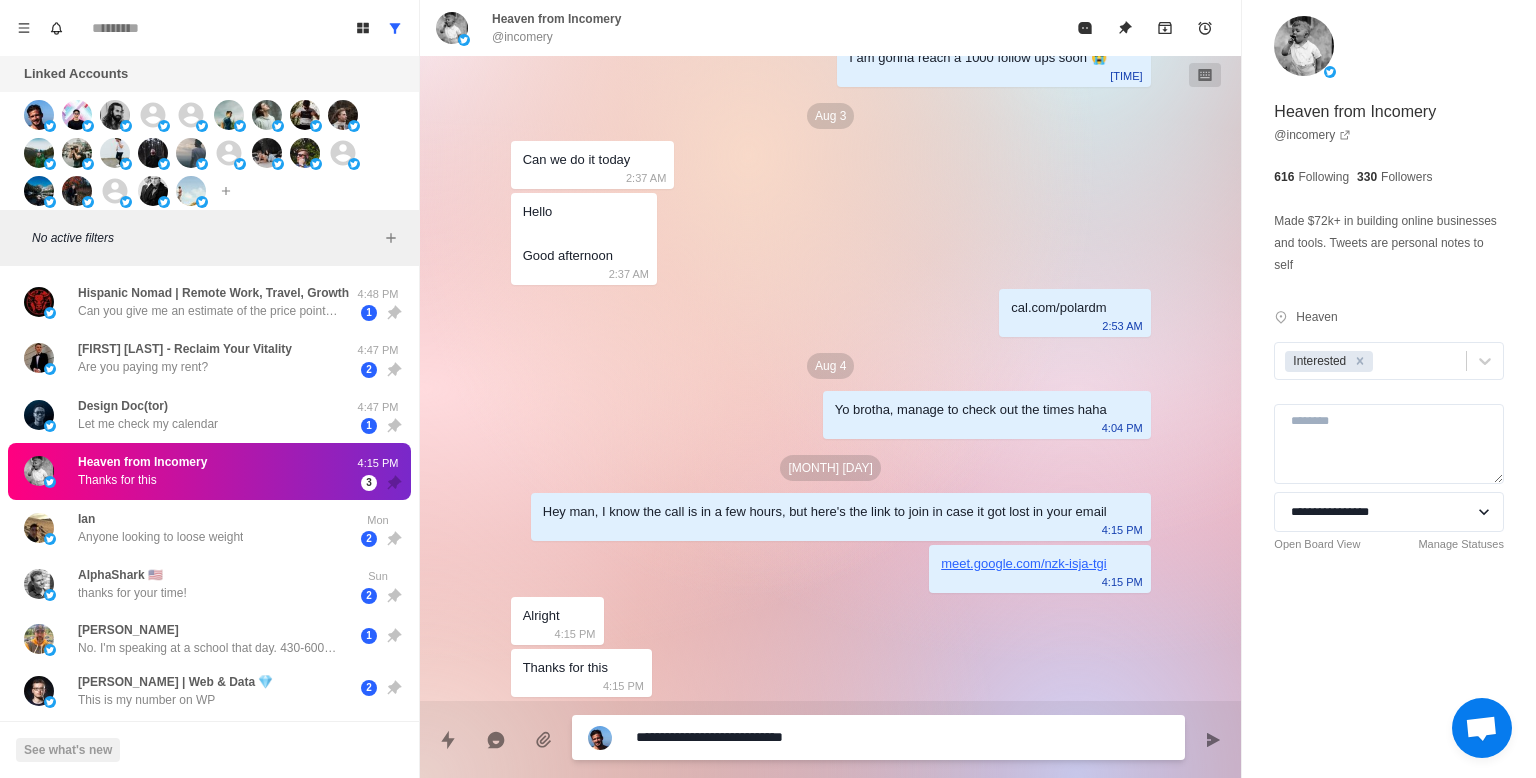 type on "*" 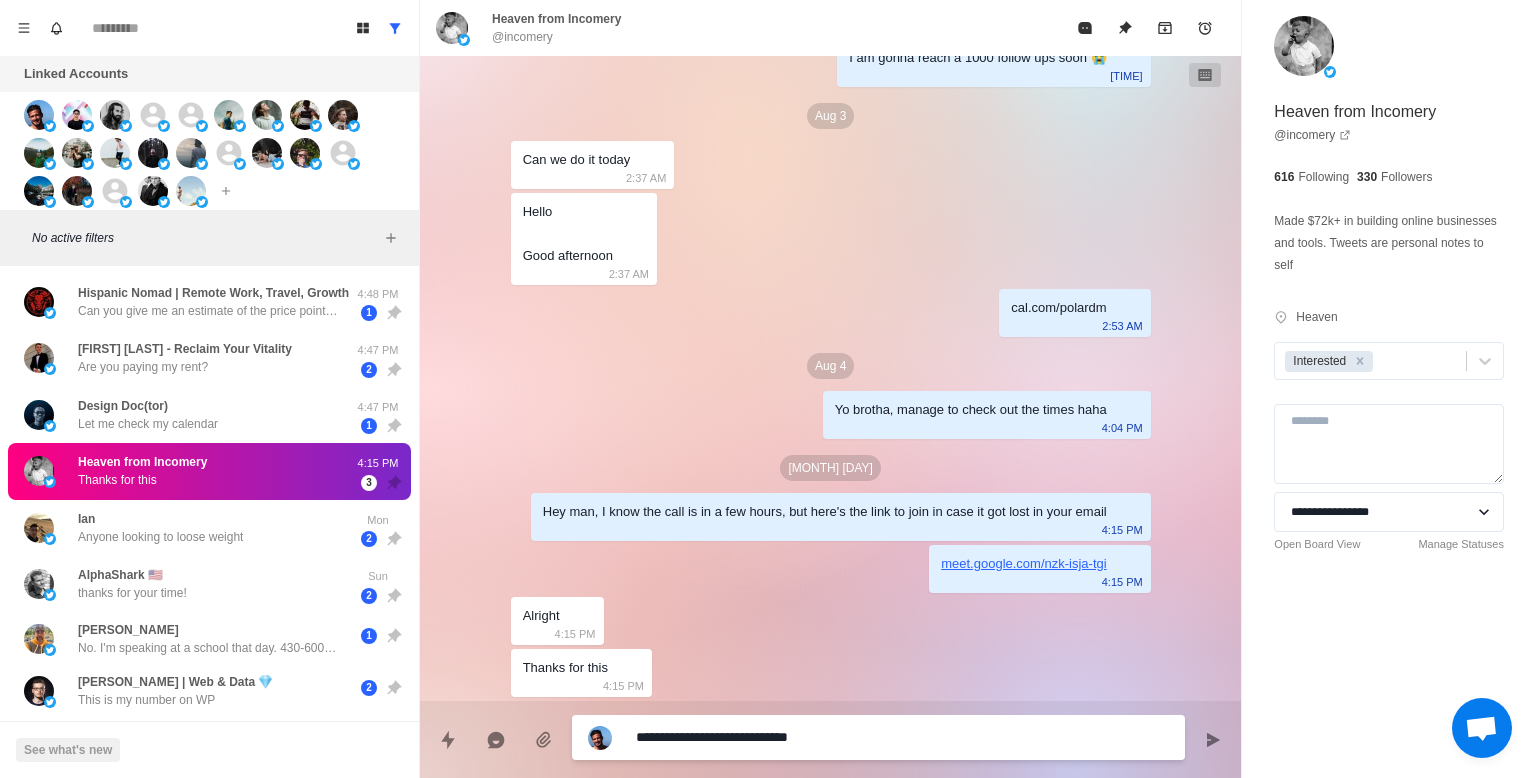 type on "*" 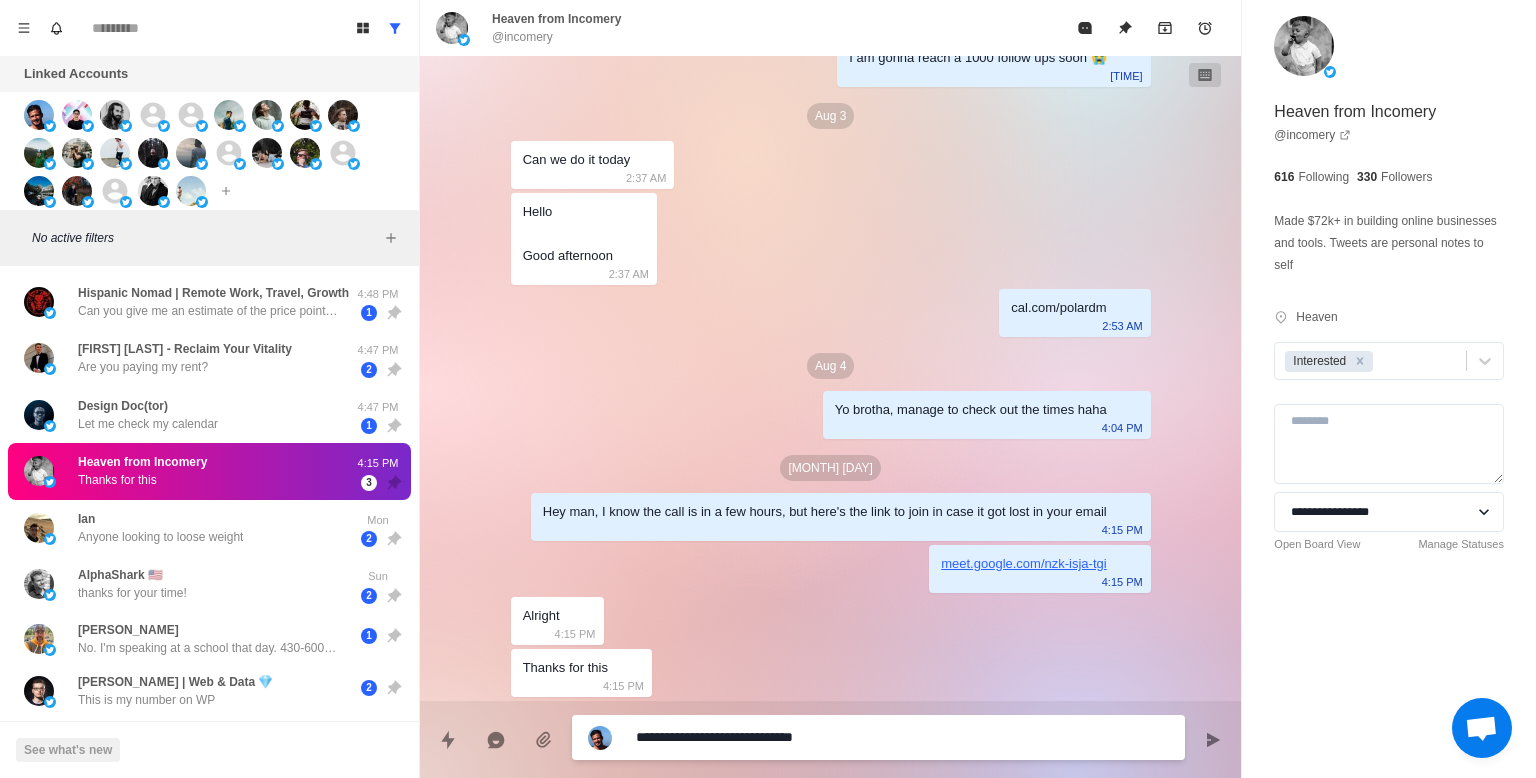 type on "*" 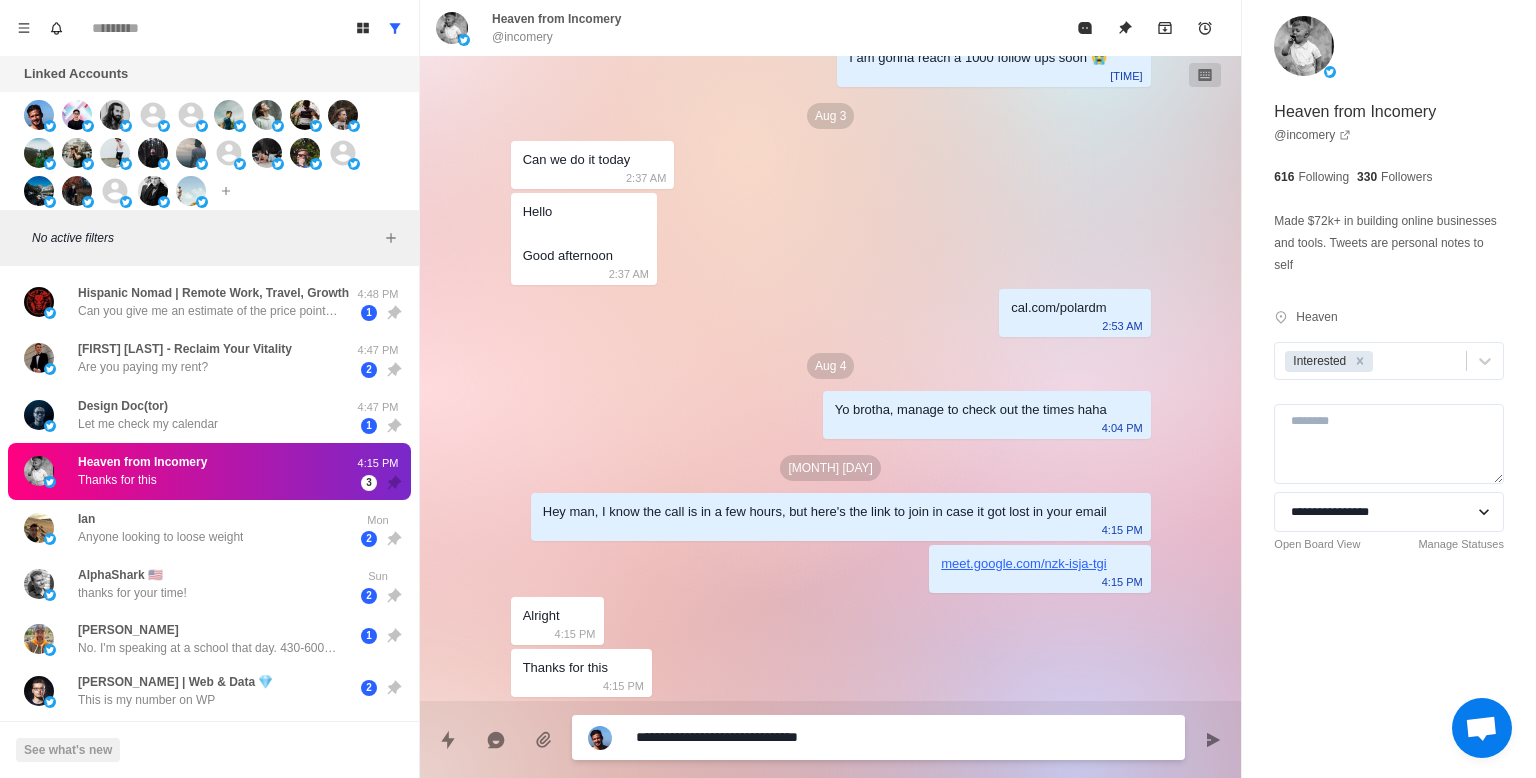 type on "*" 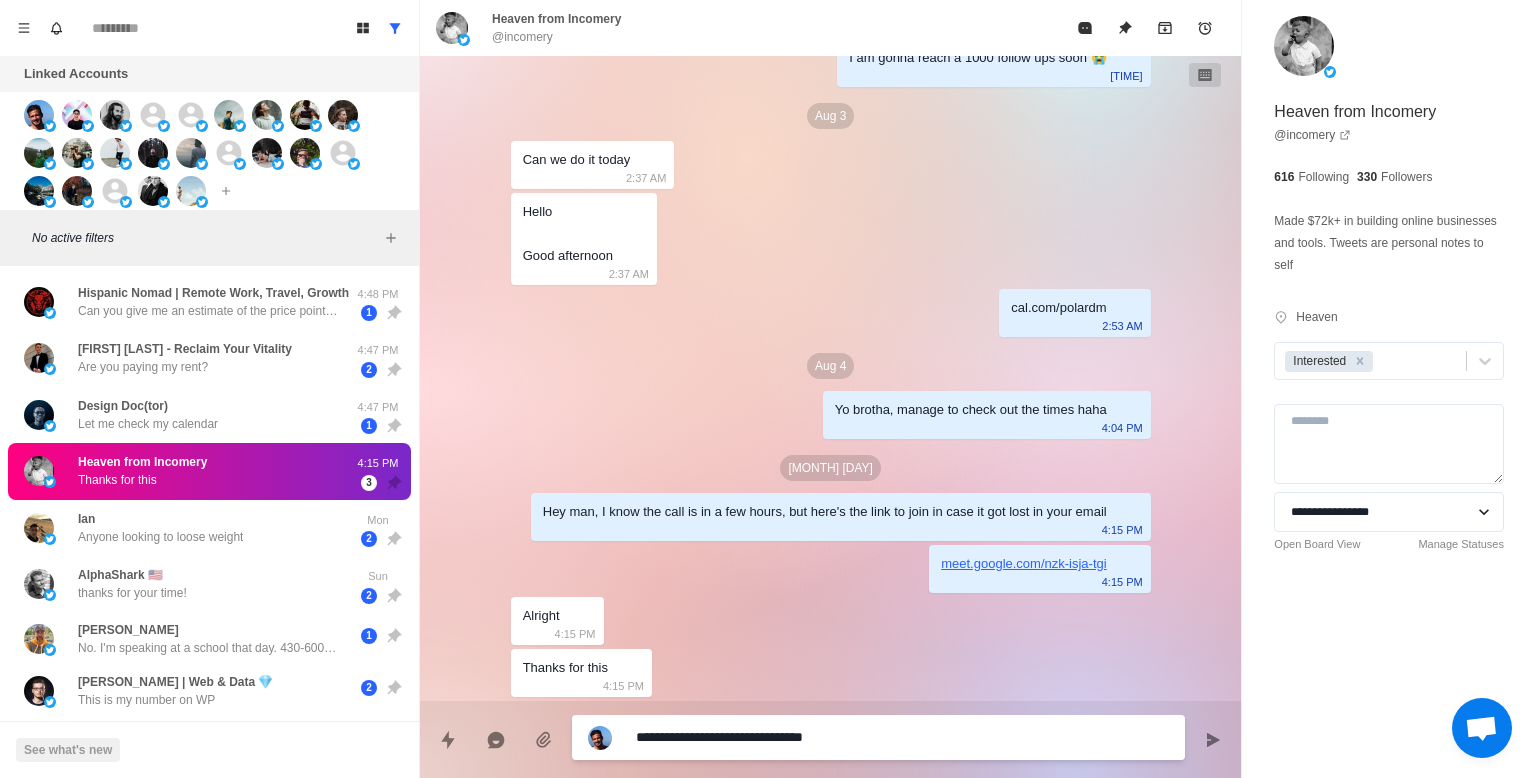 type on "*" 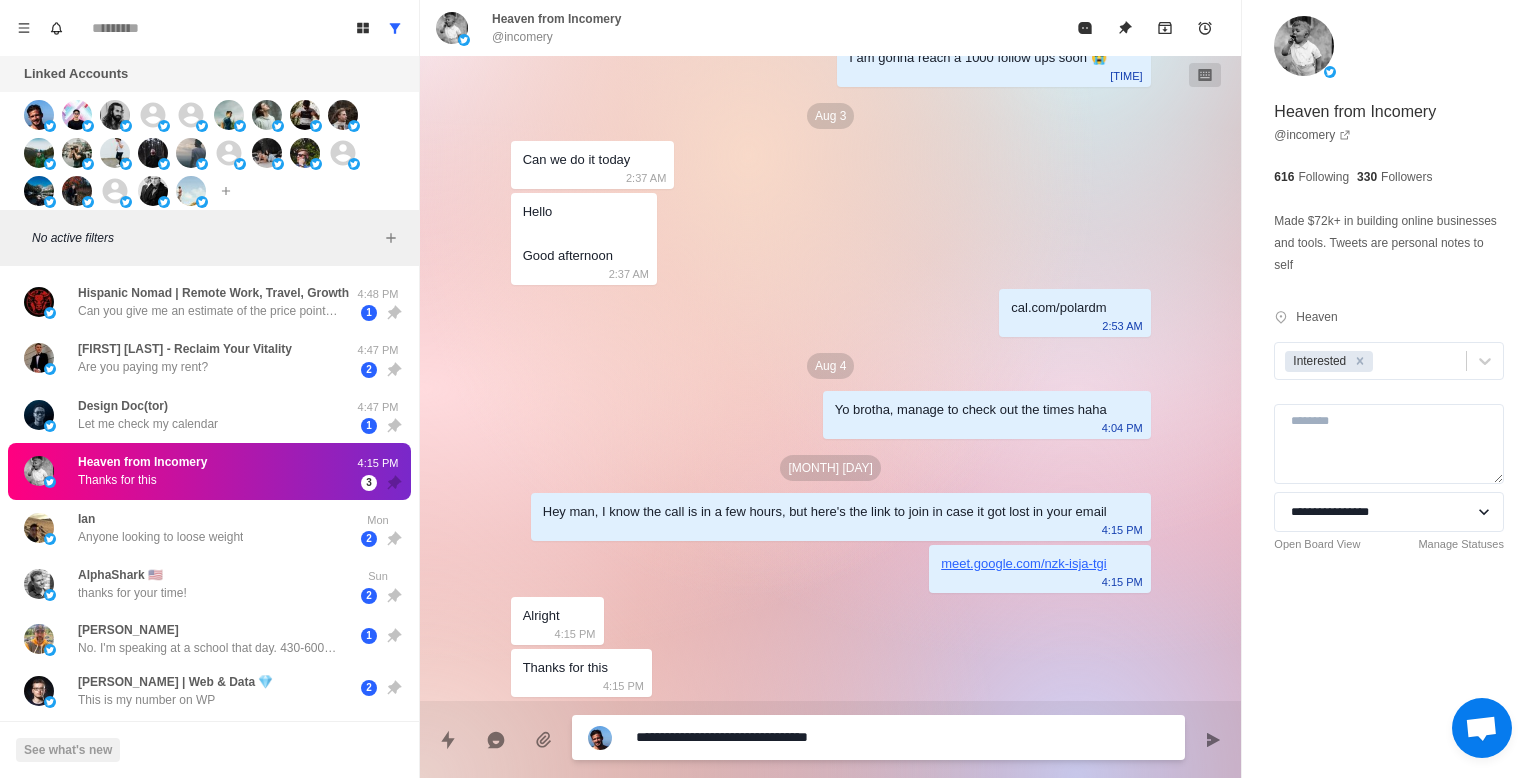 type on "**********" 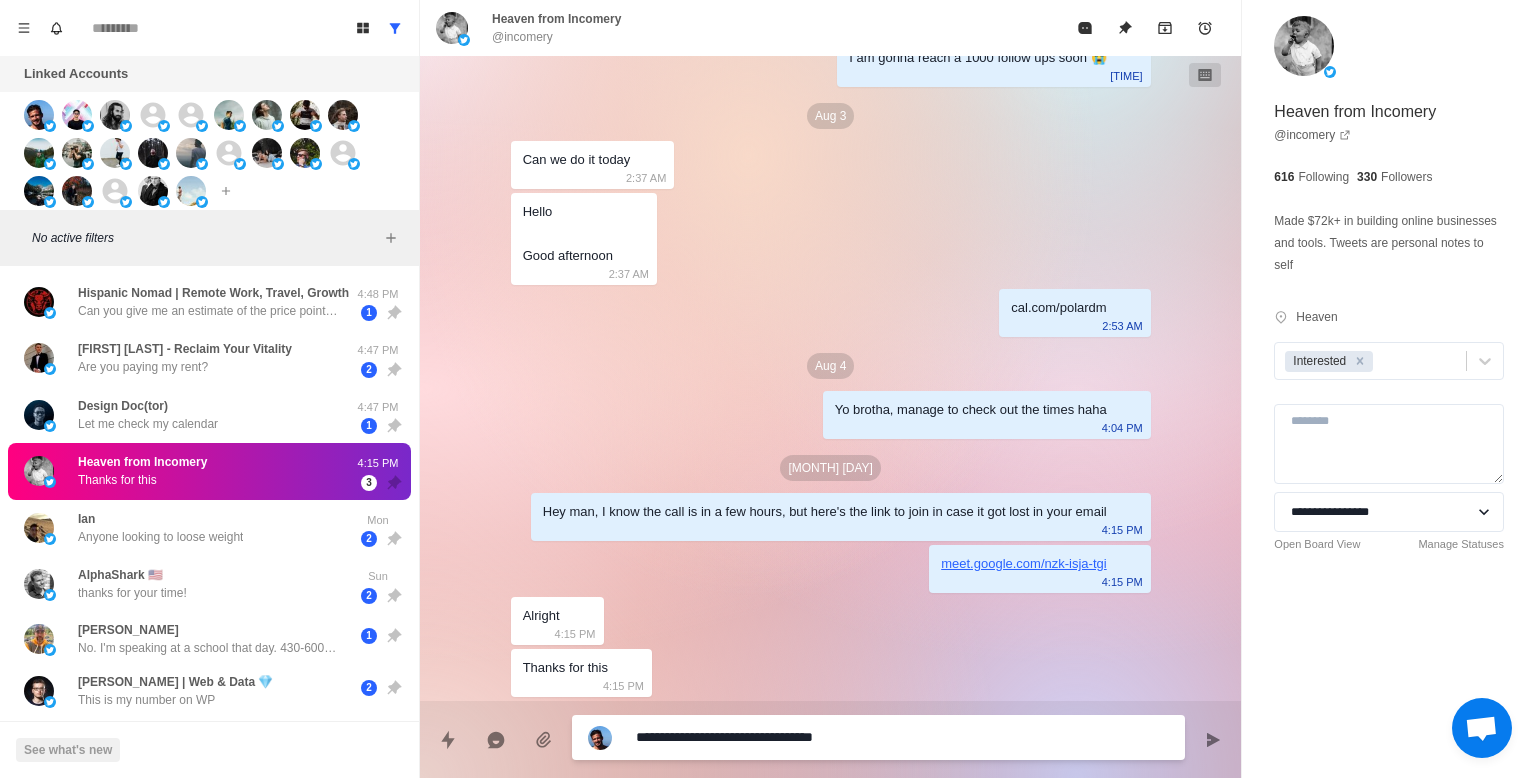 type on "*" 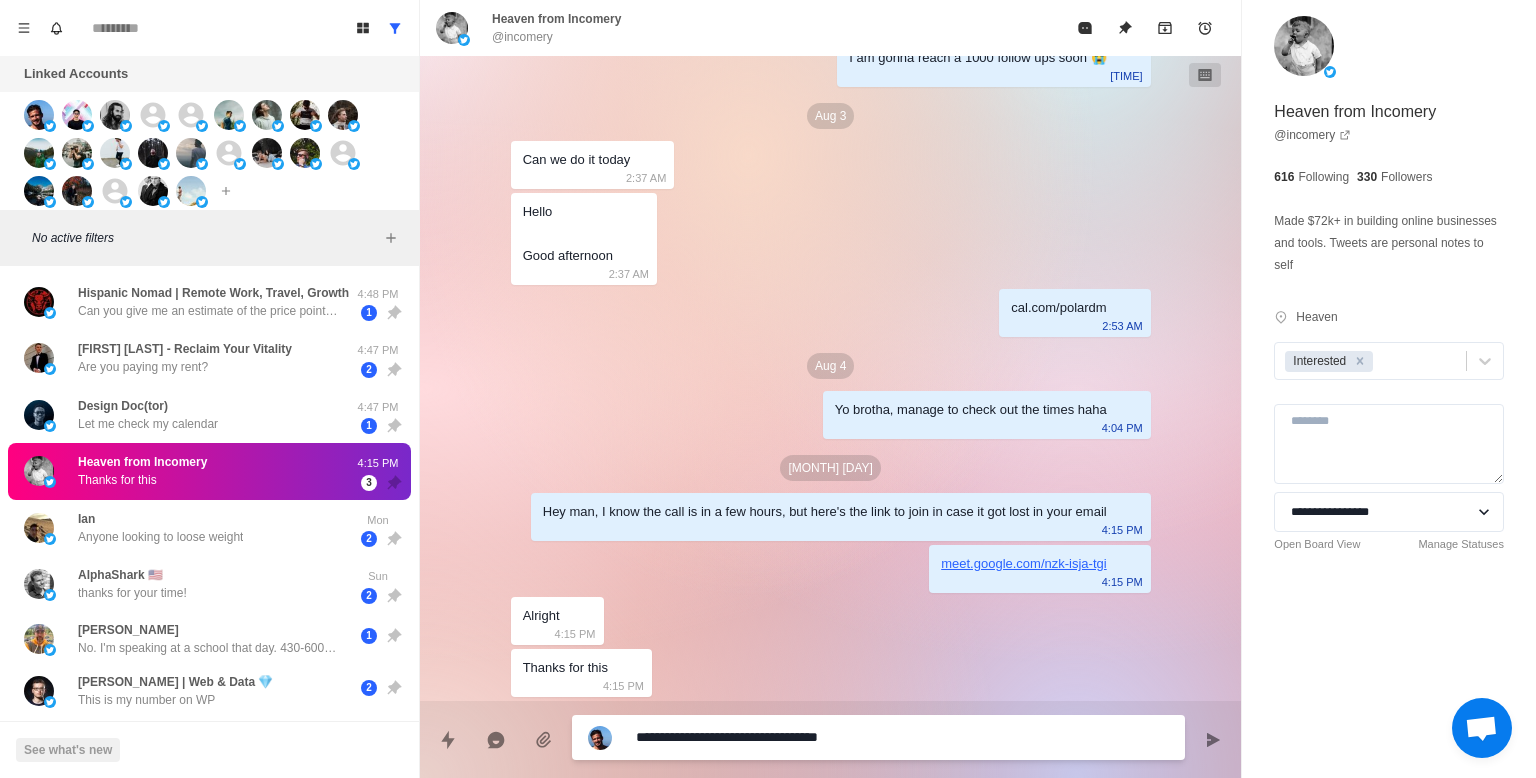 type on "*" 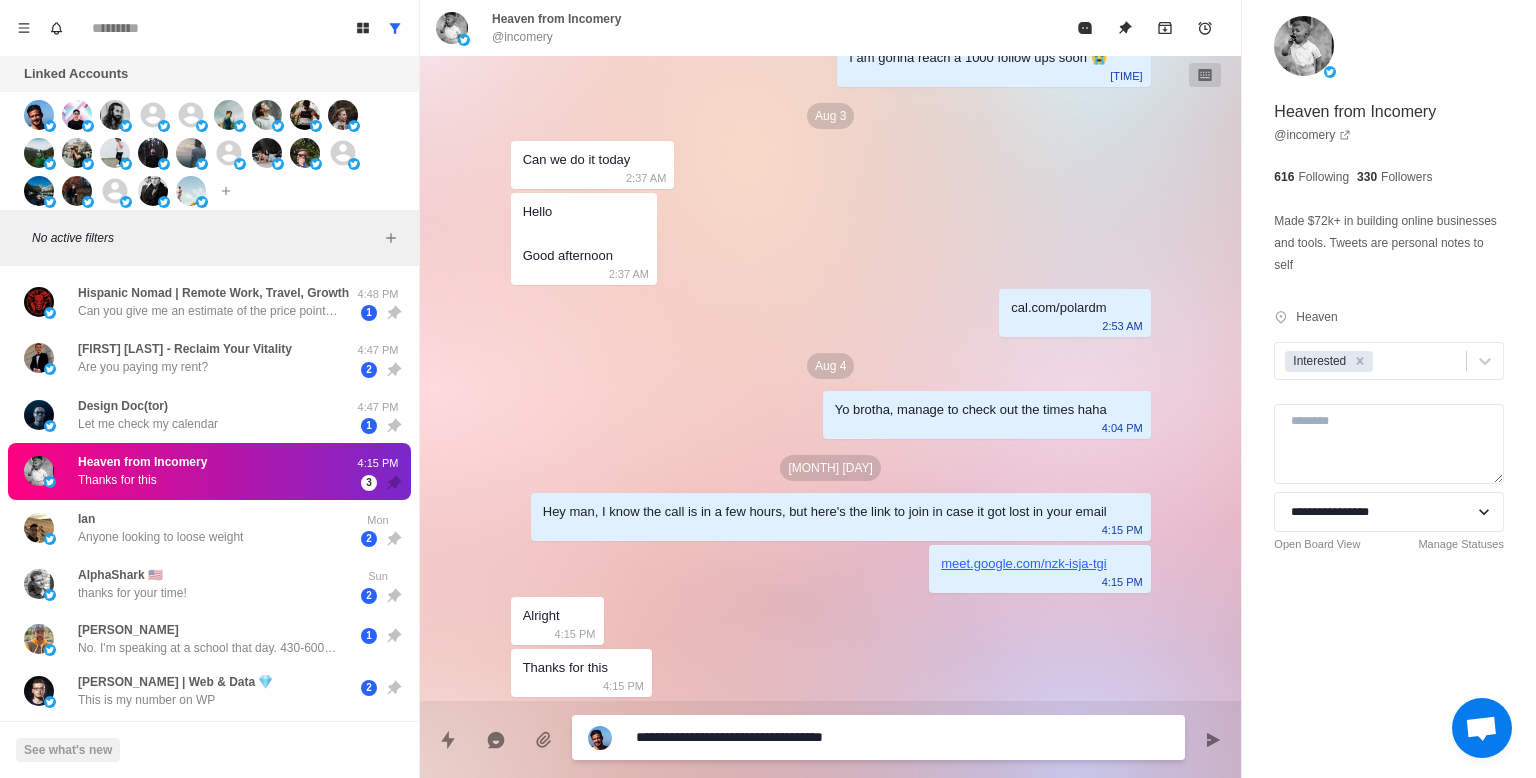 type on "*" 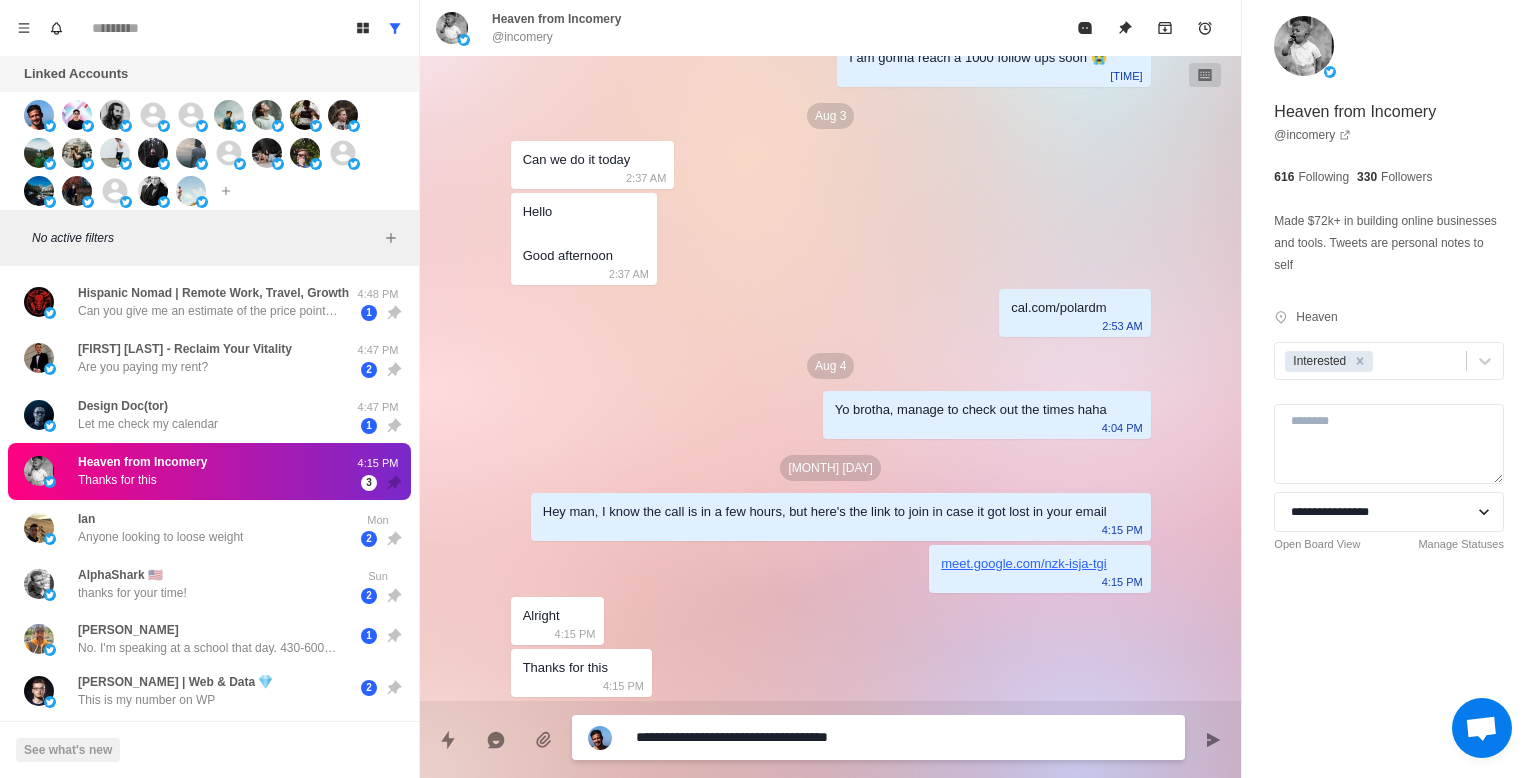 type on "*" 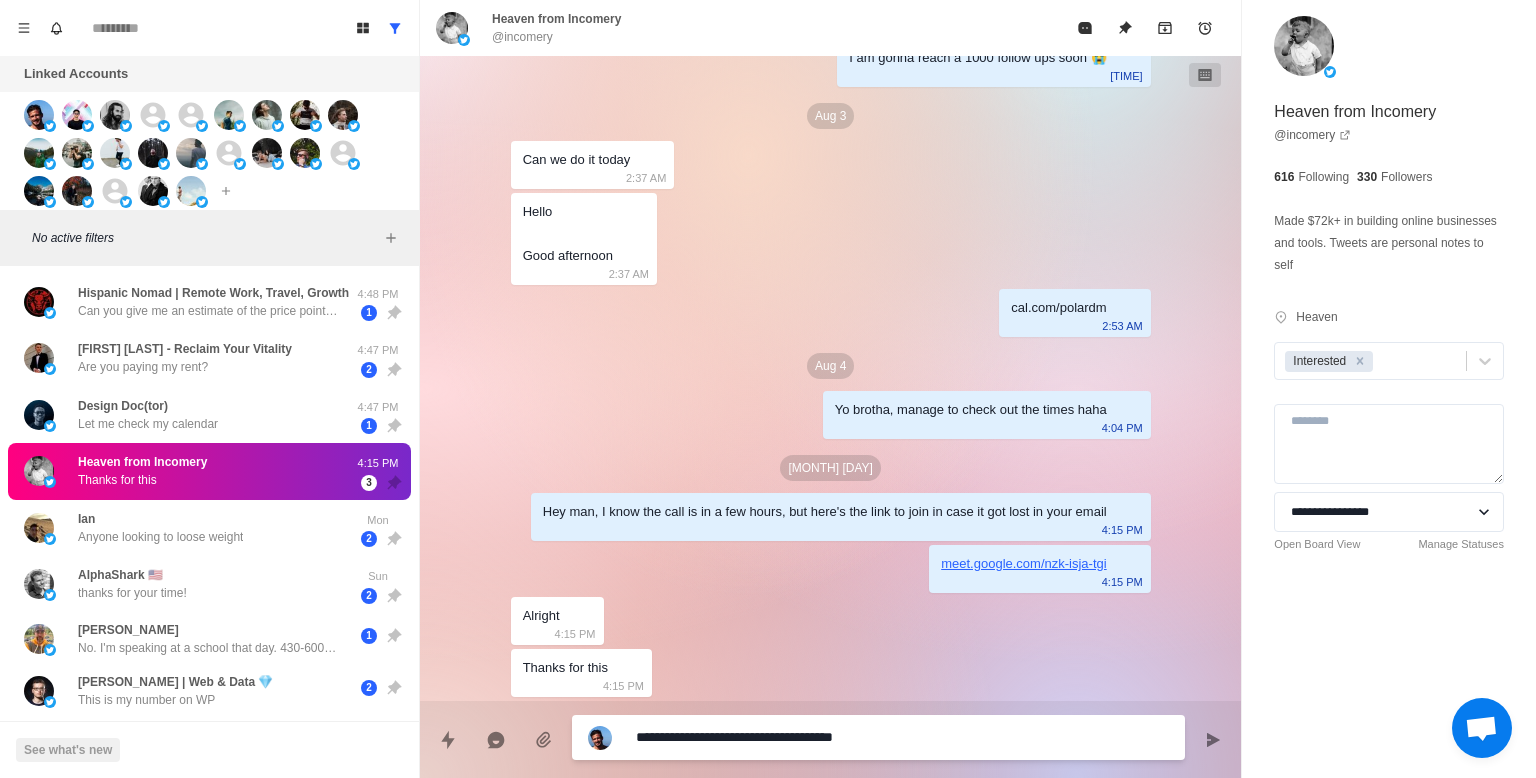 type on "*" 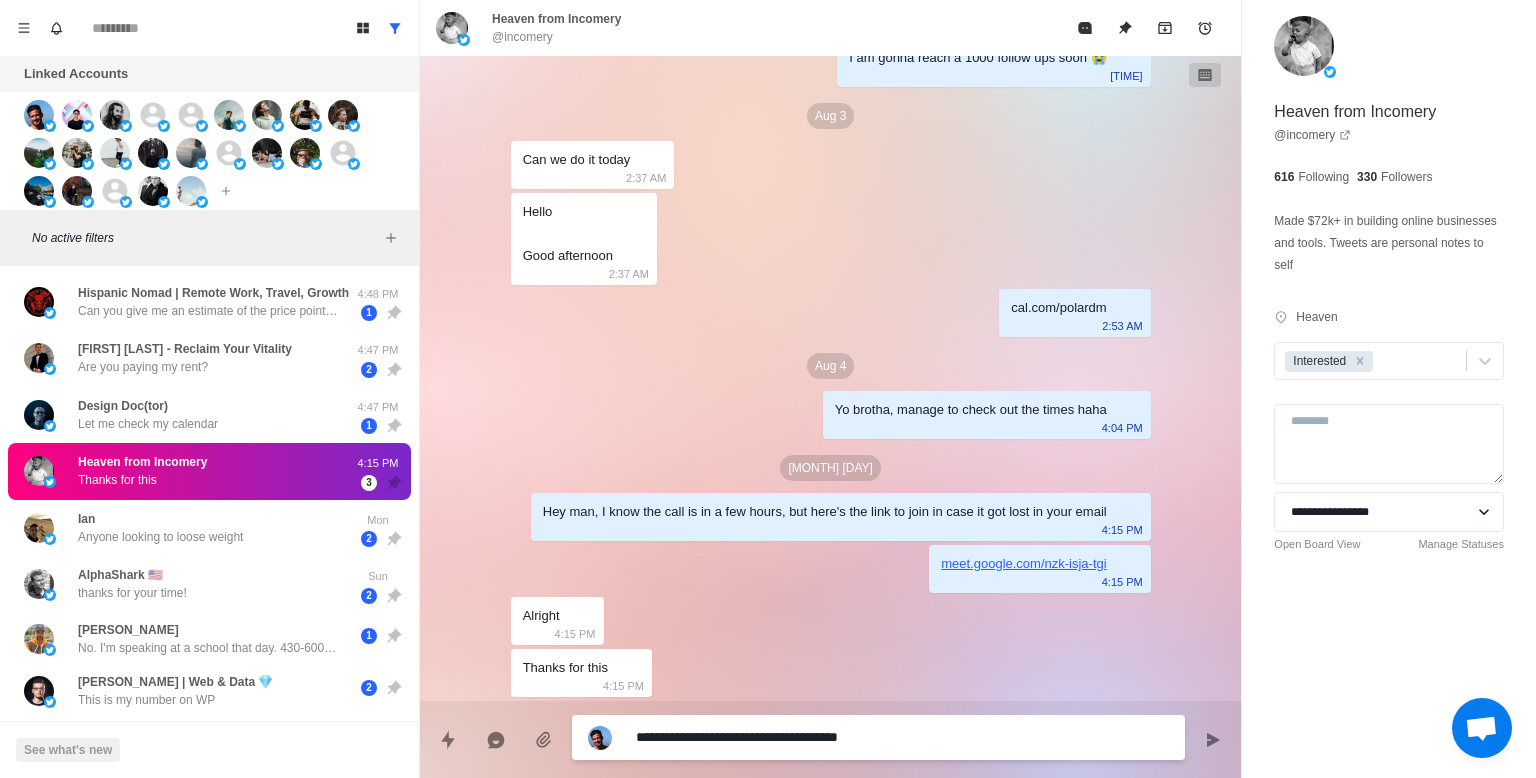 type on "*" 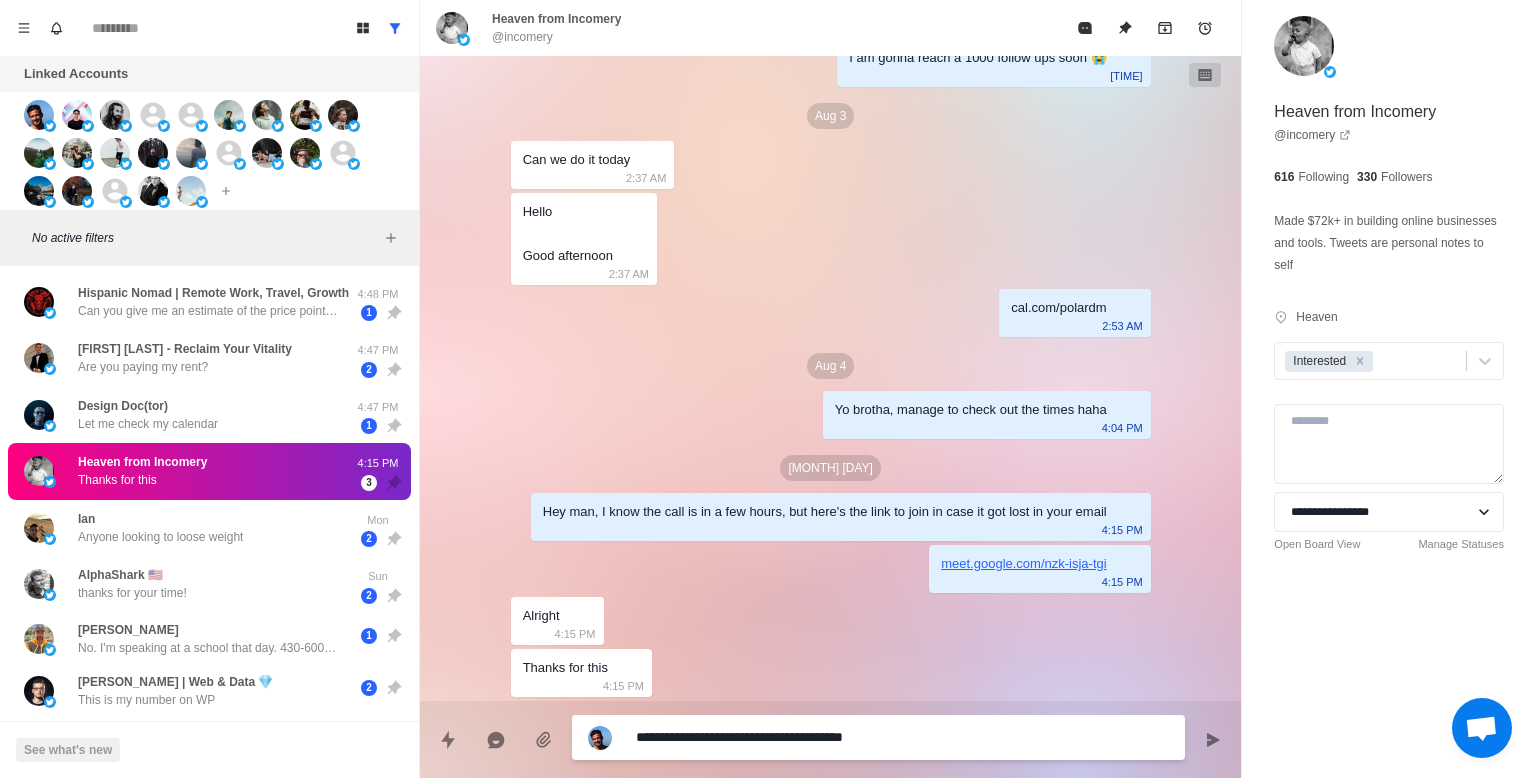 type on "*" 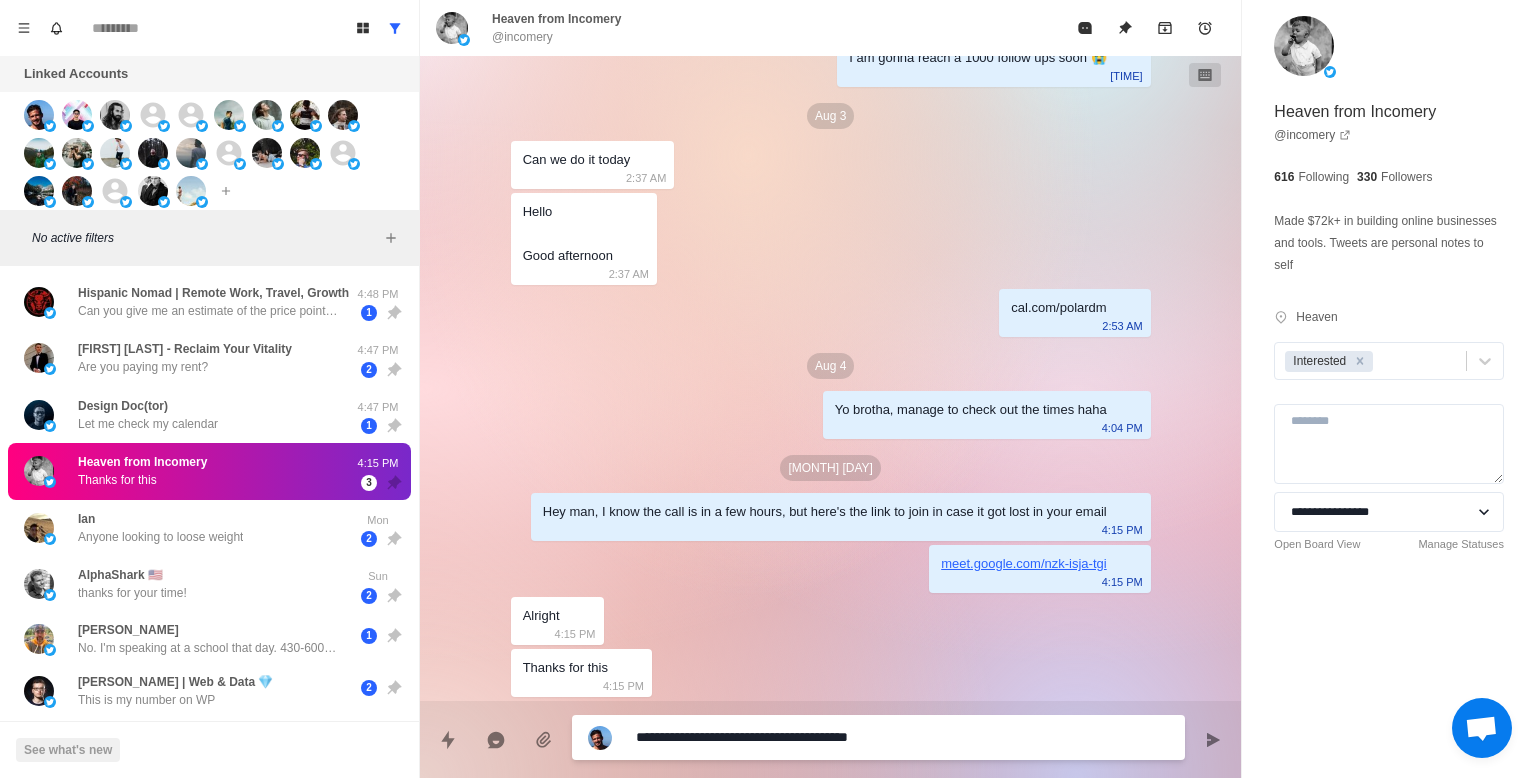 type on "*" 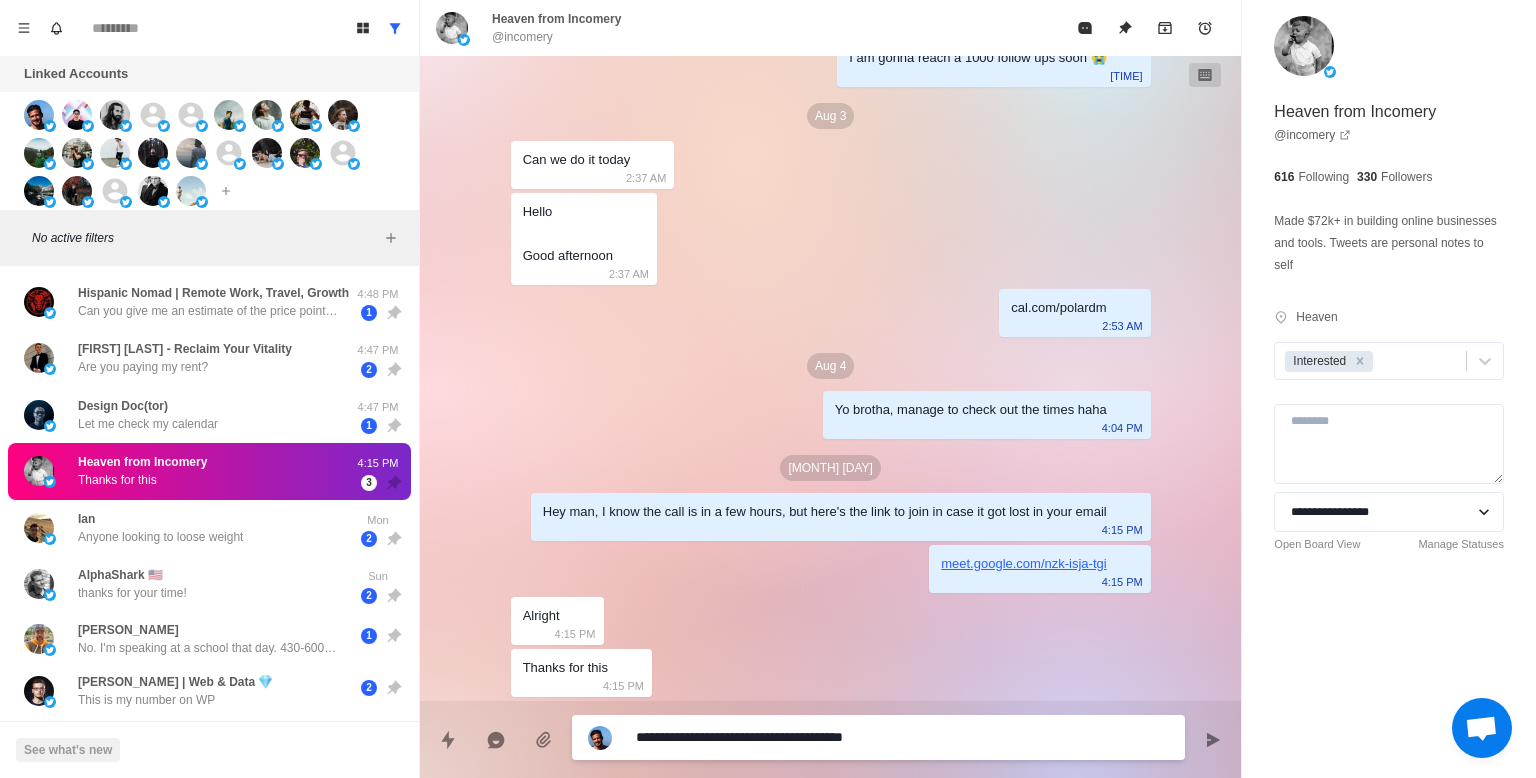 type on "*" 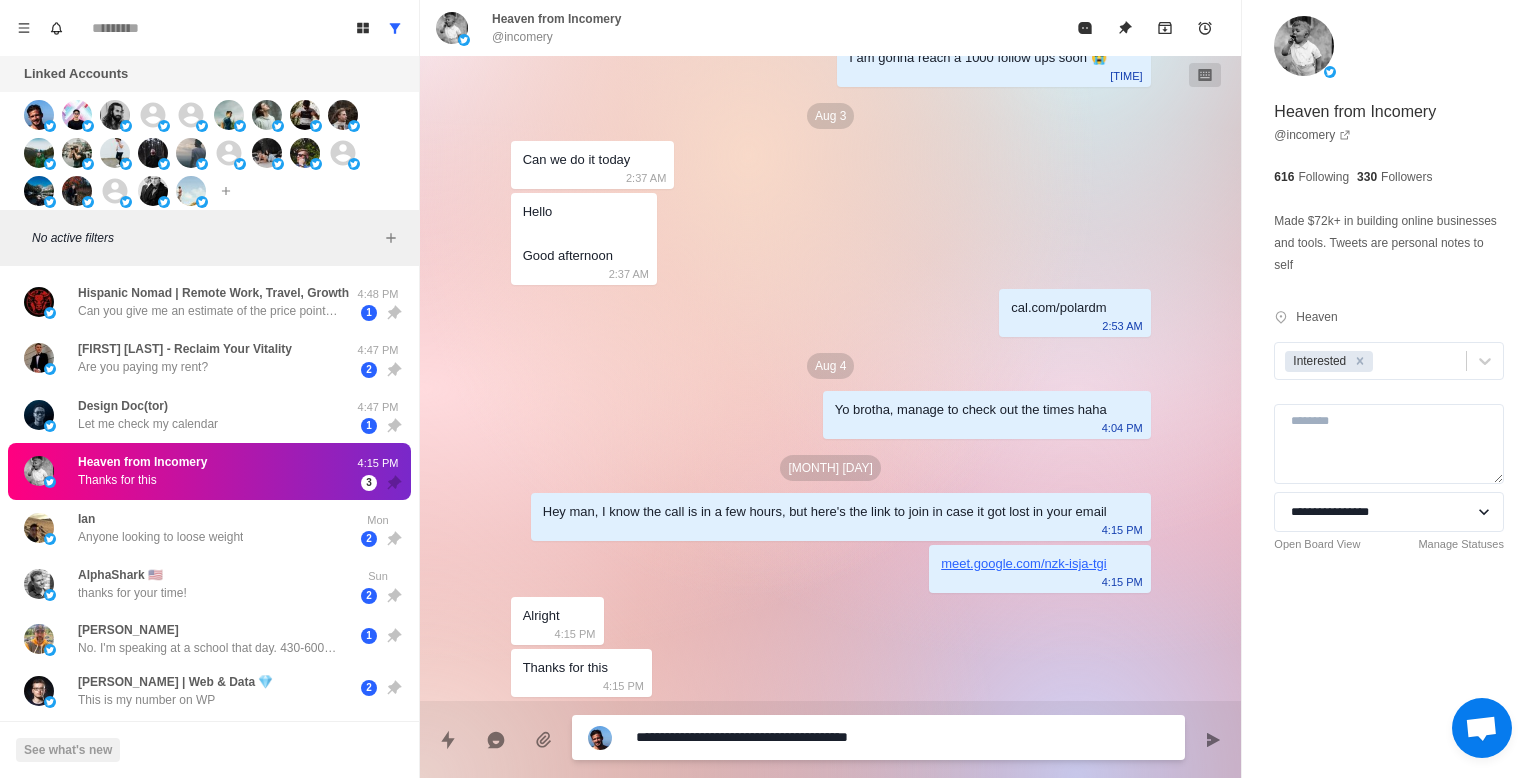 type on "**********" 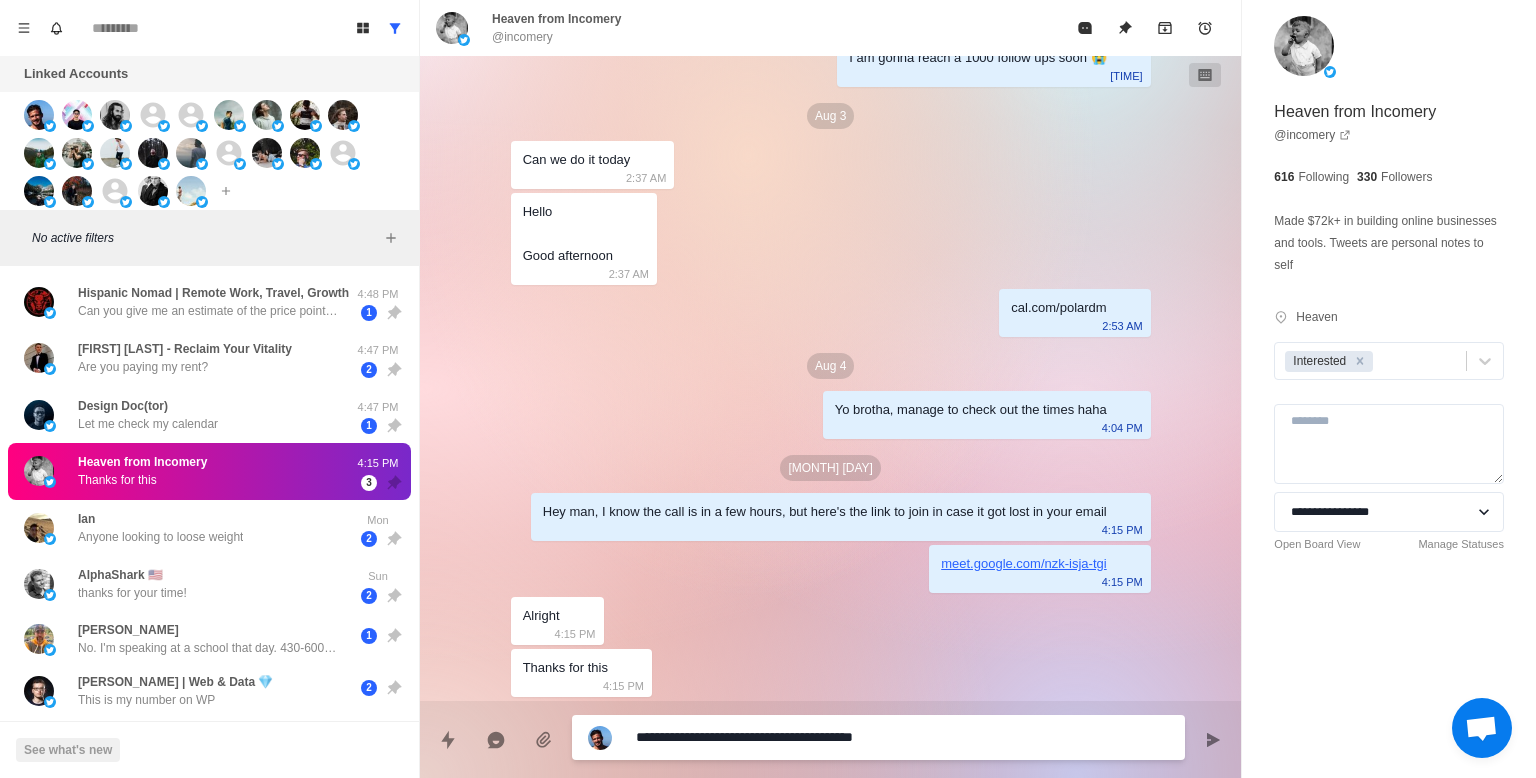 type on "*" 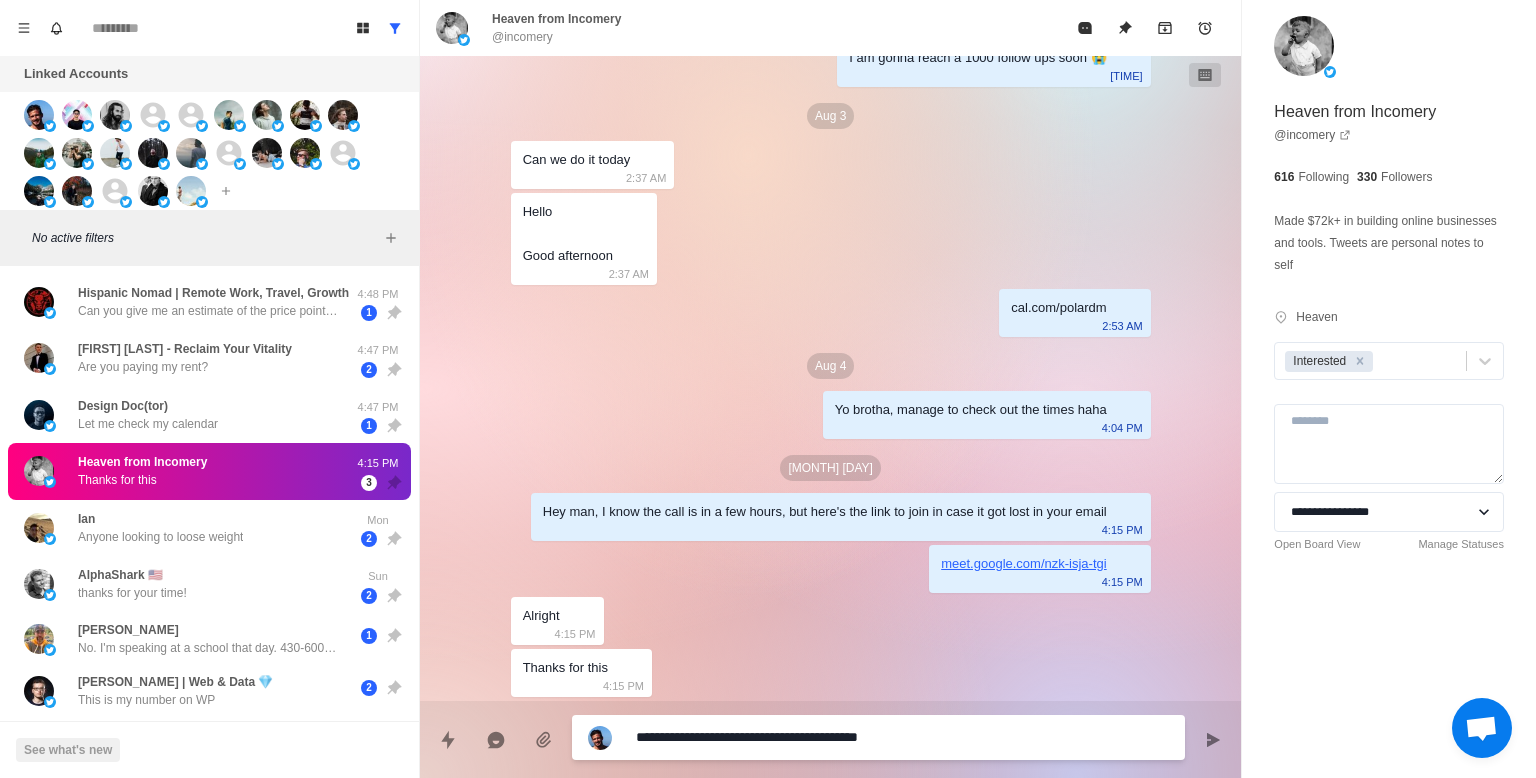 type on "*" 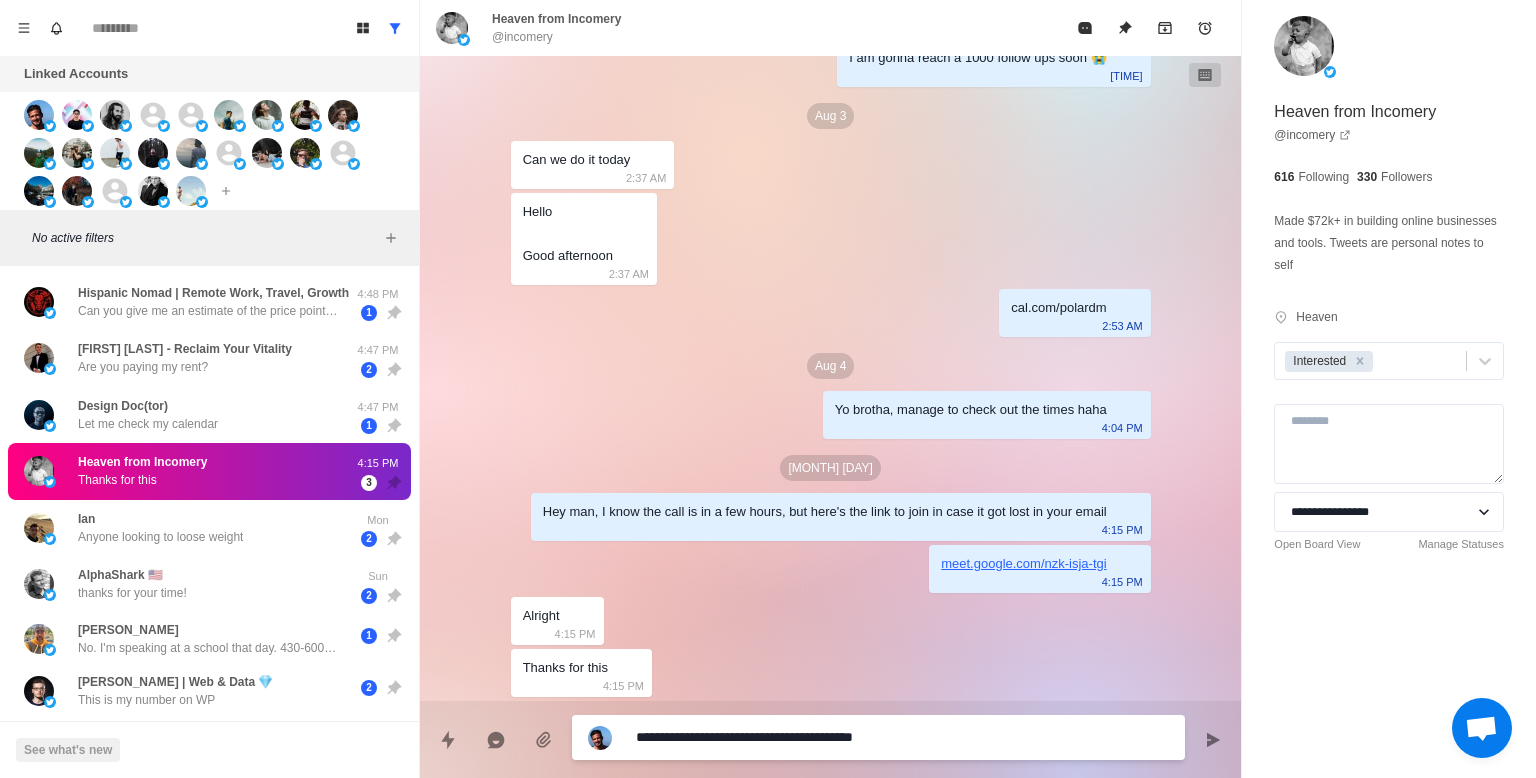 type on "*" 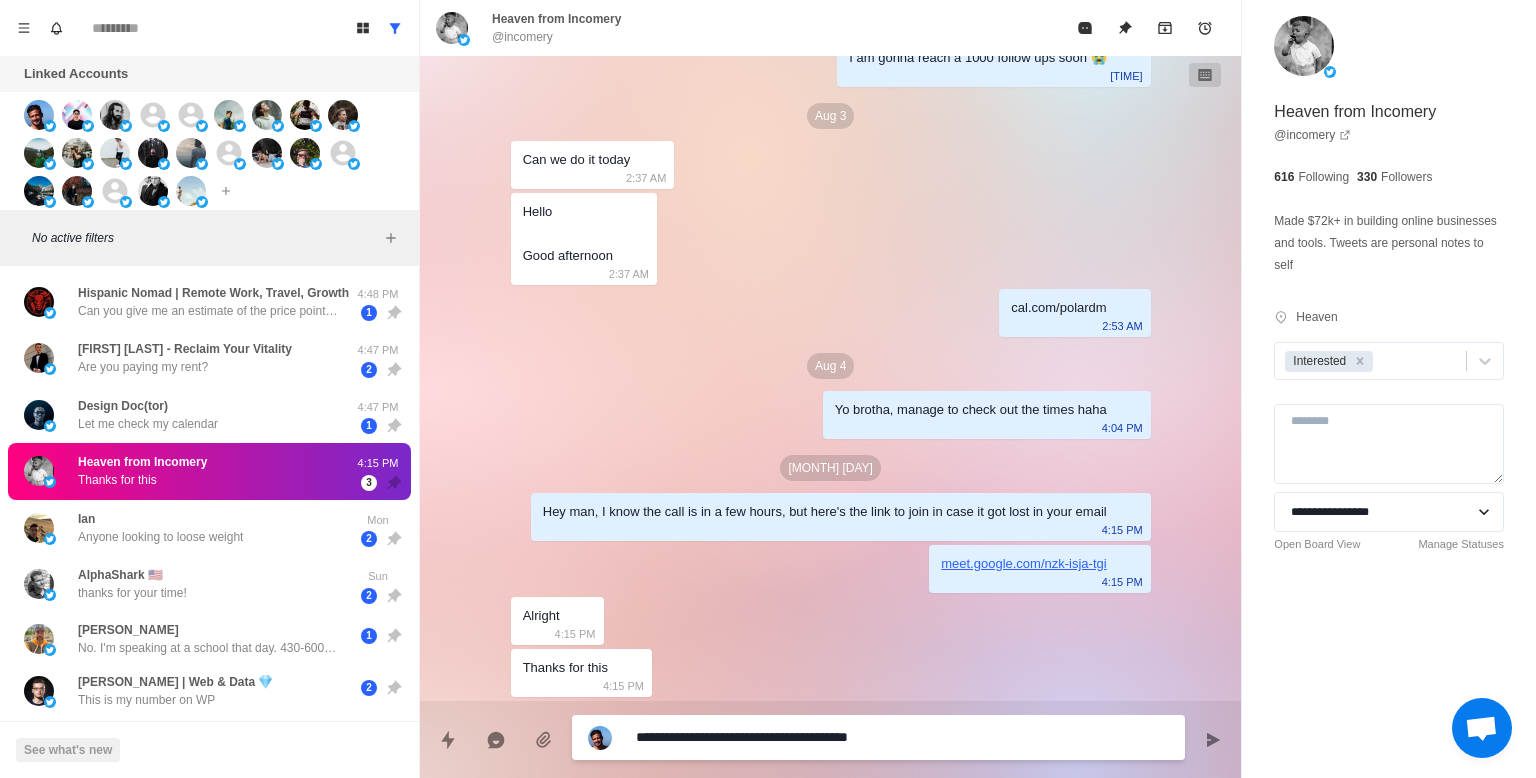 type on "*" 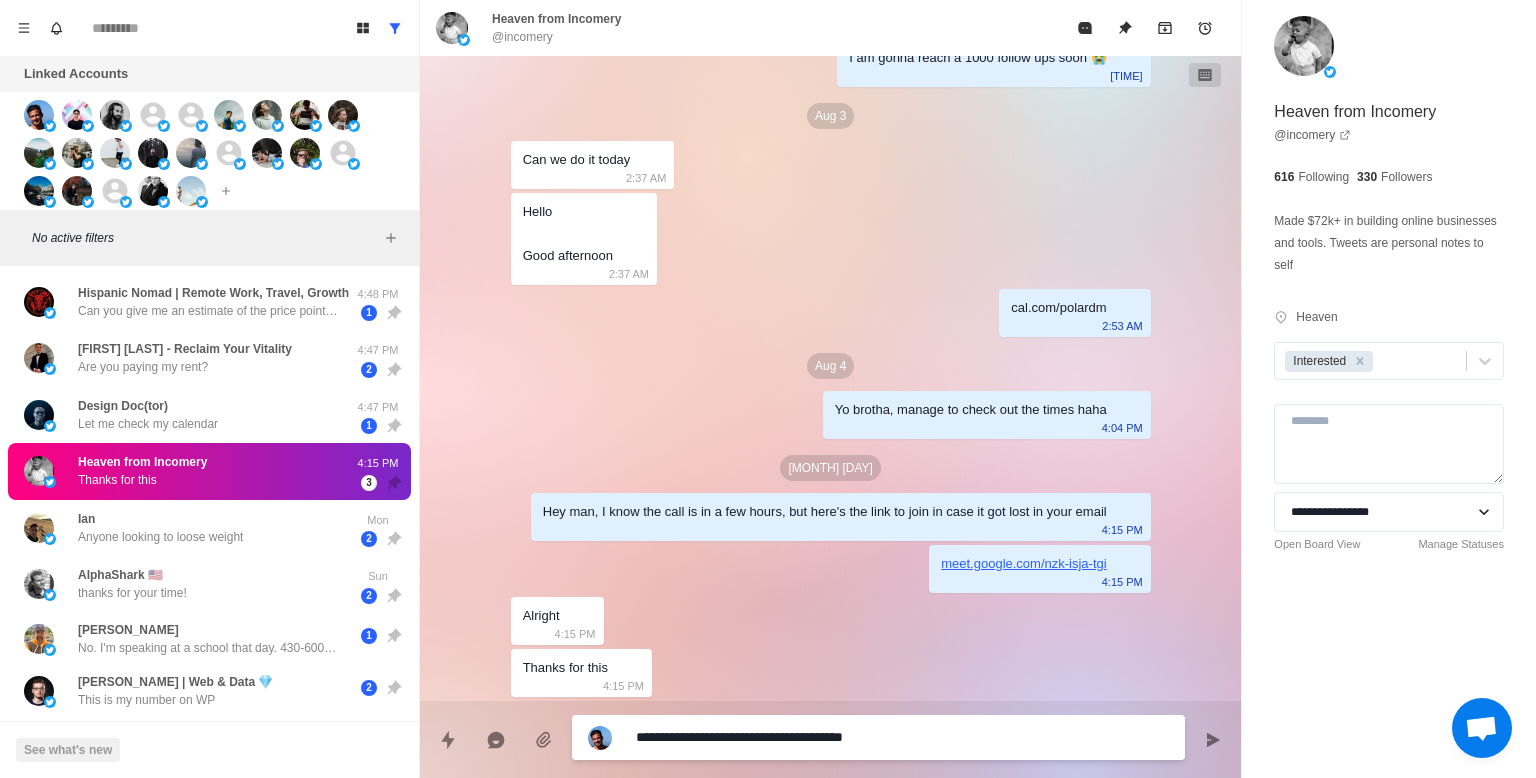 type on "*" 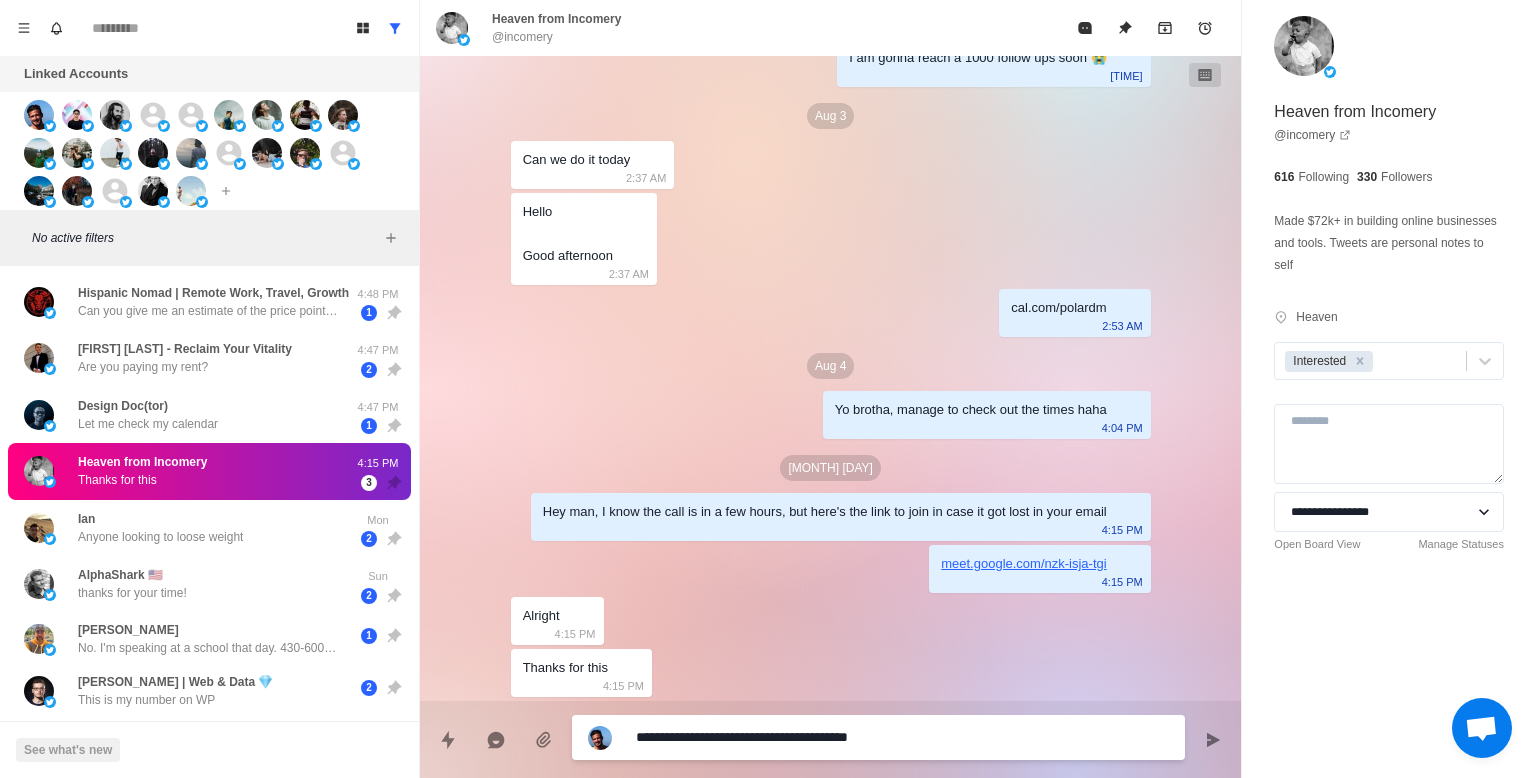type on "*" 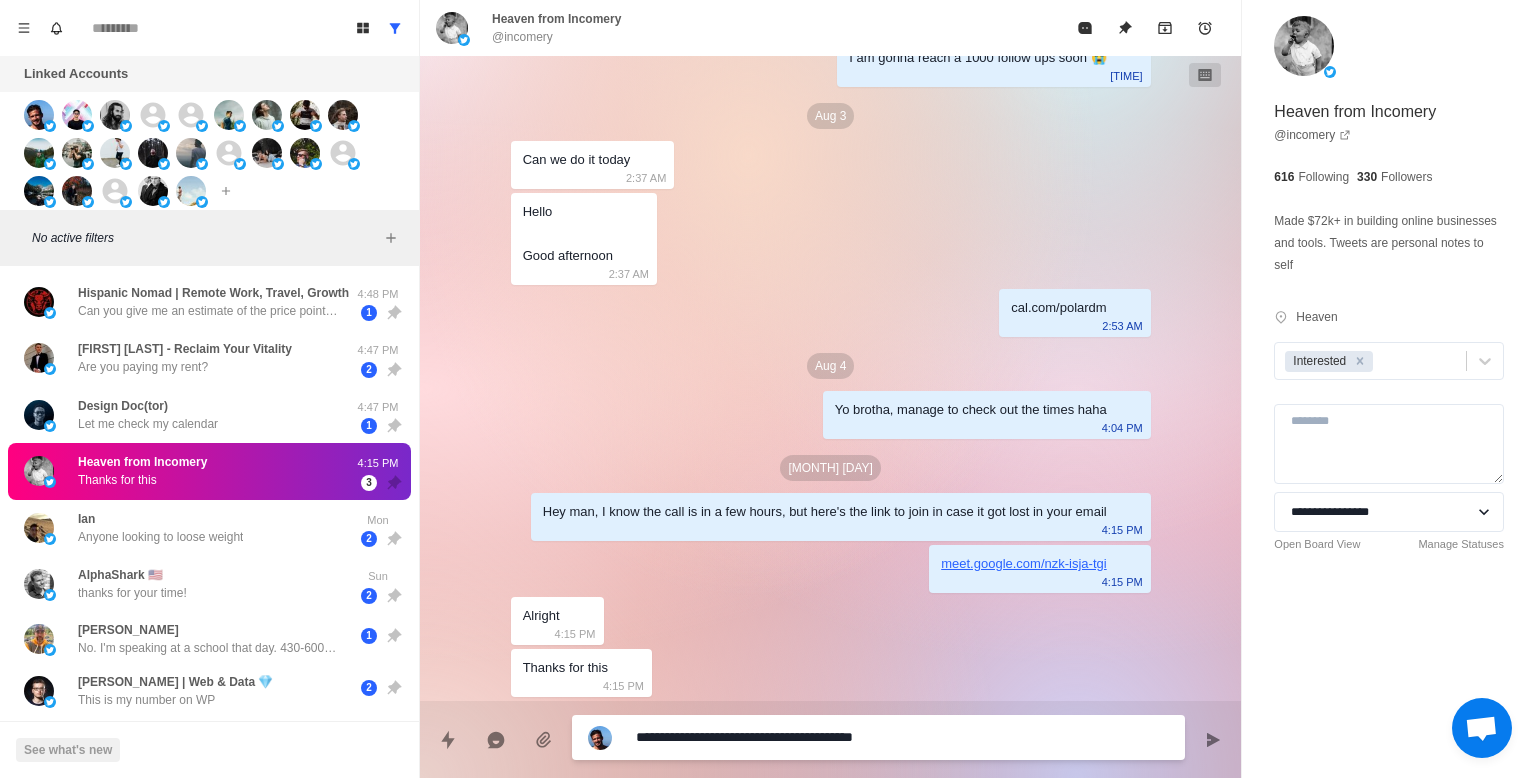 type on "*" 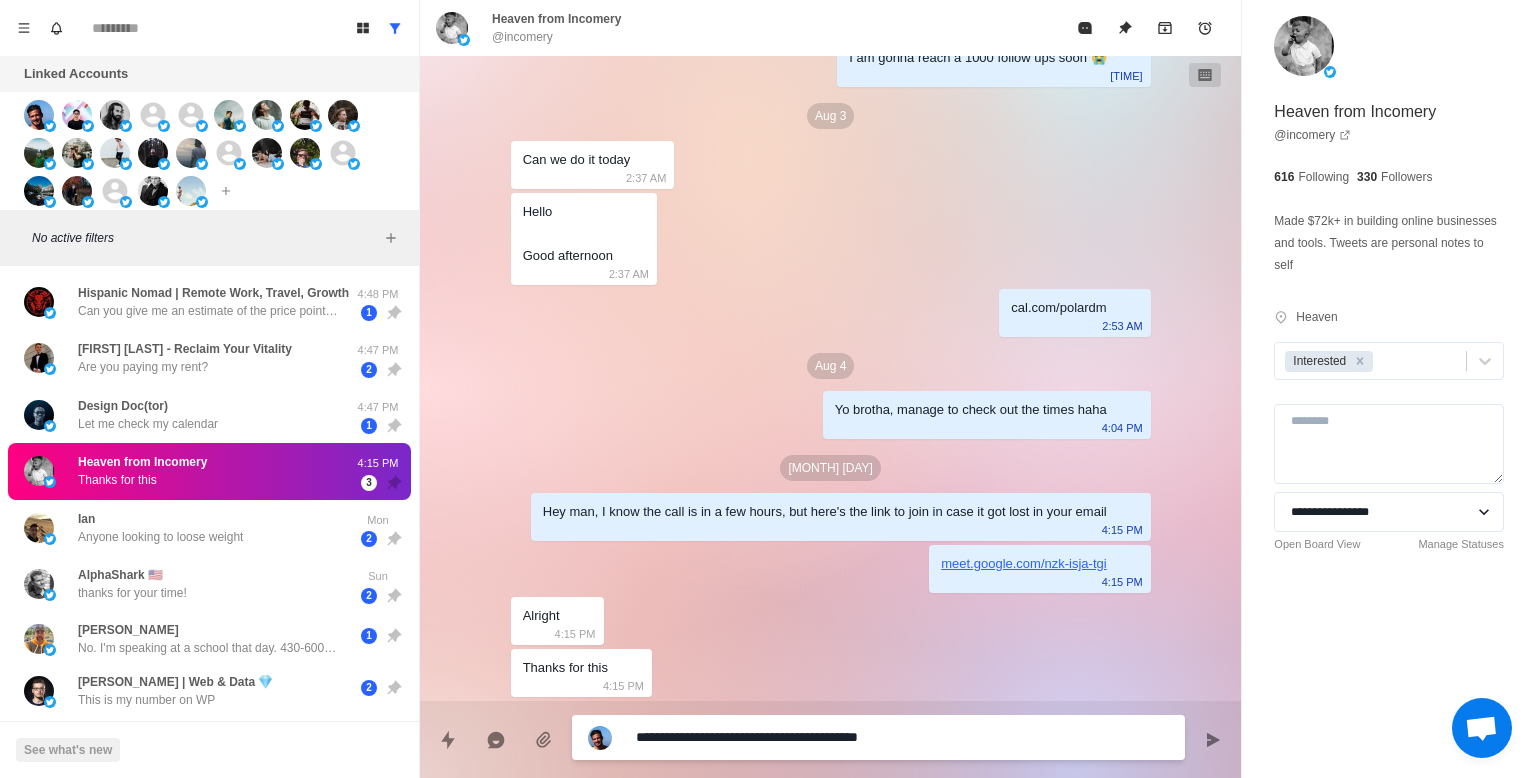 type on "*" 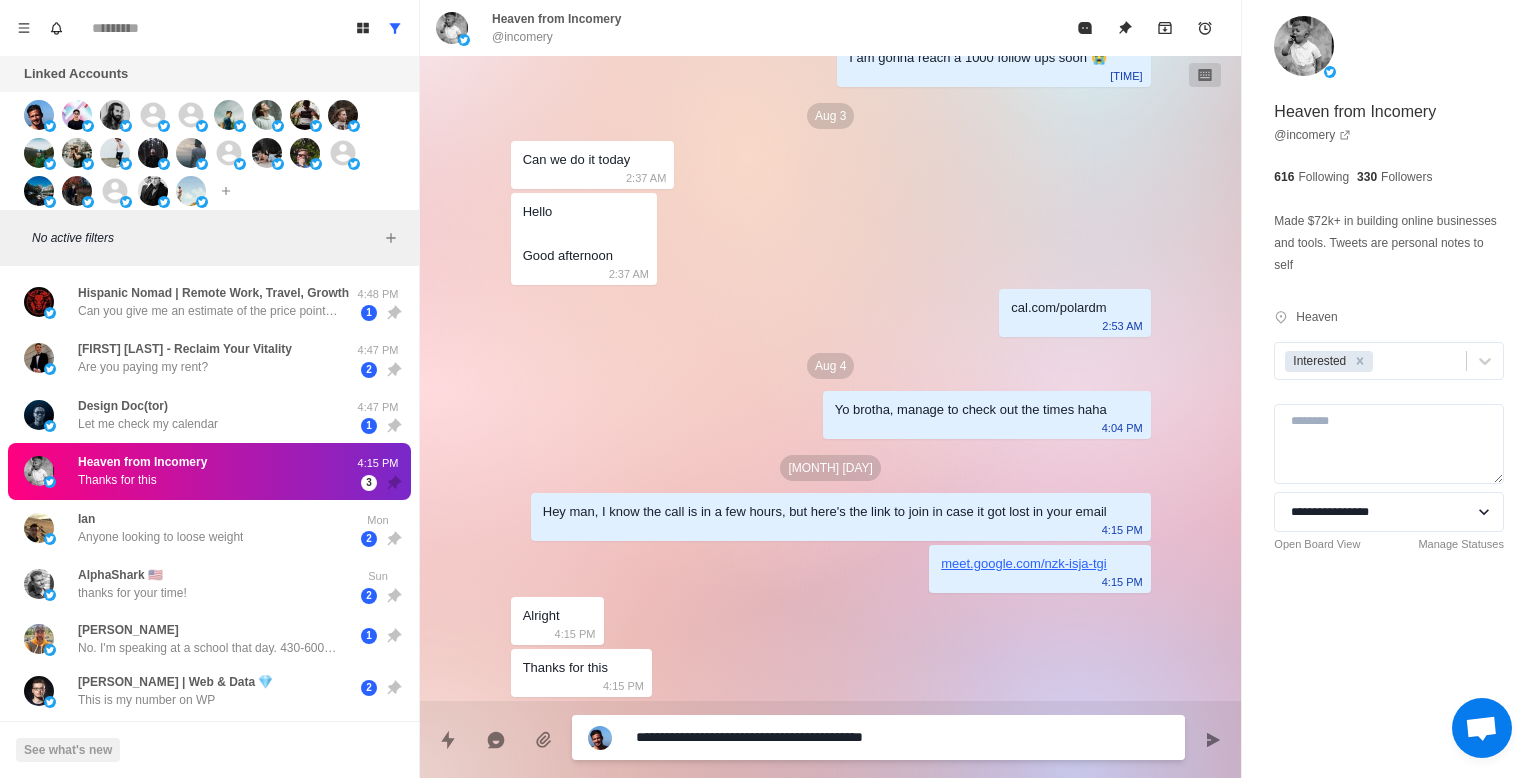 type on "*" 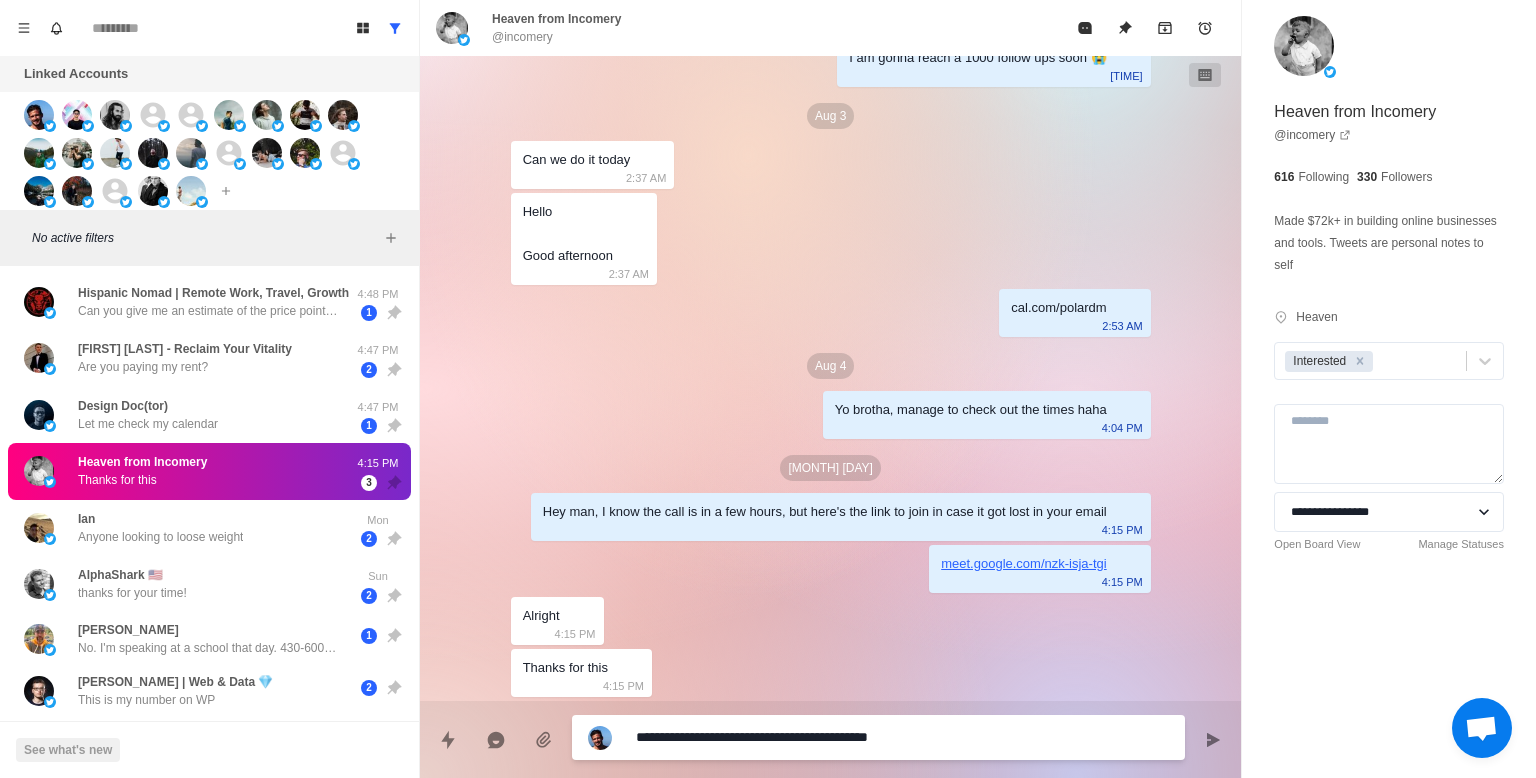 type on "*" 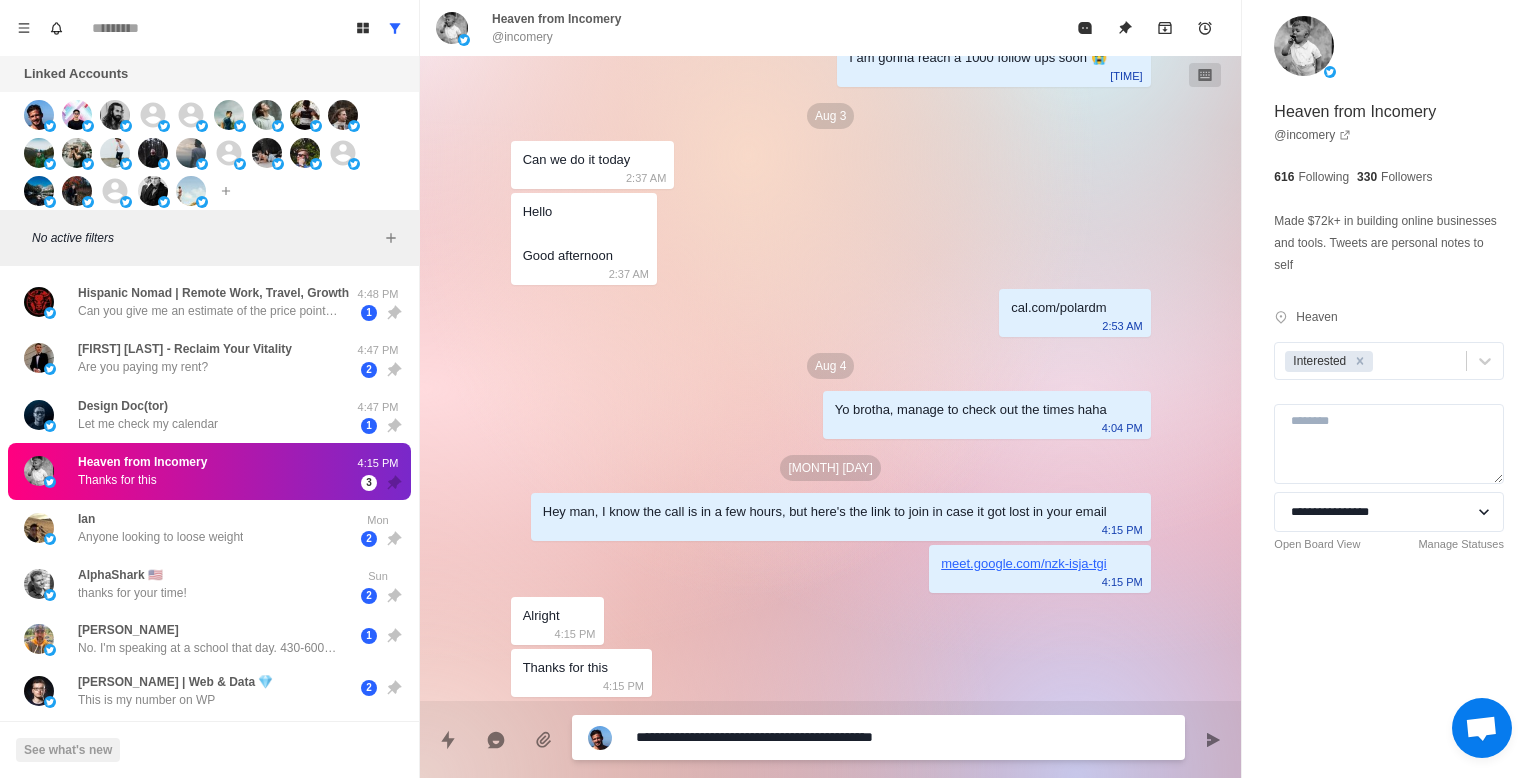 type on "*" 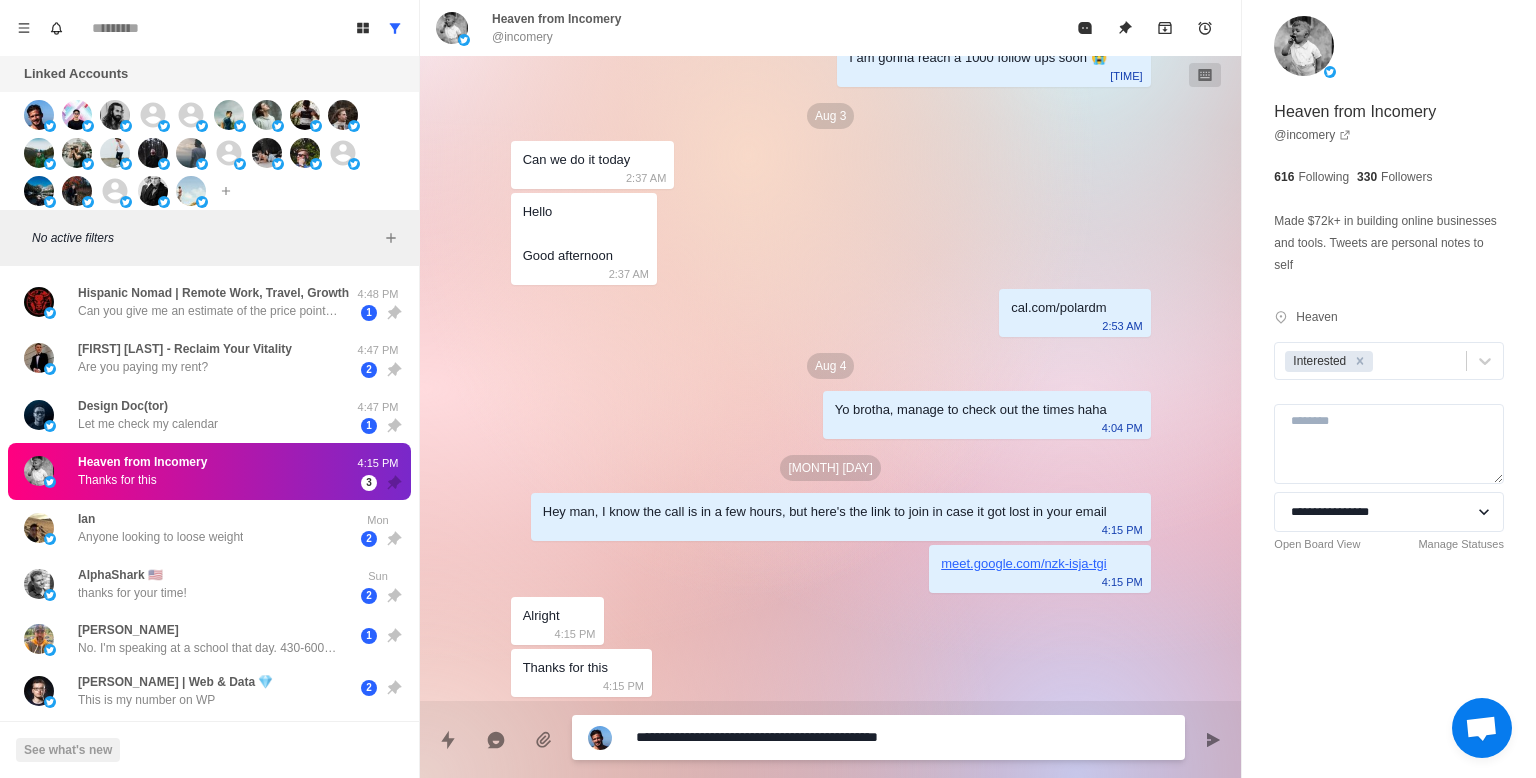 type on "**********" 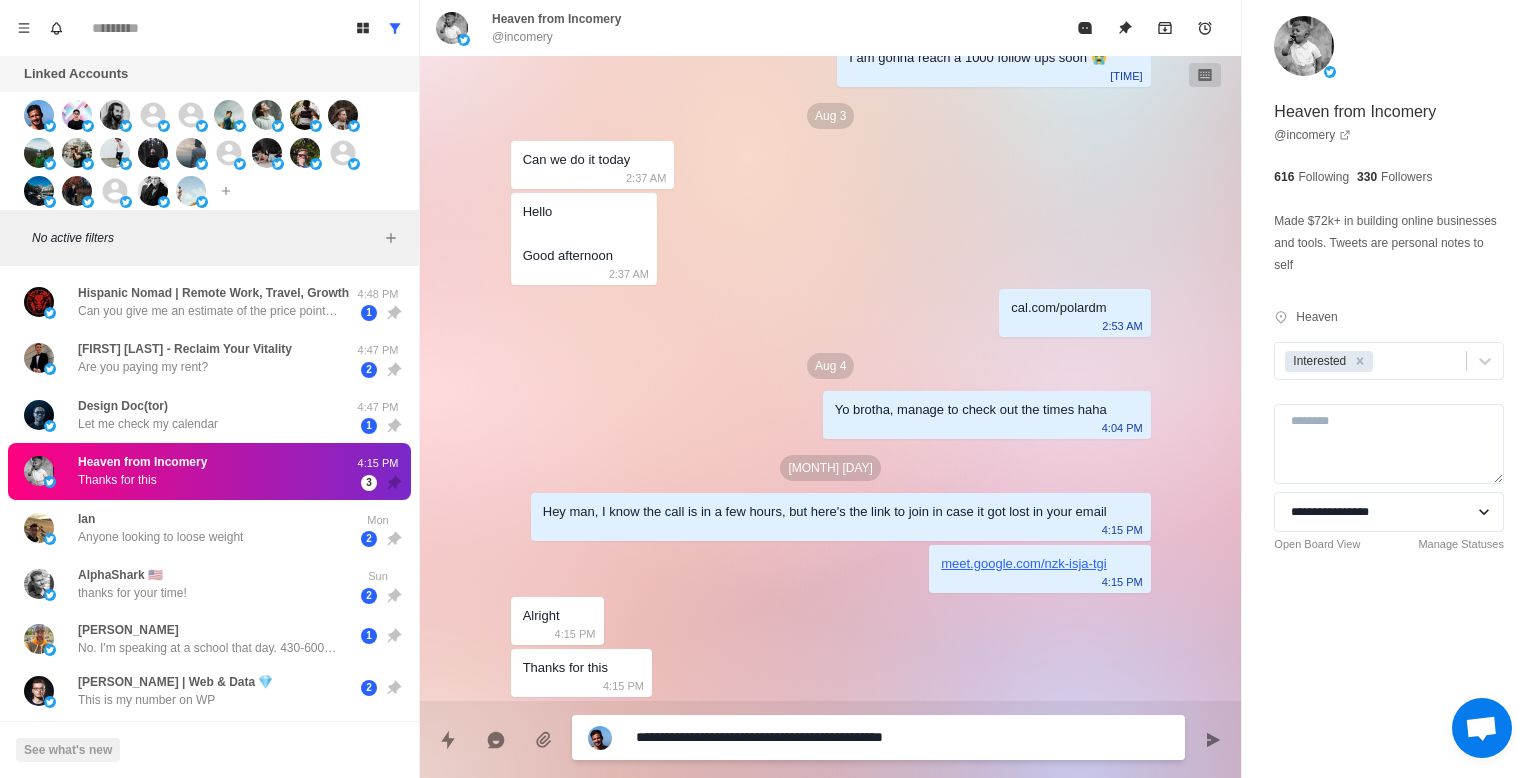 type on "*" 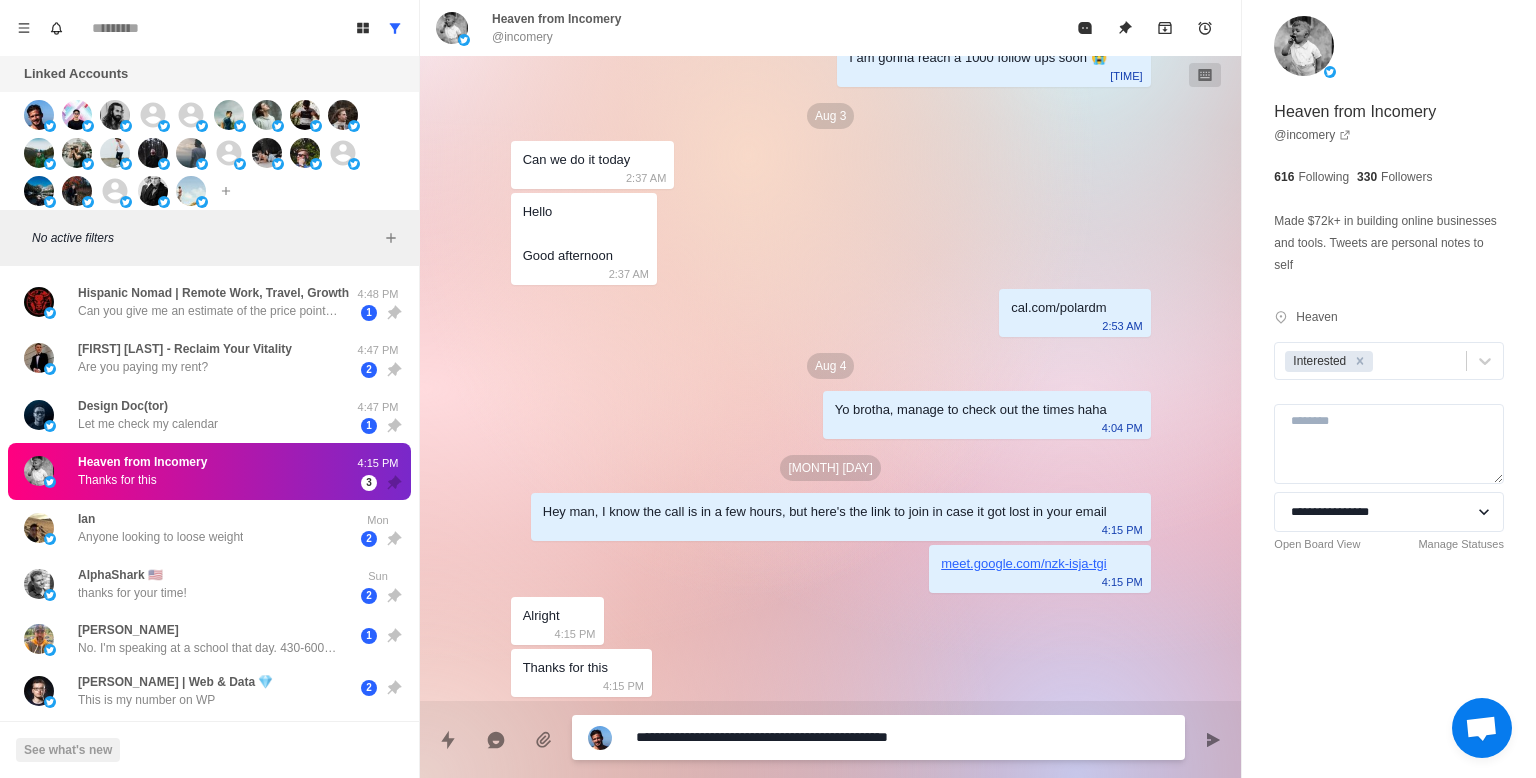 type on "*" 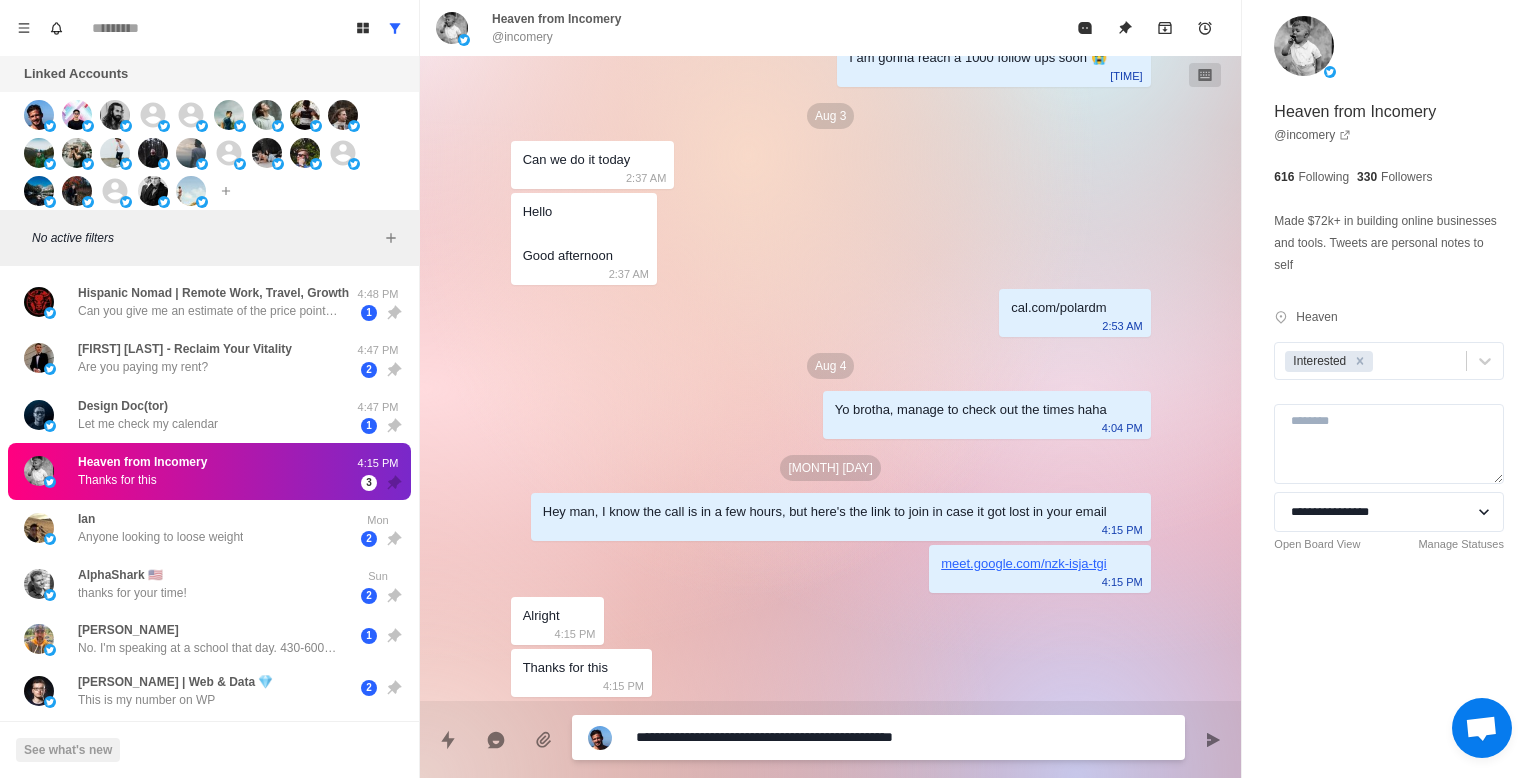 type on "*" 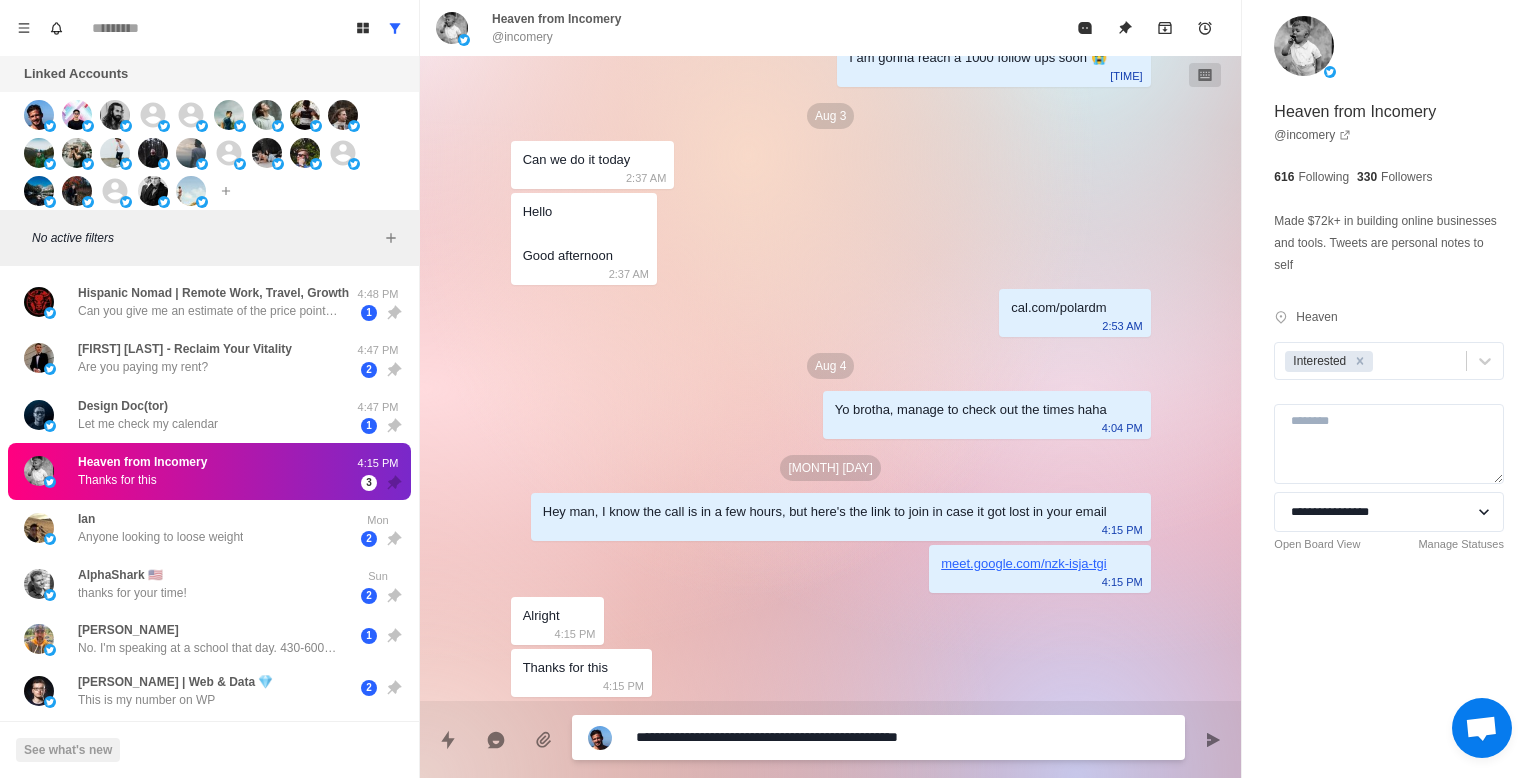 type on "*" 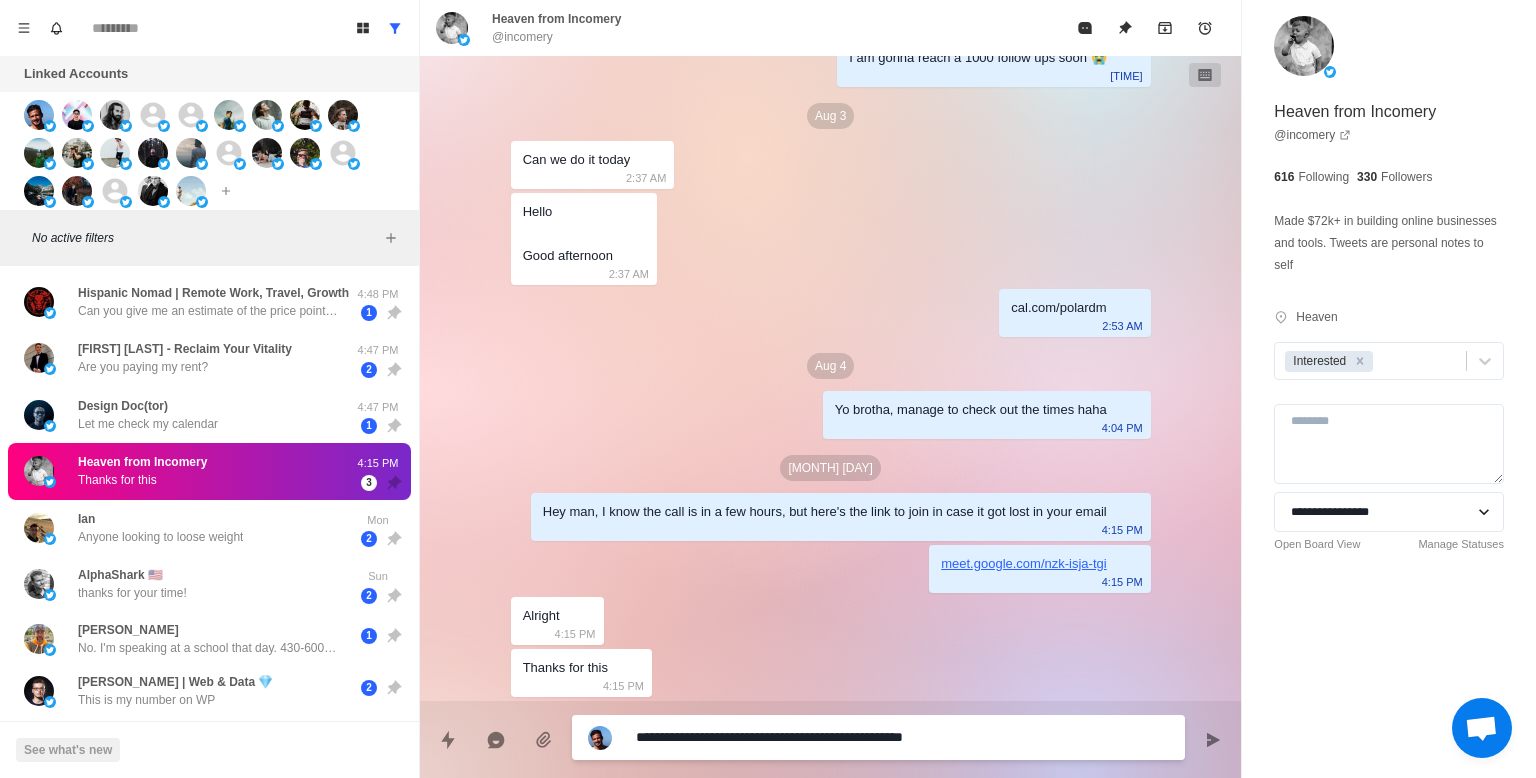 type on "*" 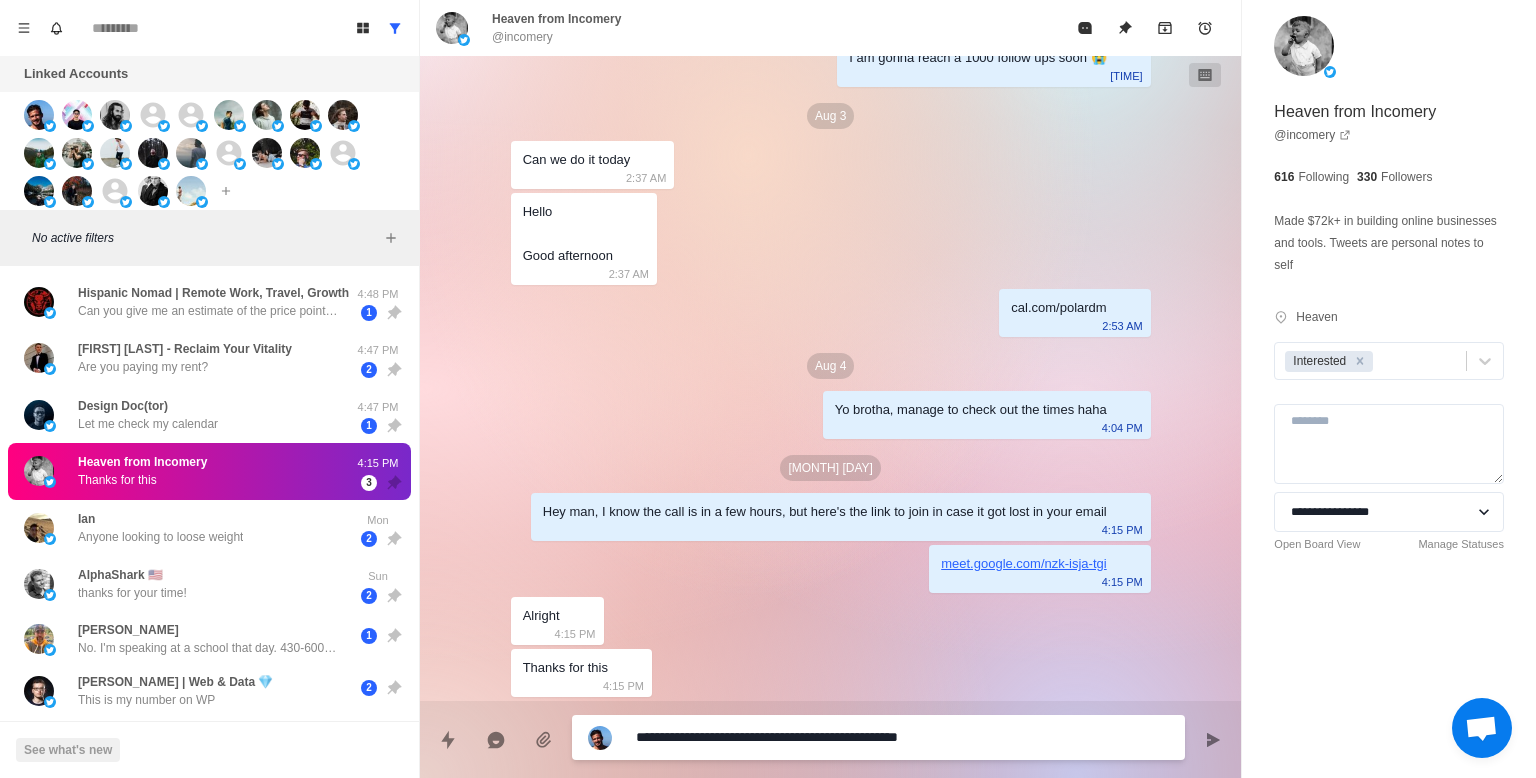type on "*" 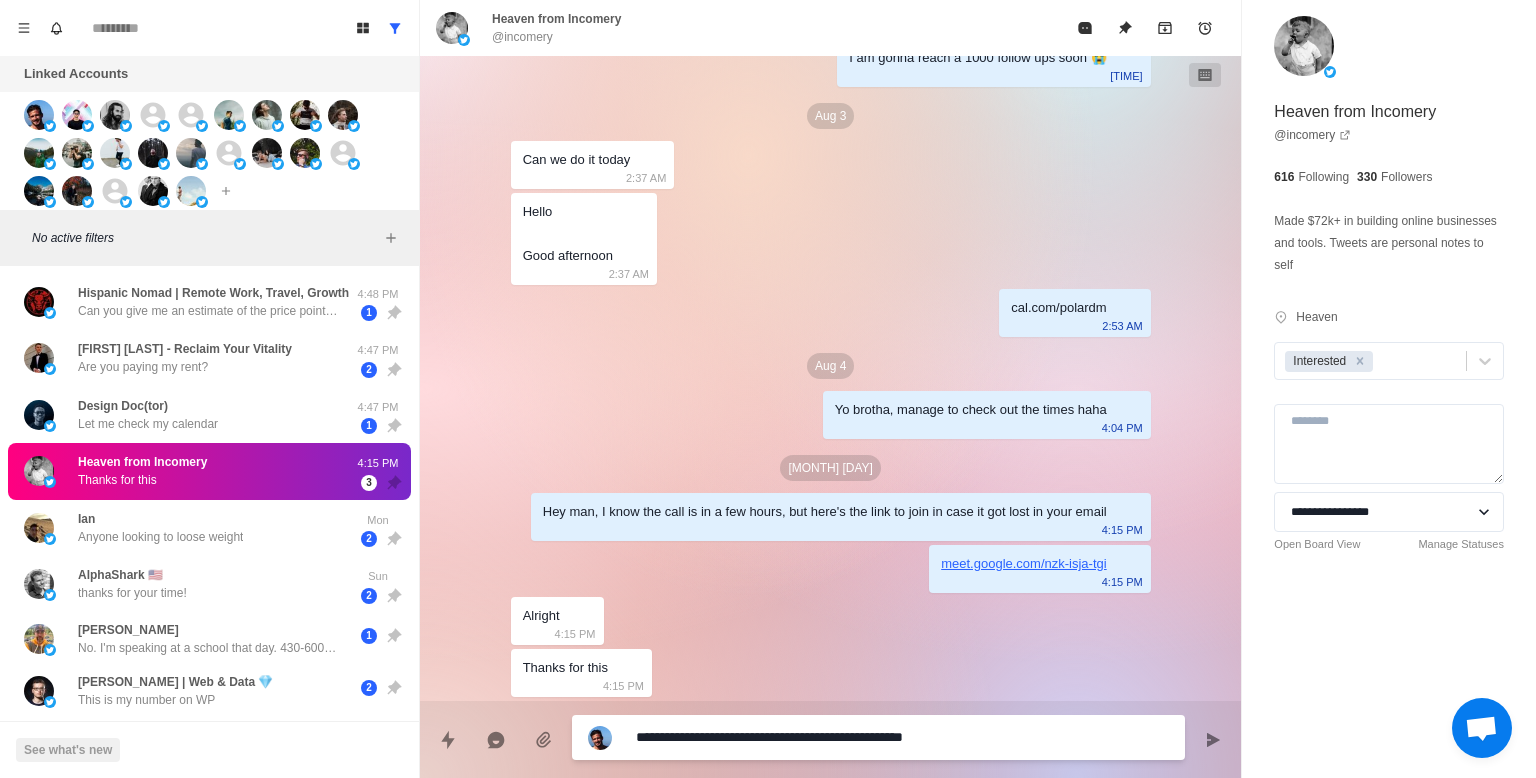 type on "*" 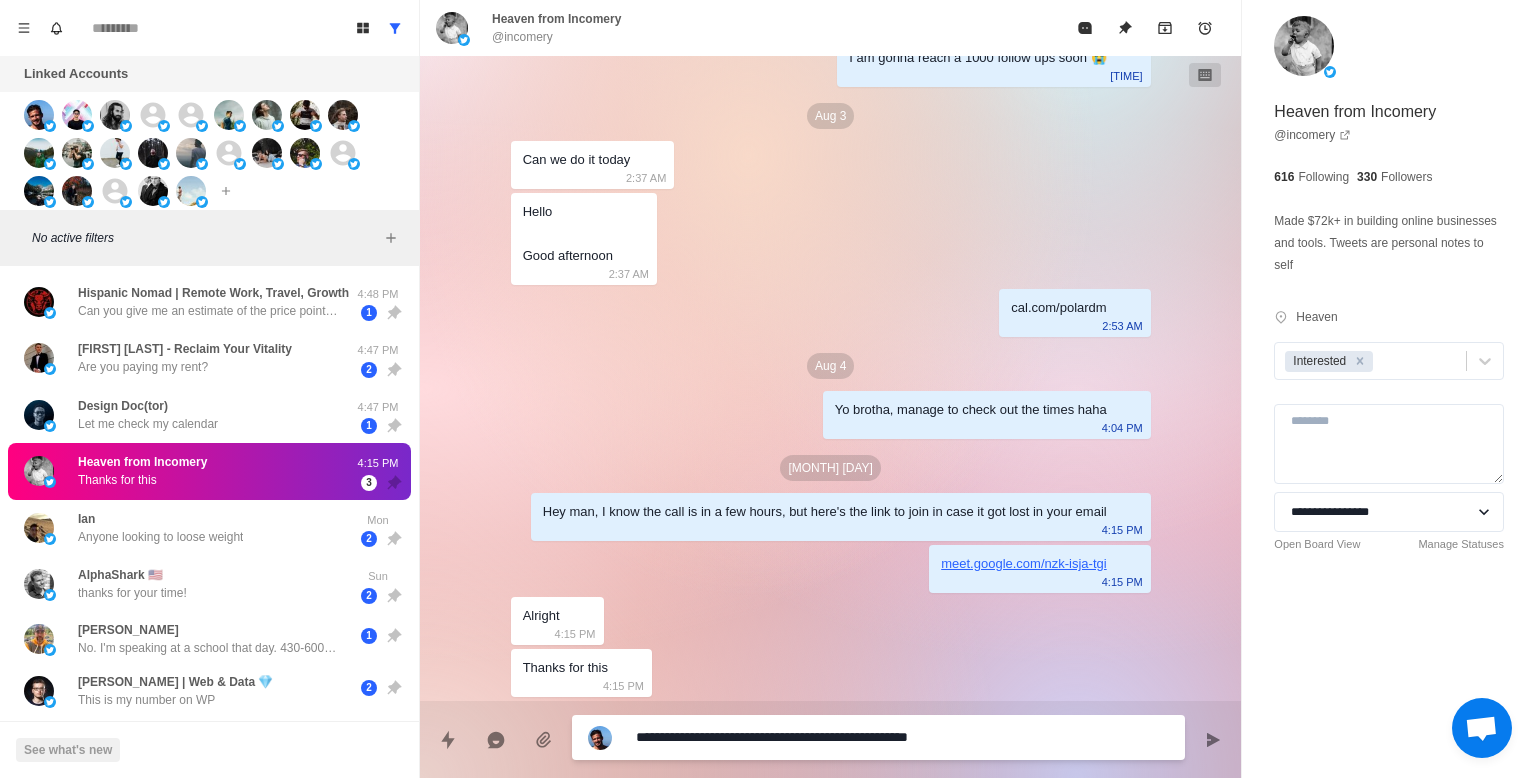 type on "*" 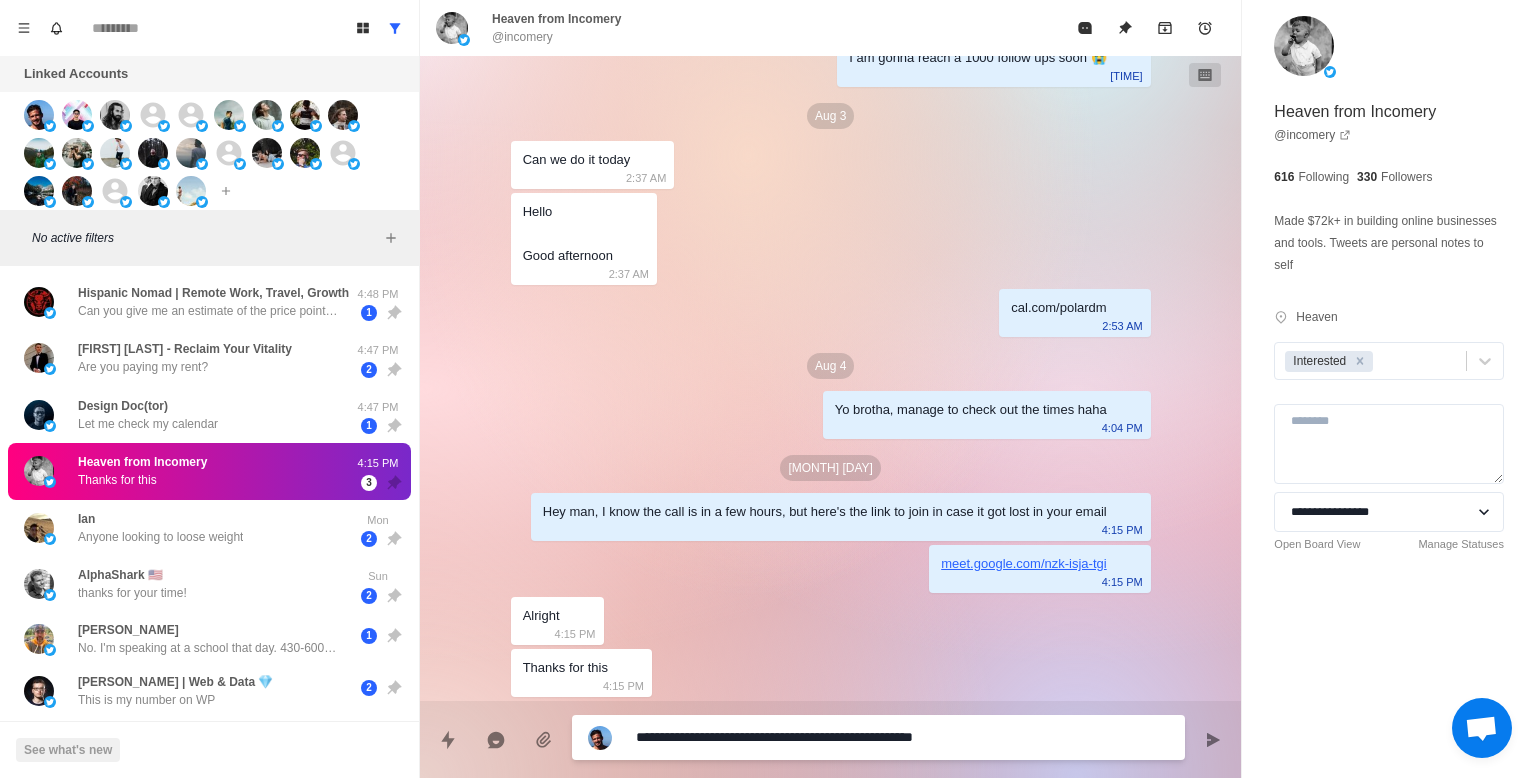type on "*" 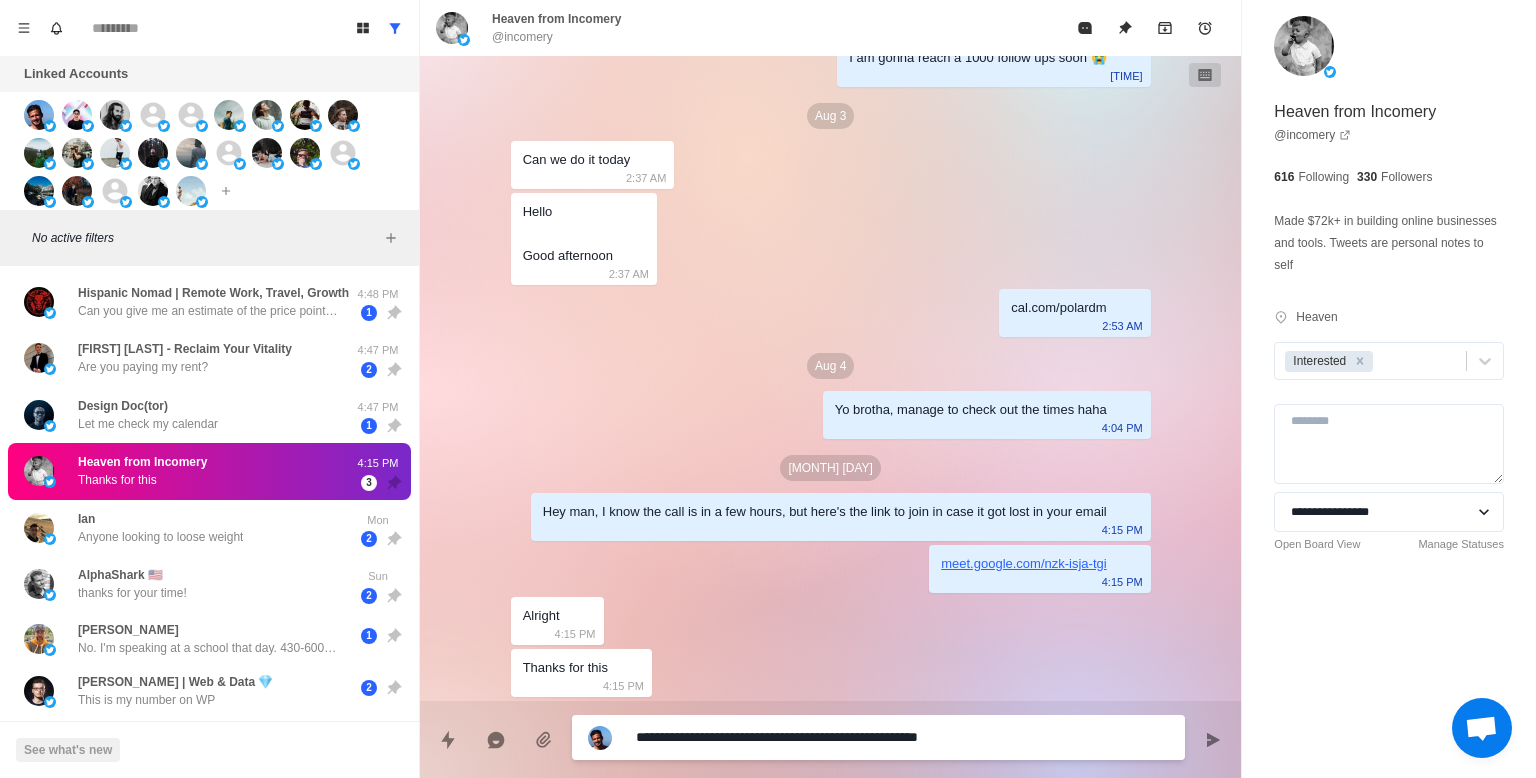 type on "*" 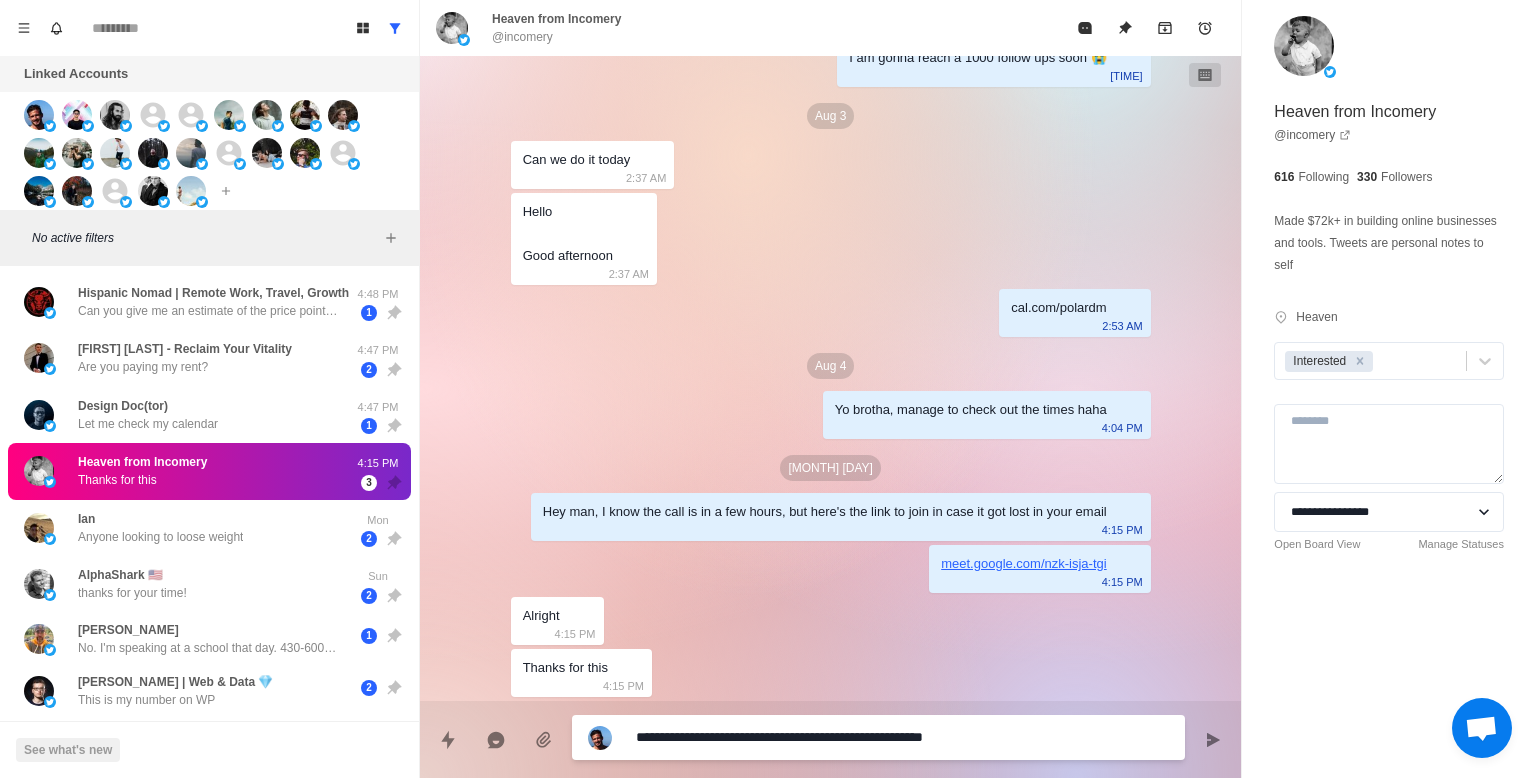 type on "*" 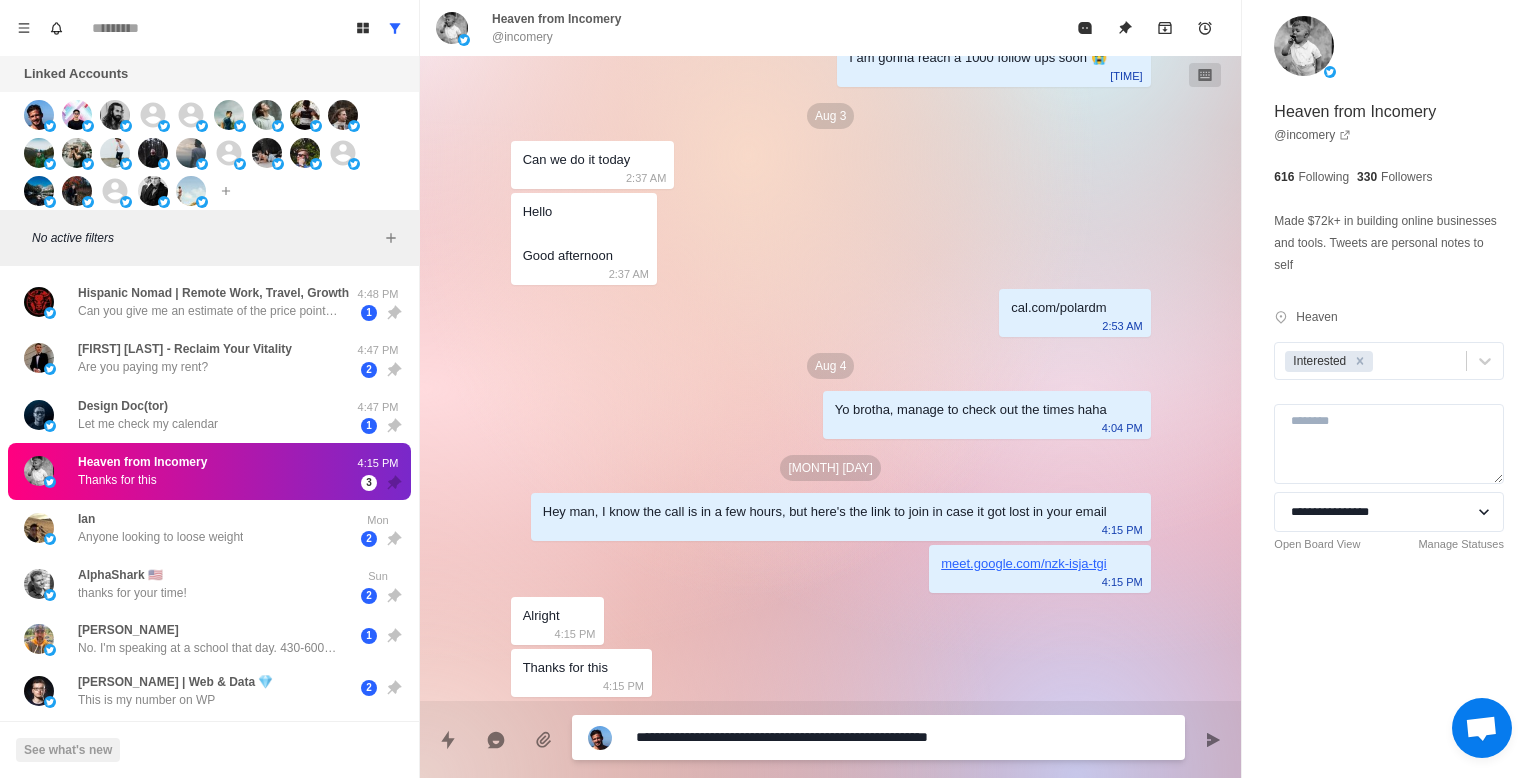 type on "*" 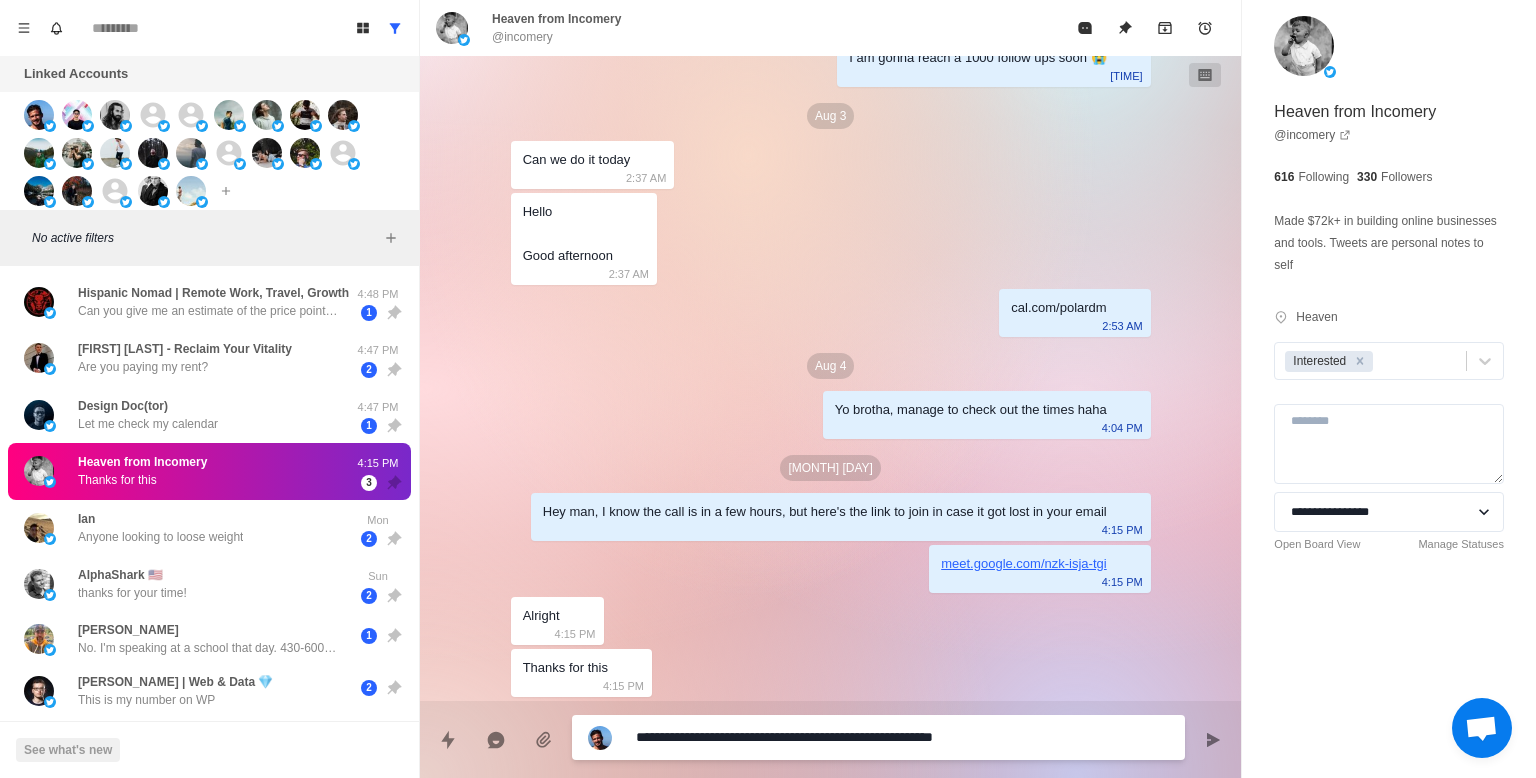 type on "*" 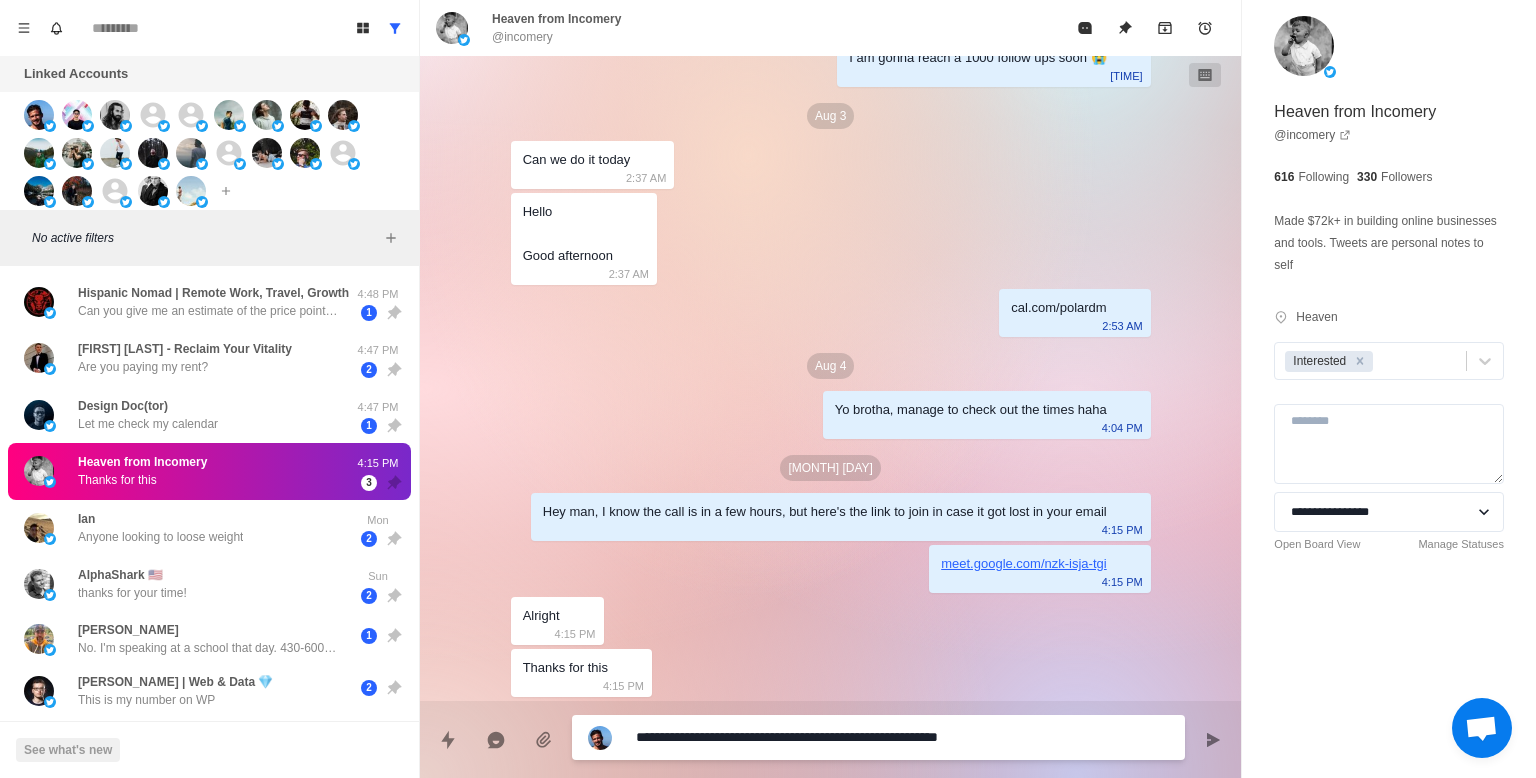 type on "*" 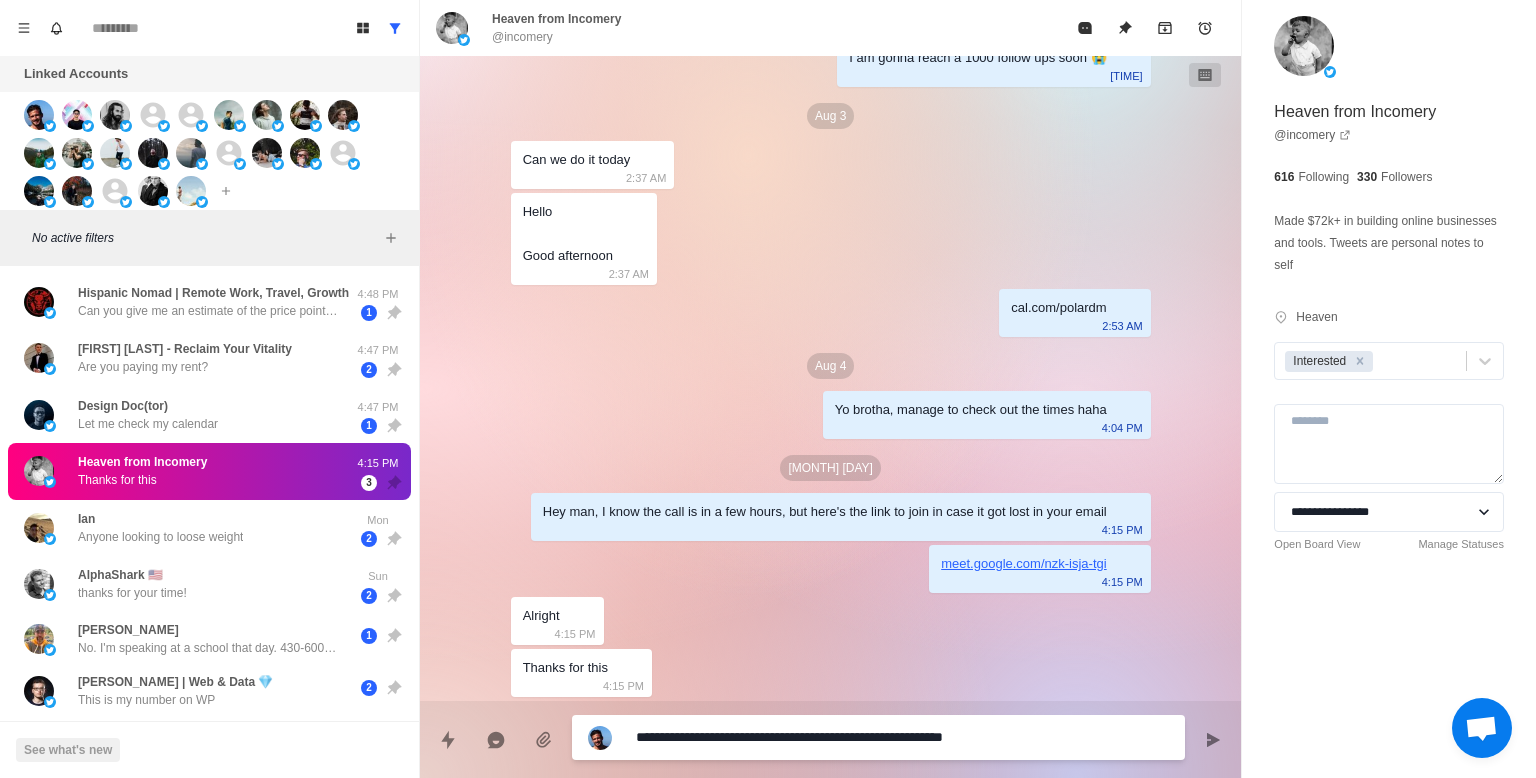 type on "*" 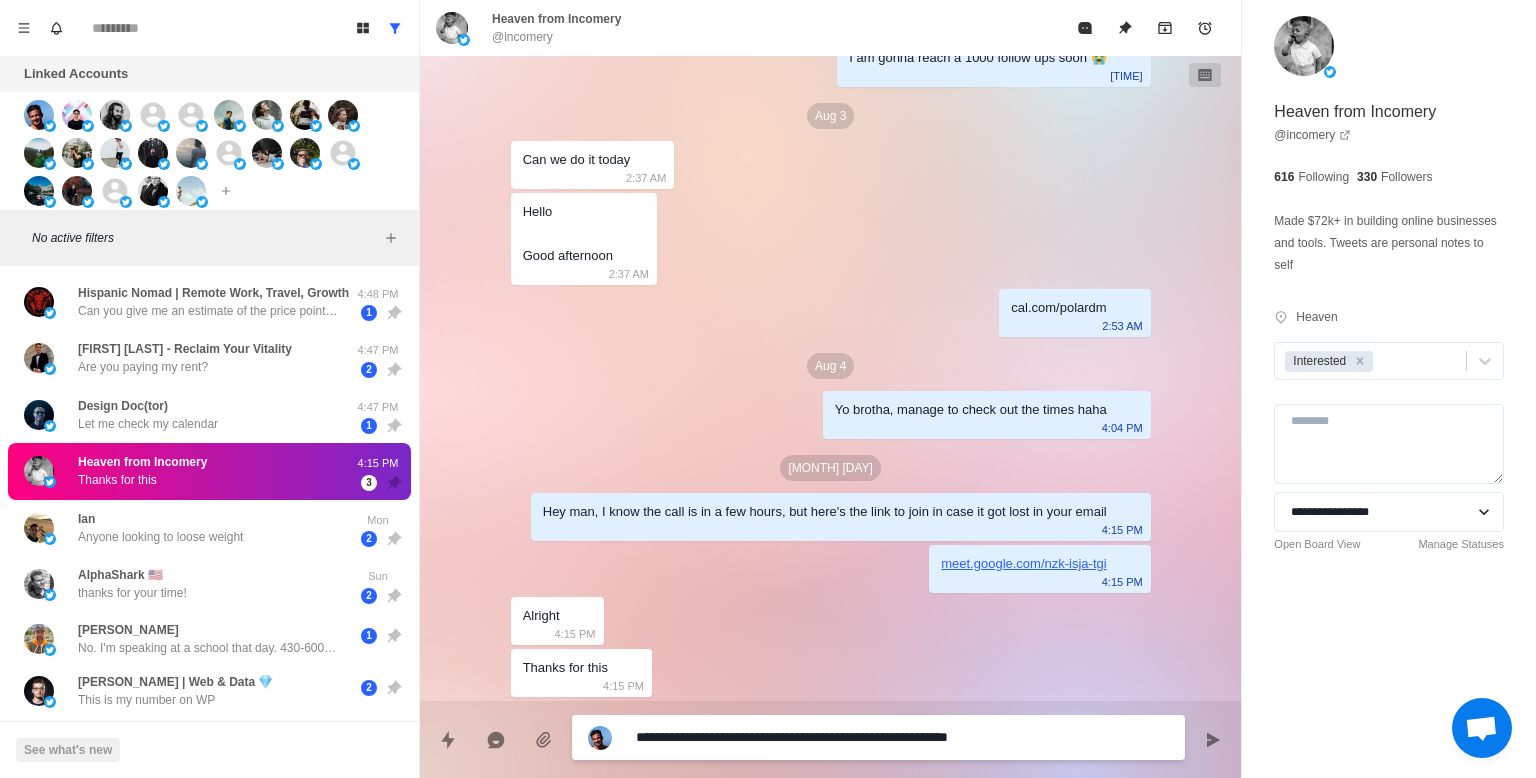 type on "*" 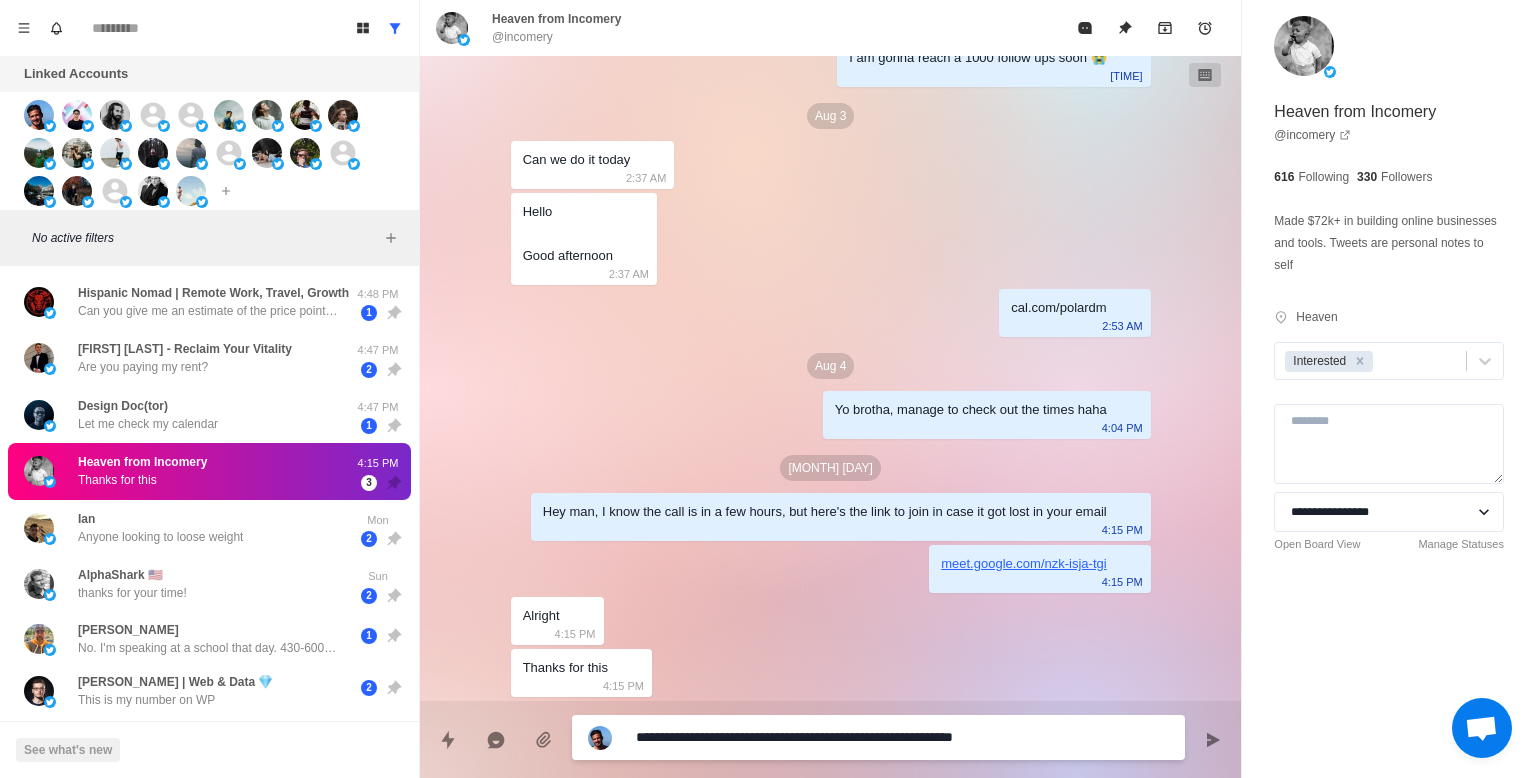 type on "*" 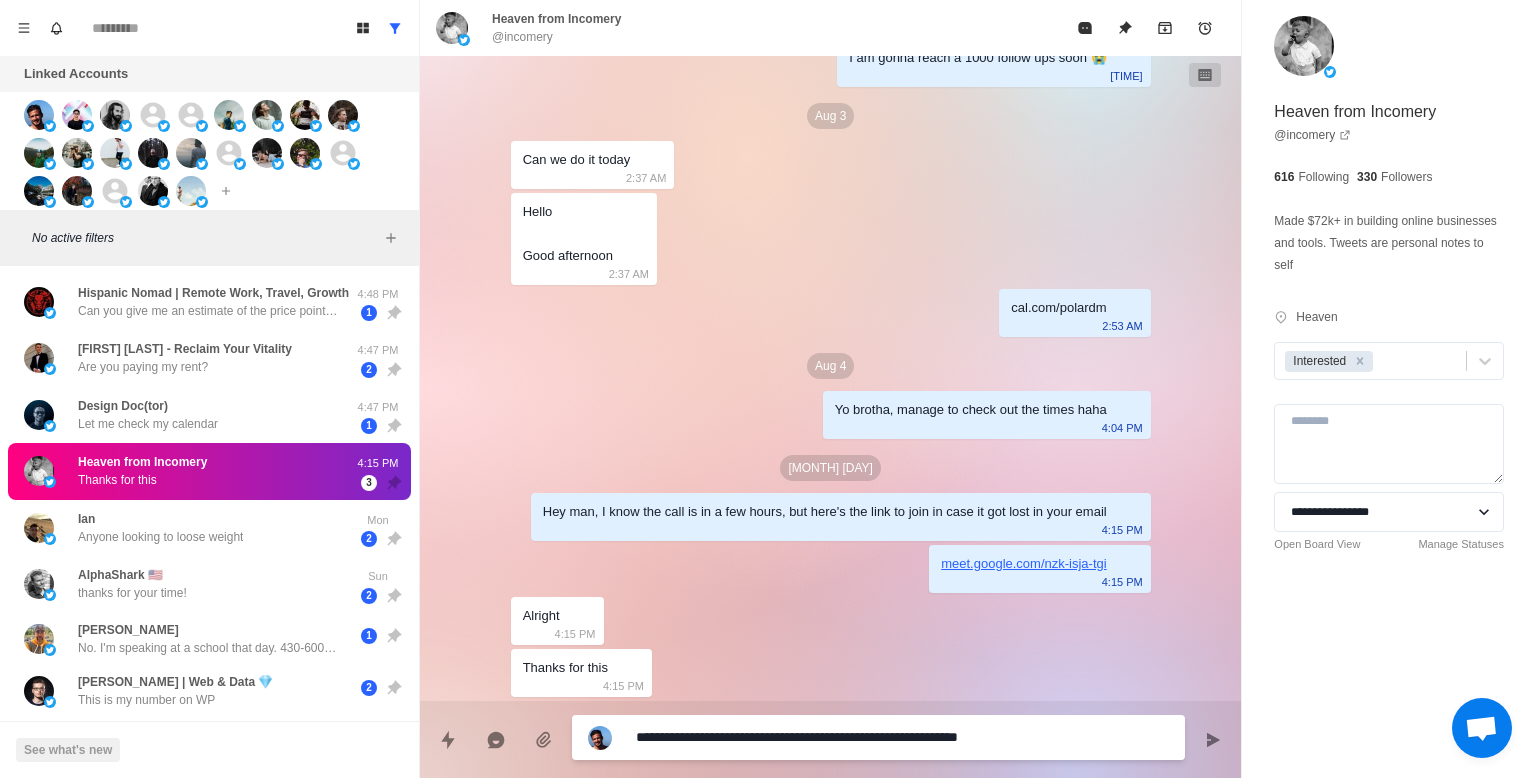 type on "*" 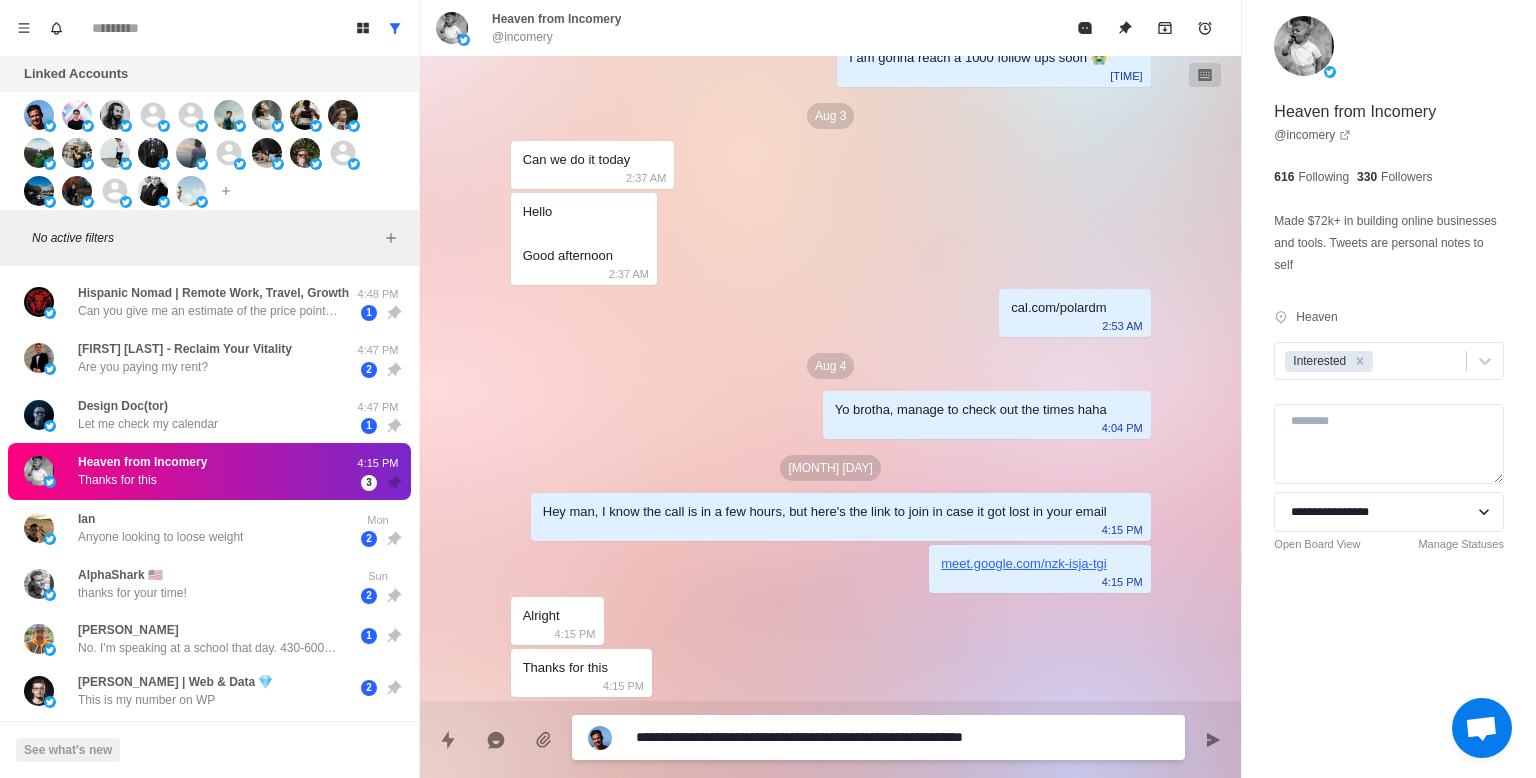 type on "*" 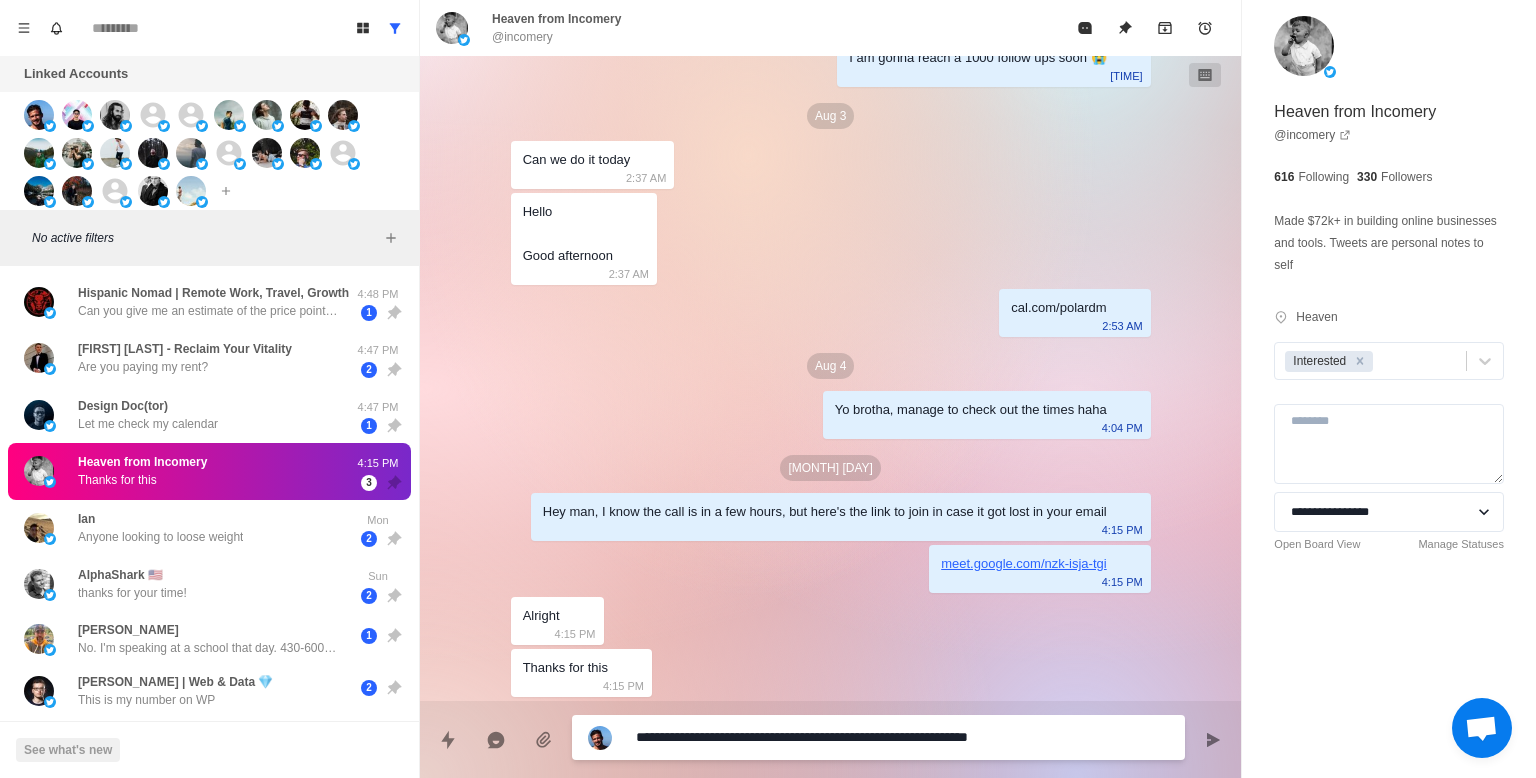 type on "**********" 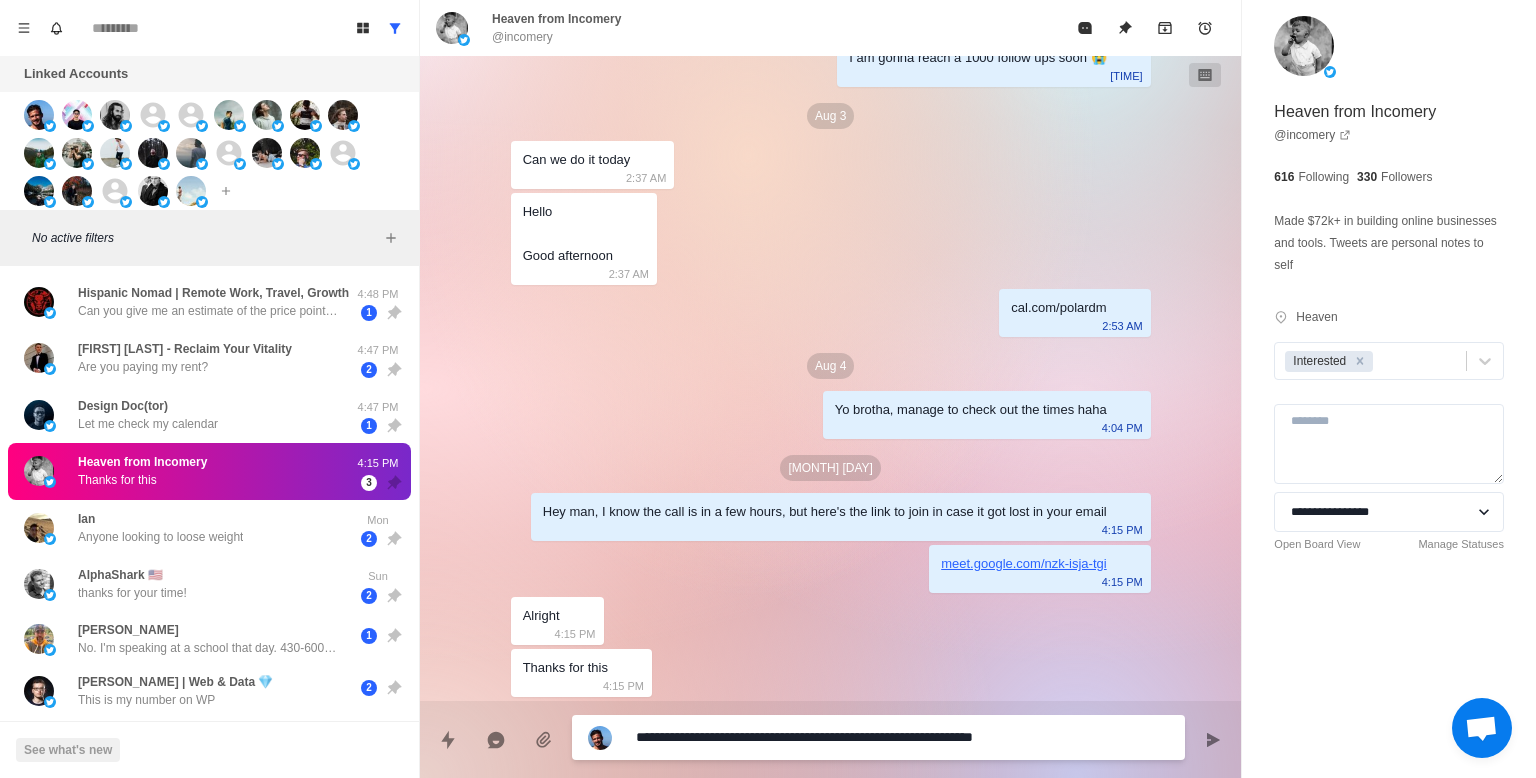 type on "*" 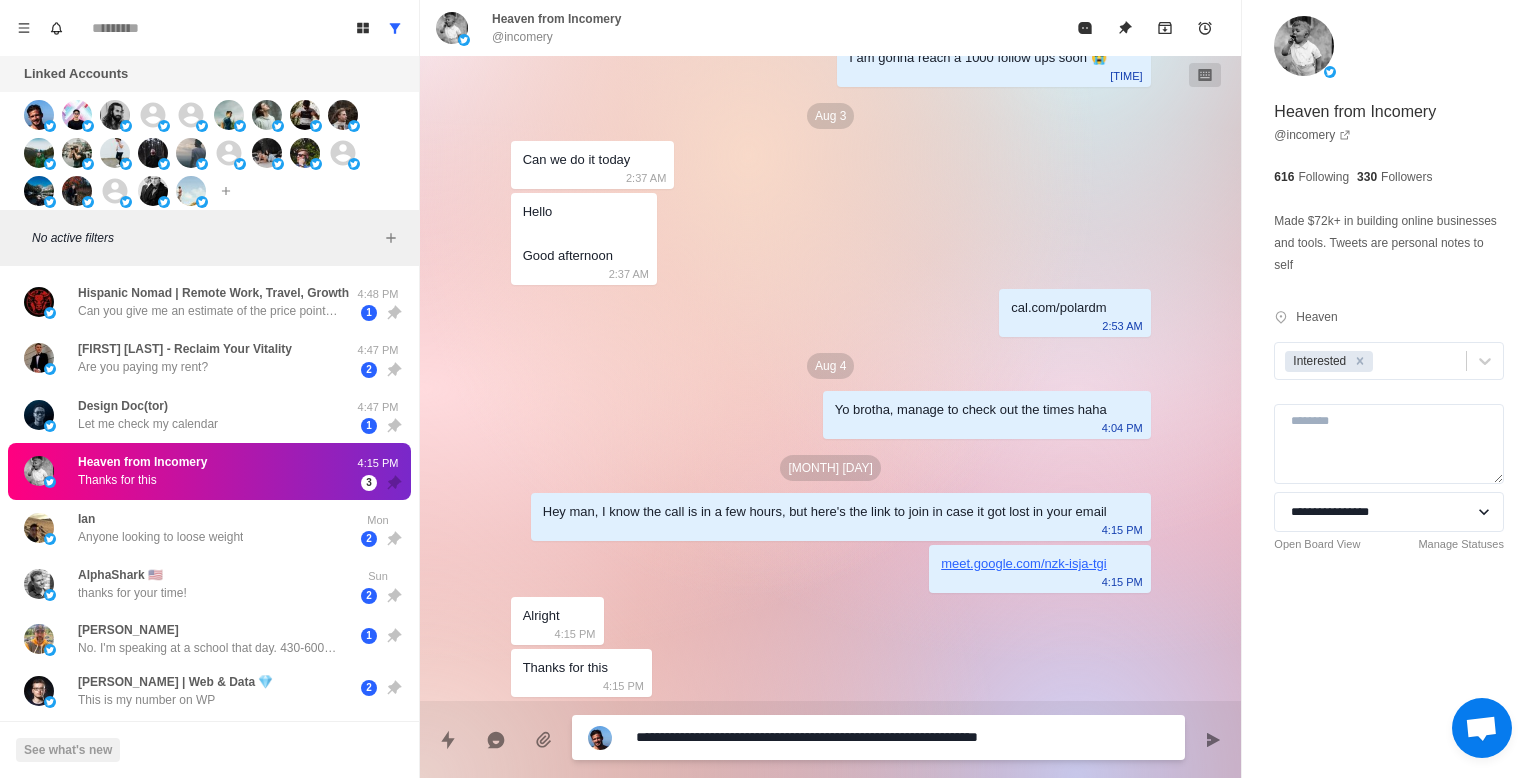 type on "*" 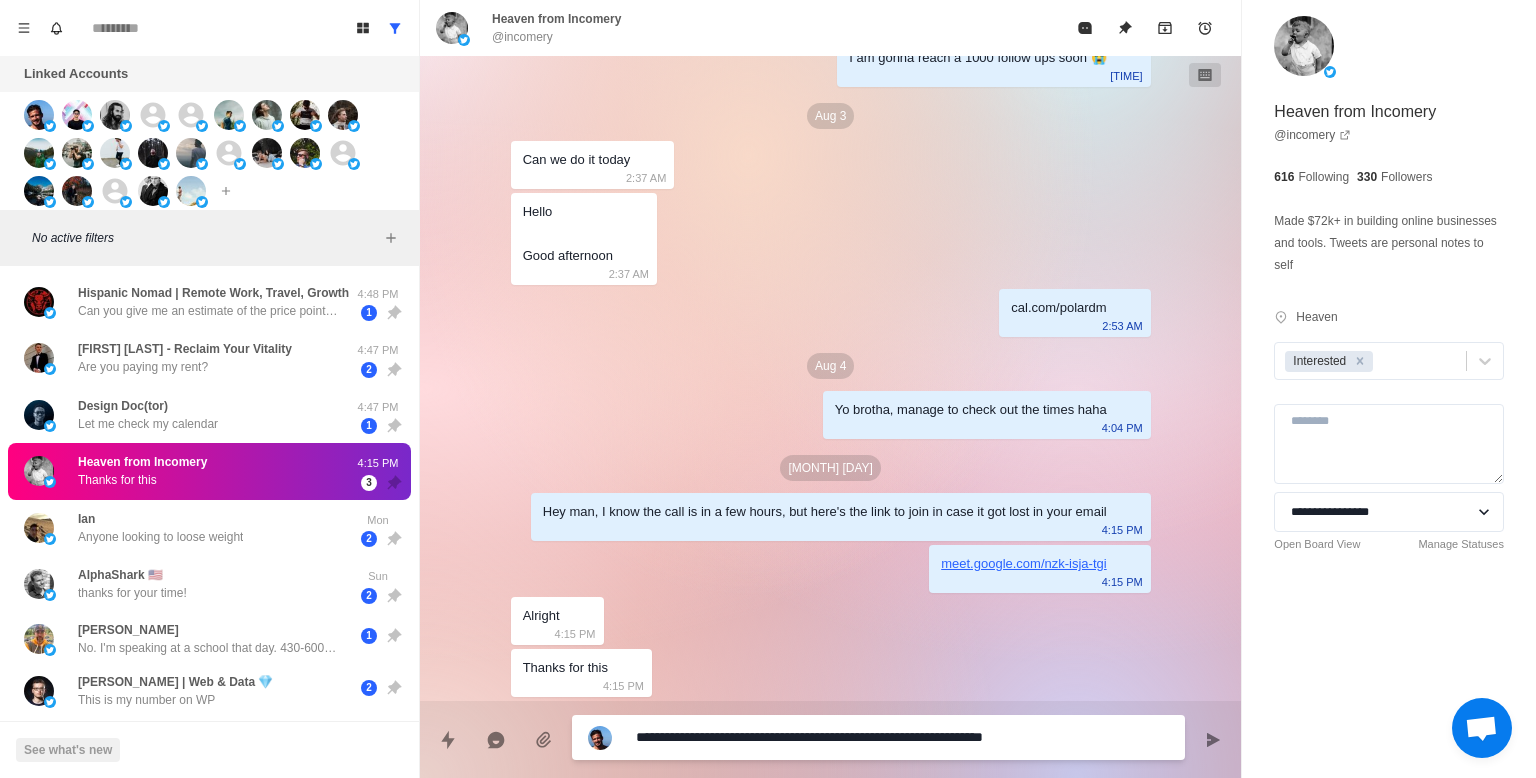 type on "*" 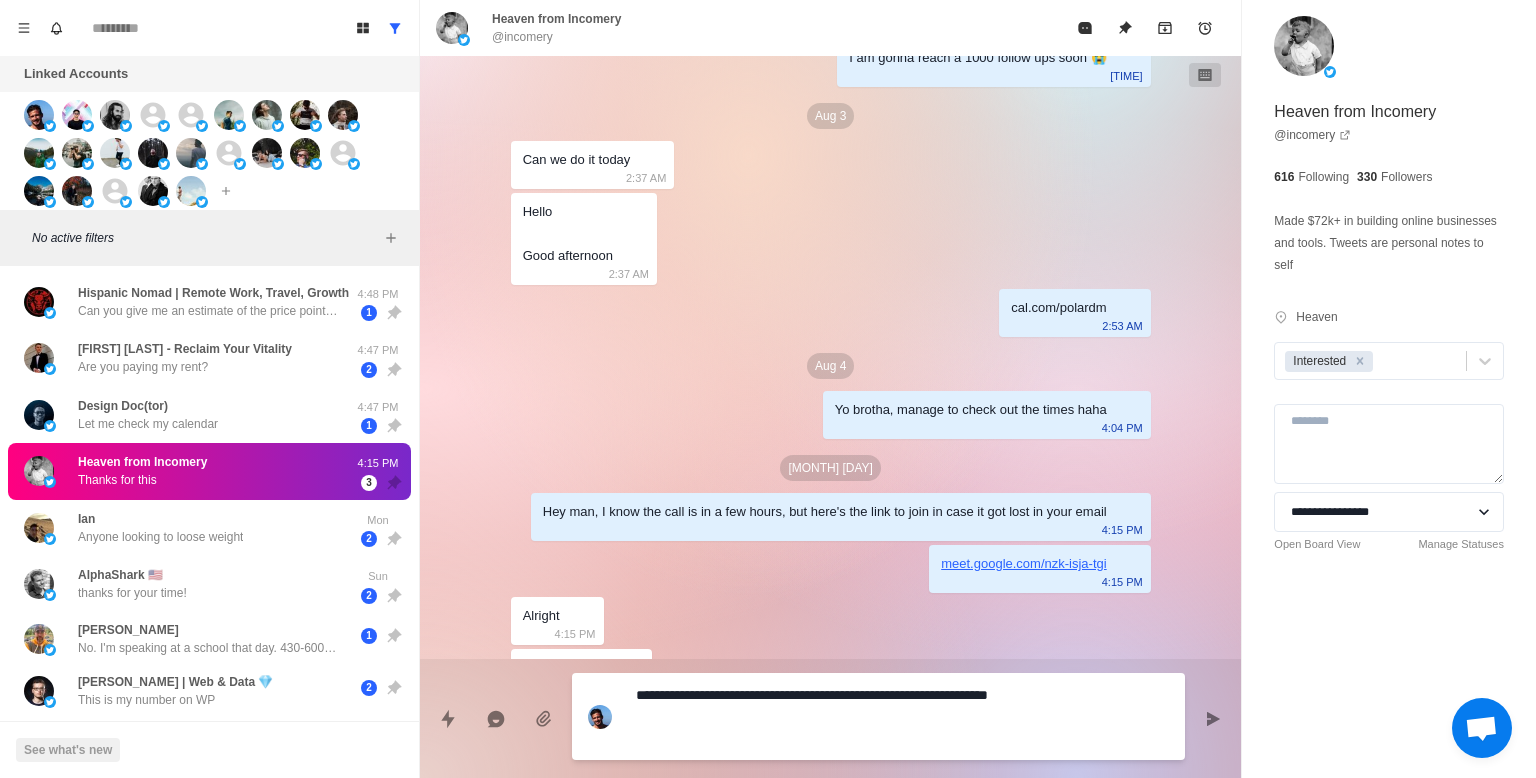 type on "*" 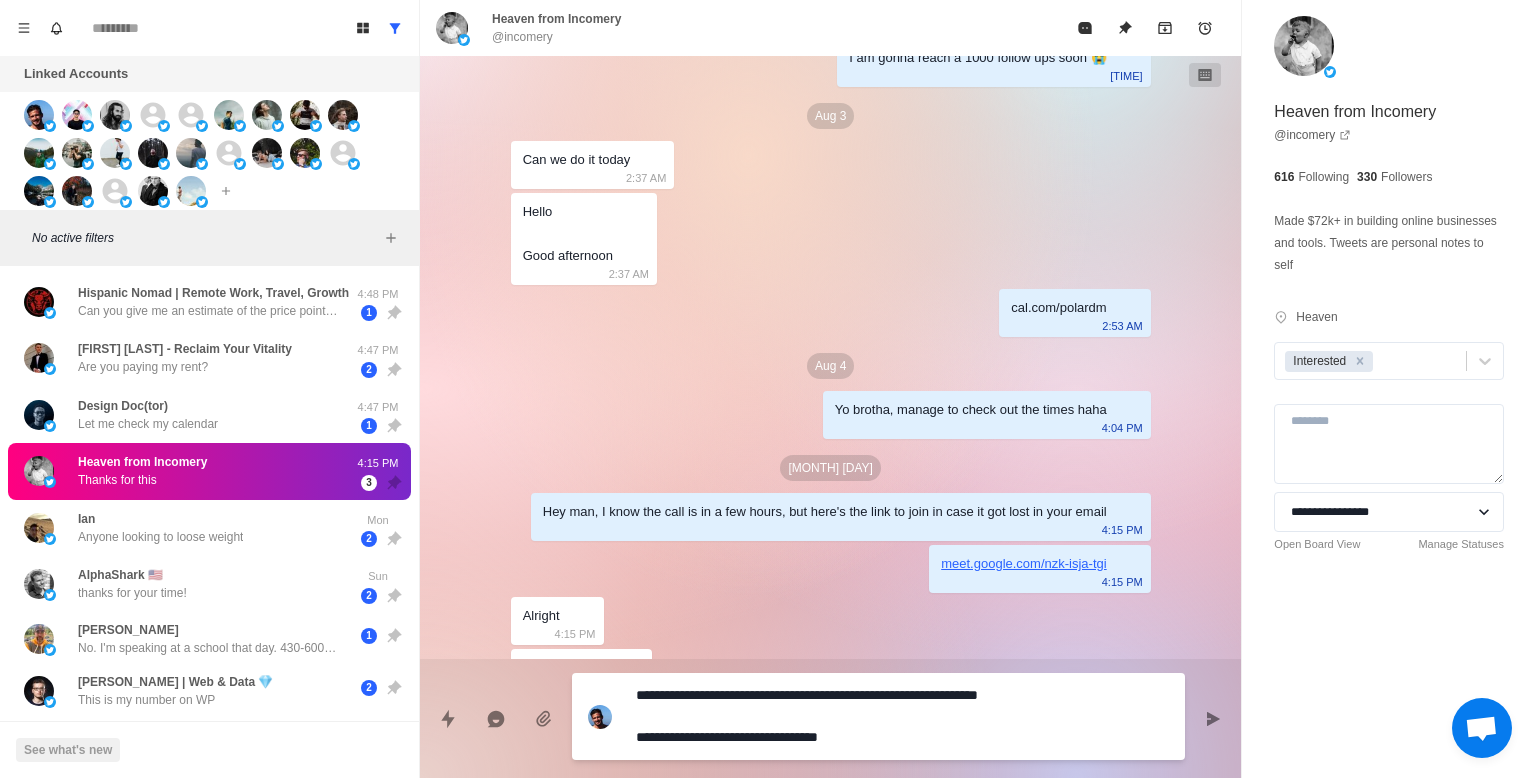 type on "*" 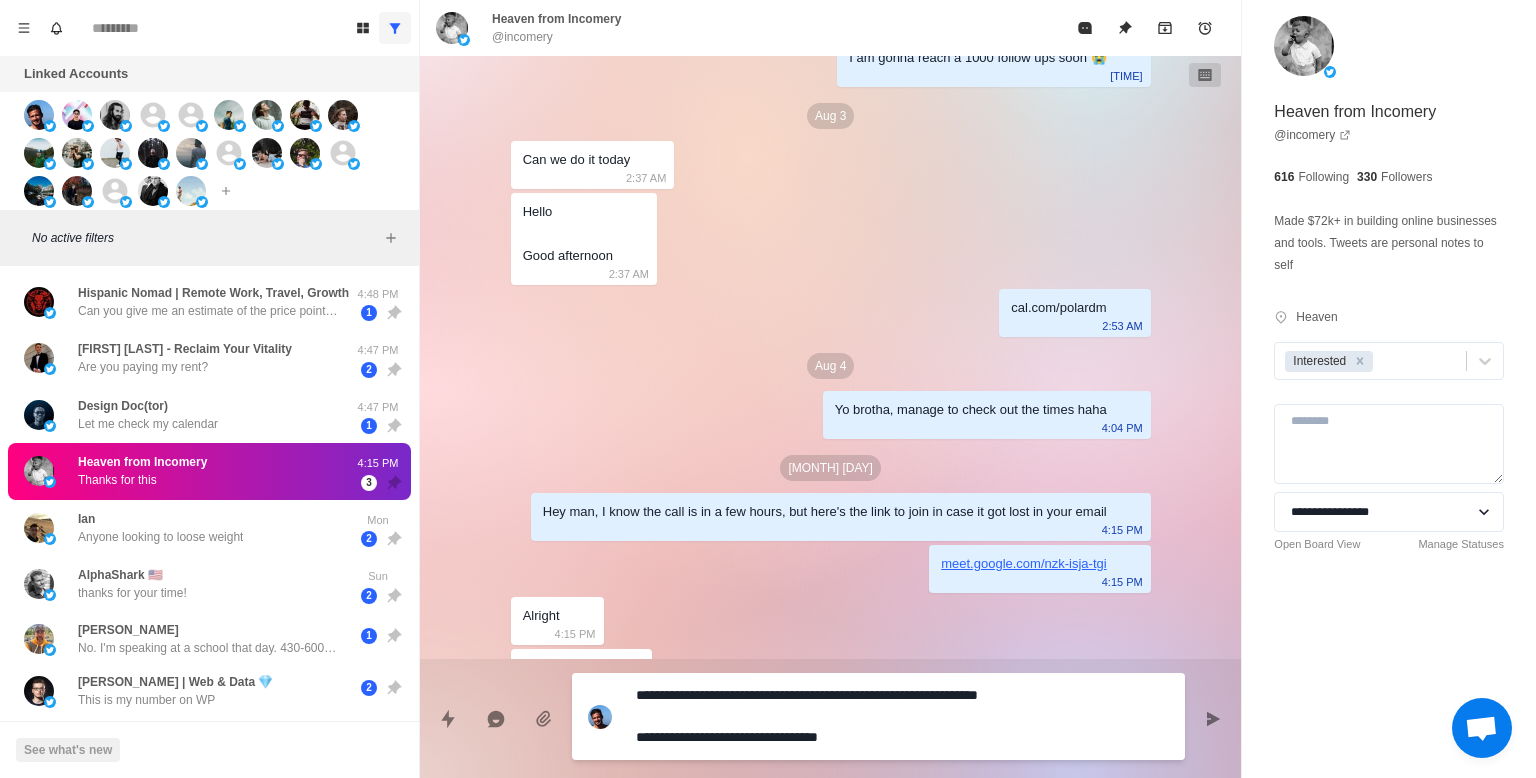 type on "**********" 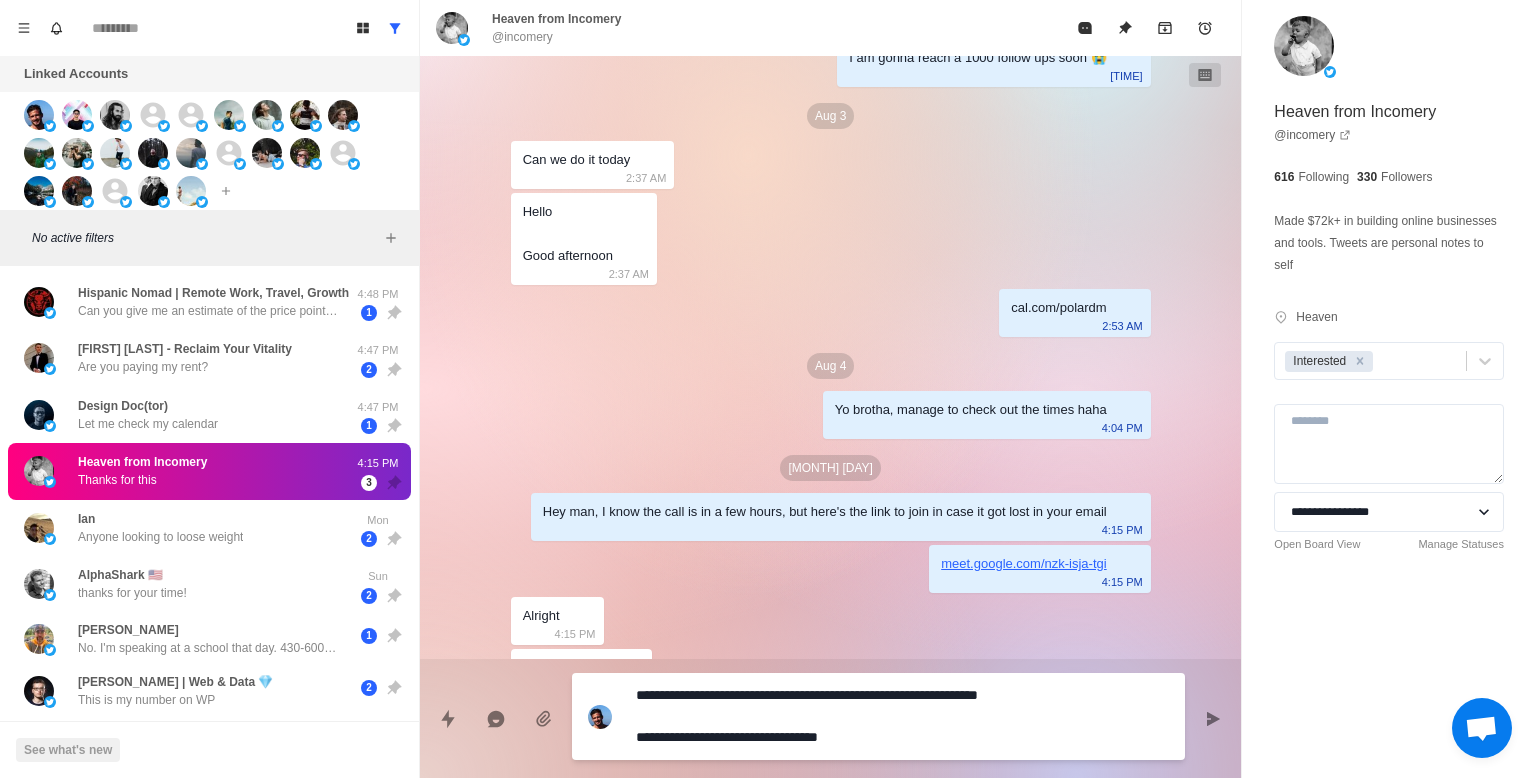 type on "*" 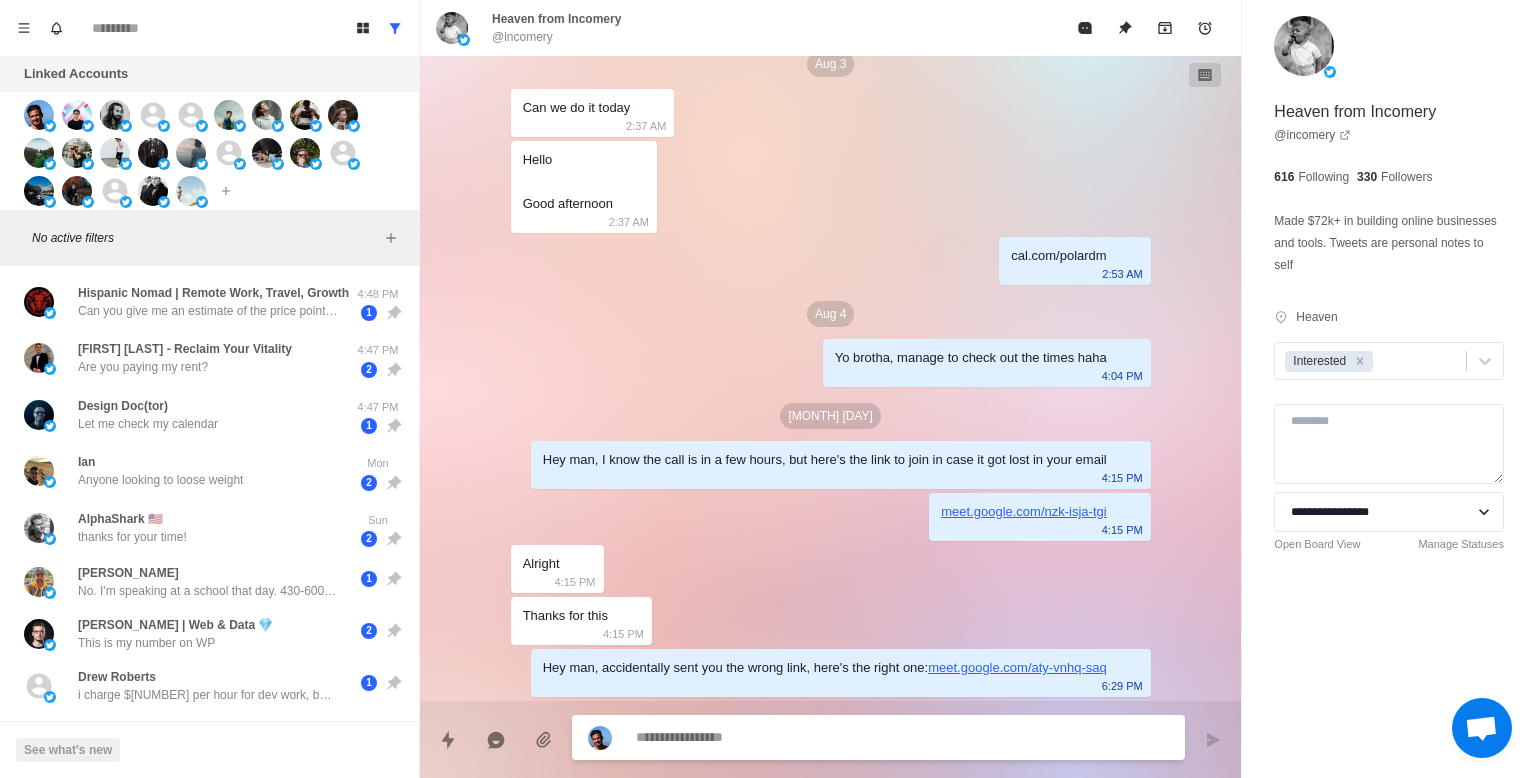 scroll, scrollTop: 2969, scrollLeft: 0, axis: vertical 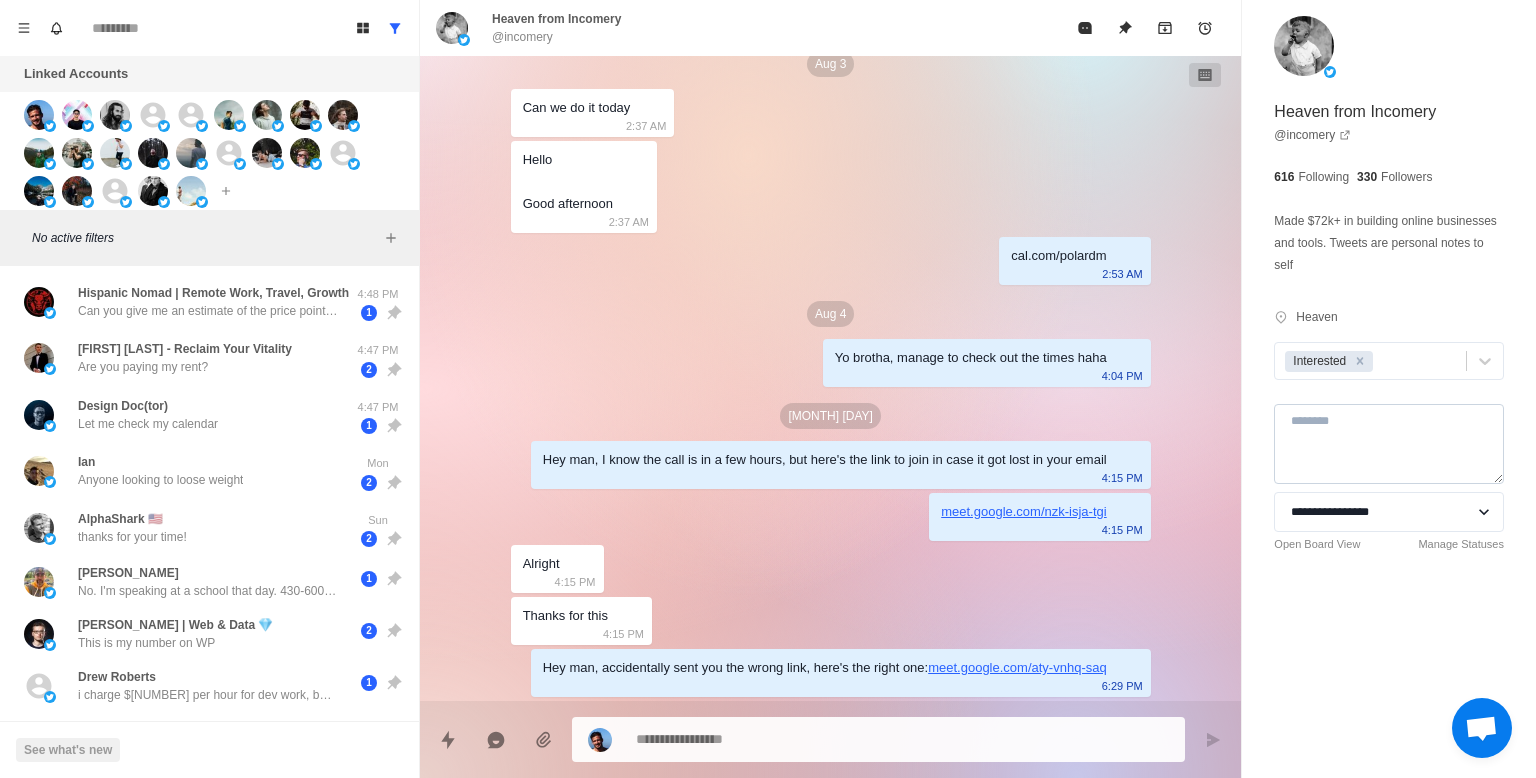 click at bounding box center [1389, 444] 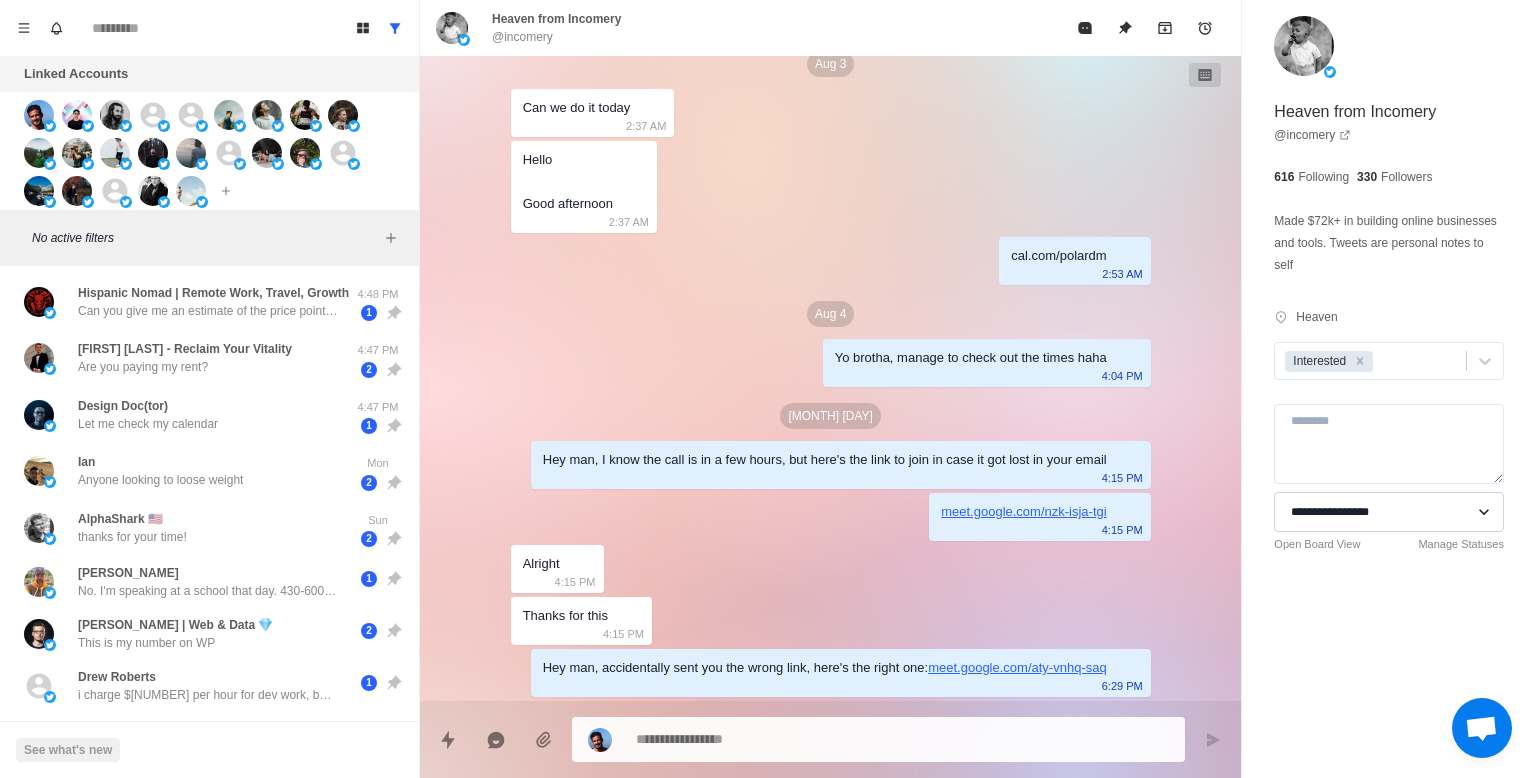 click on "**********" at bounding box center (1389, 512) 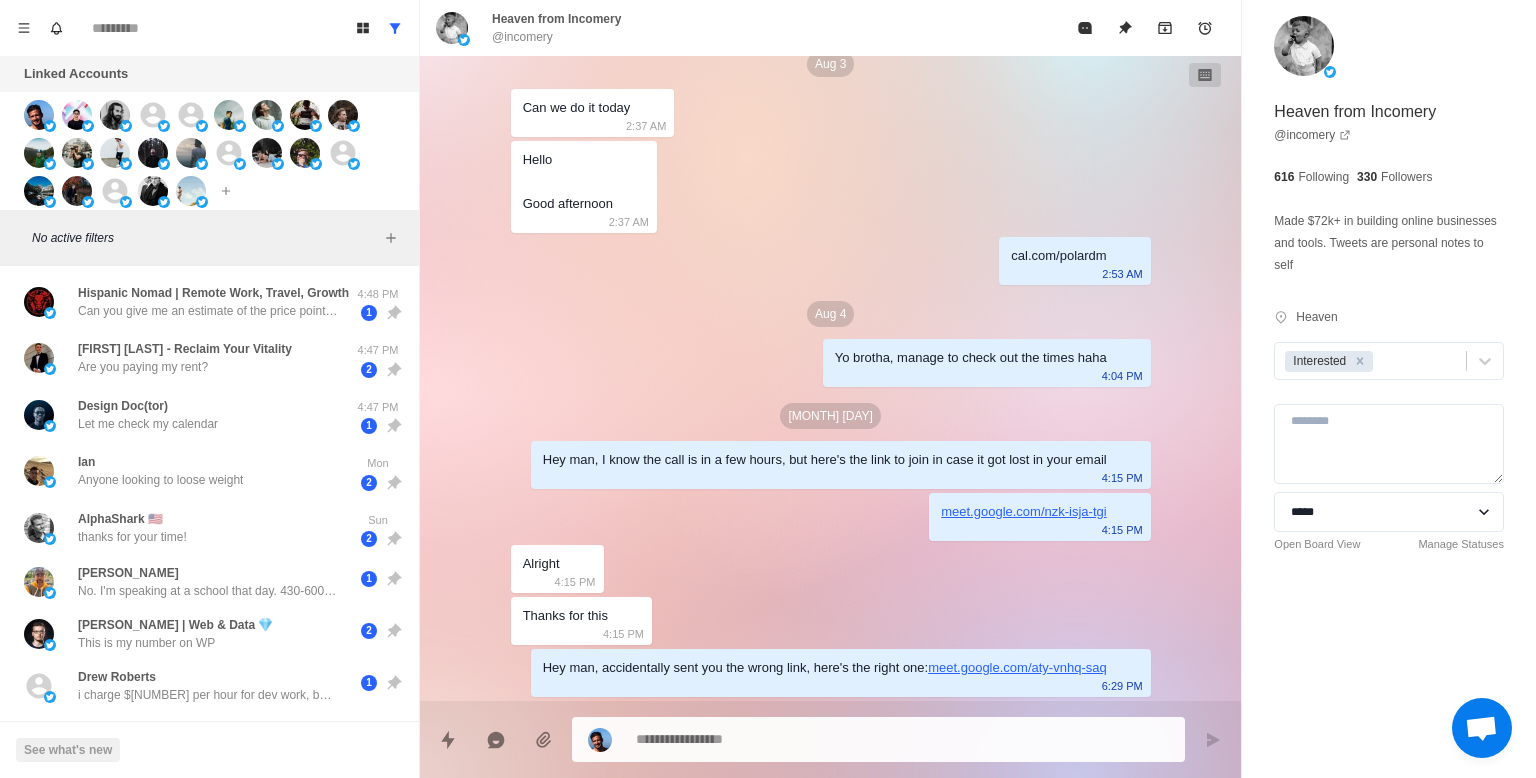 type on "*" 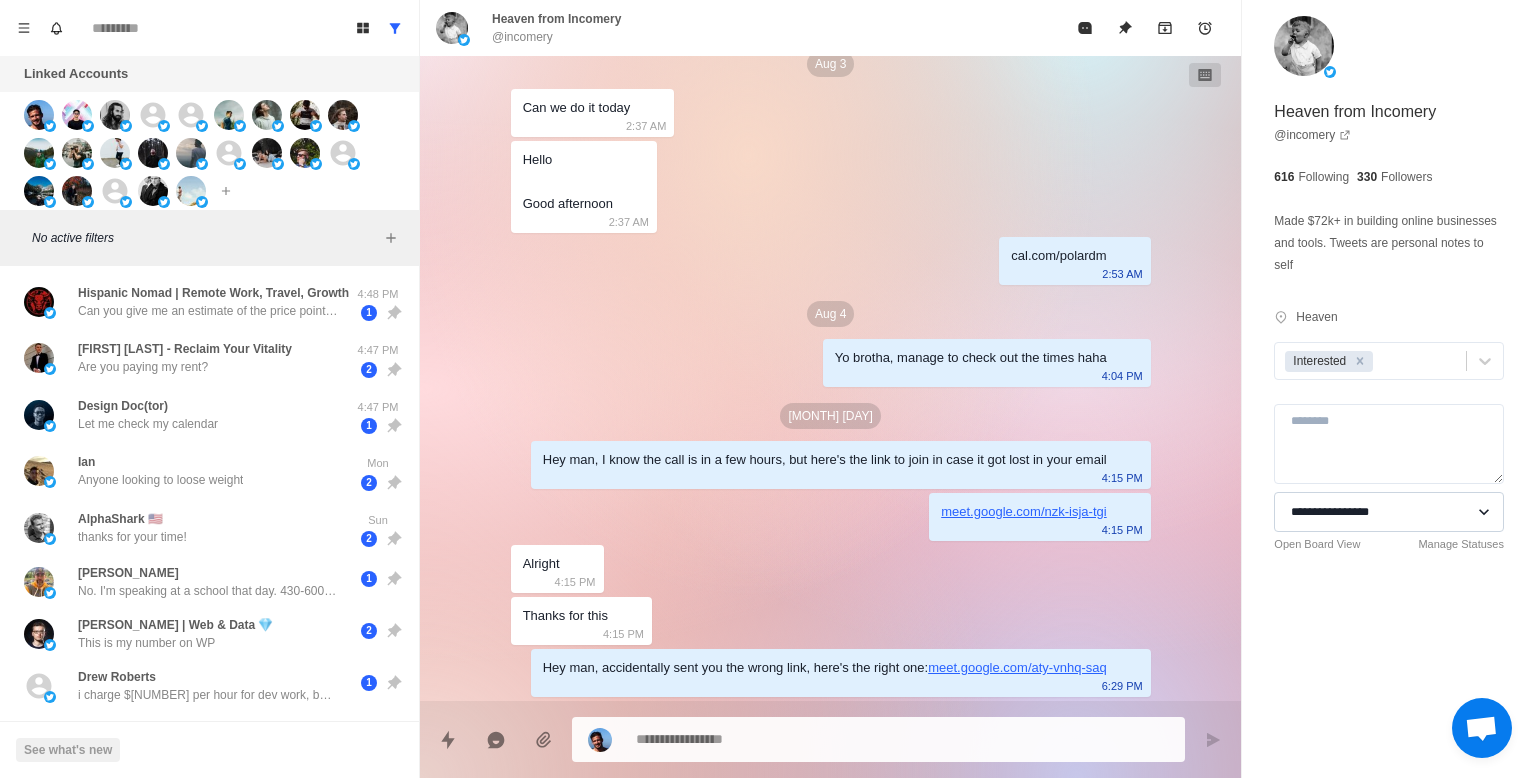 type on "*" 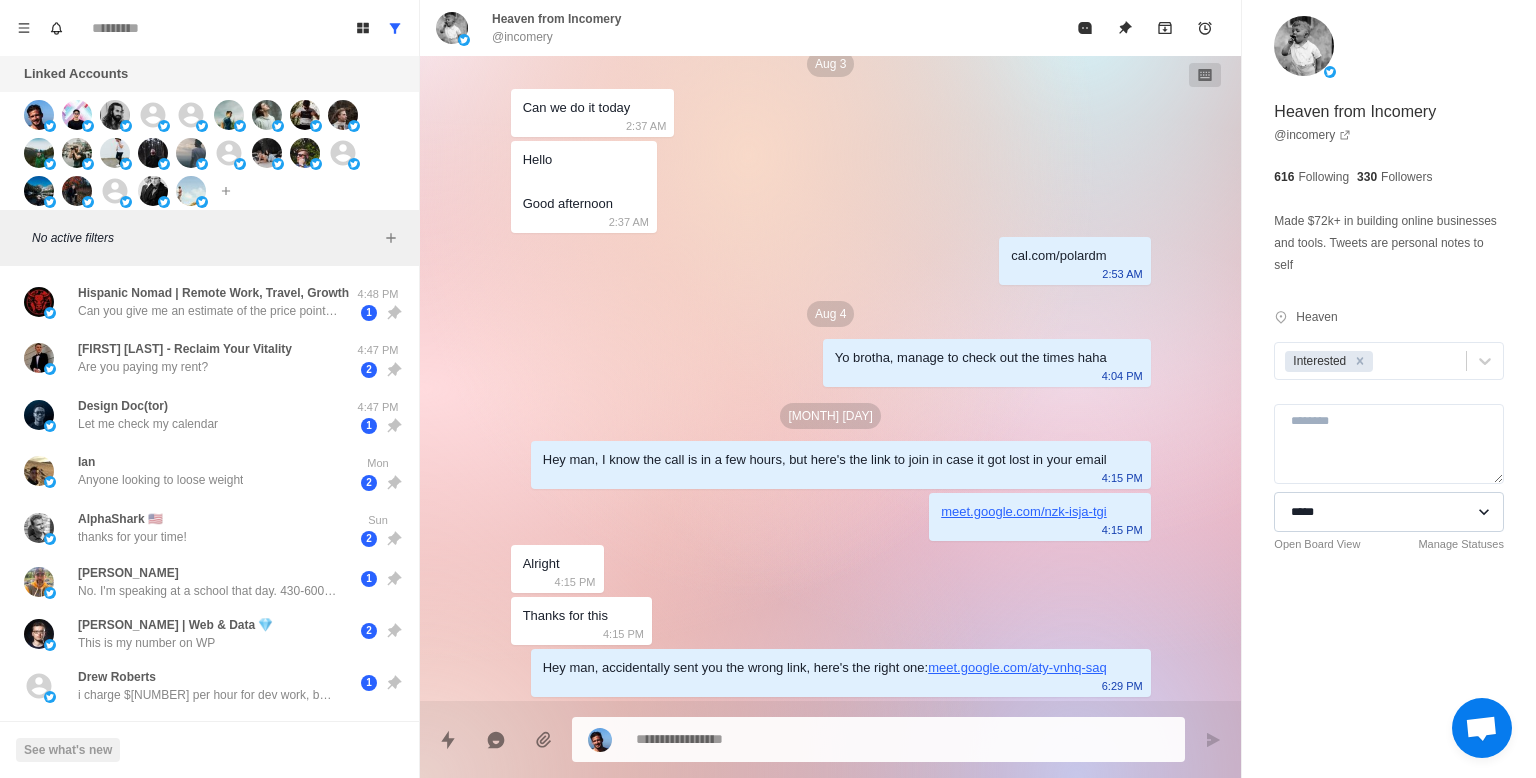 click on "**********" at bounding box center (1389, 512) 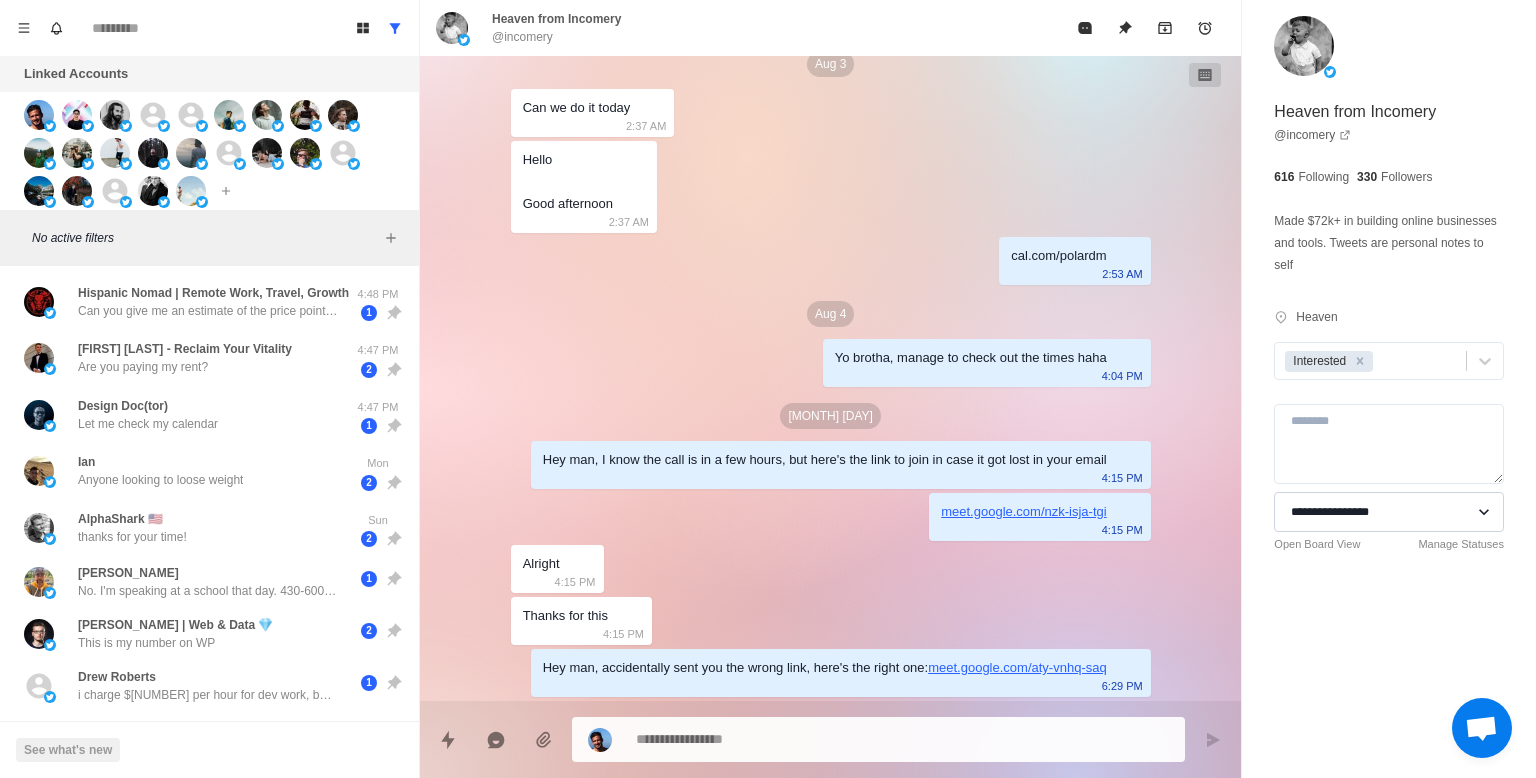 type on "*" 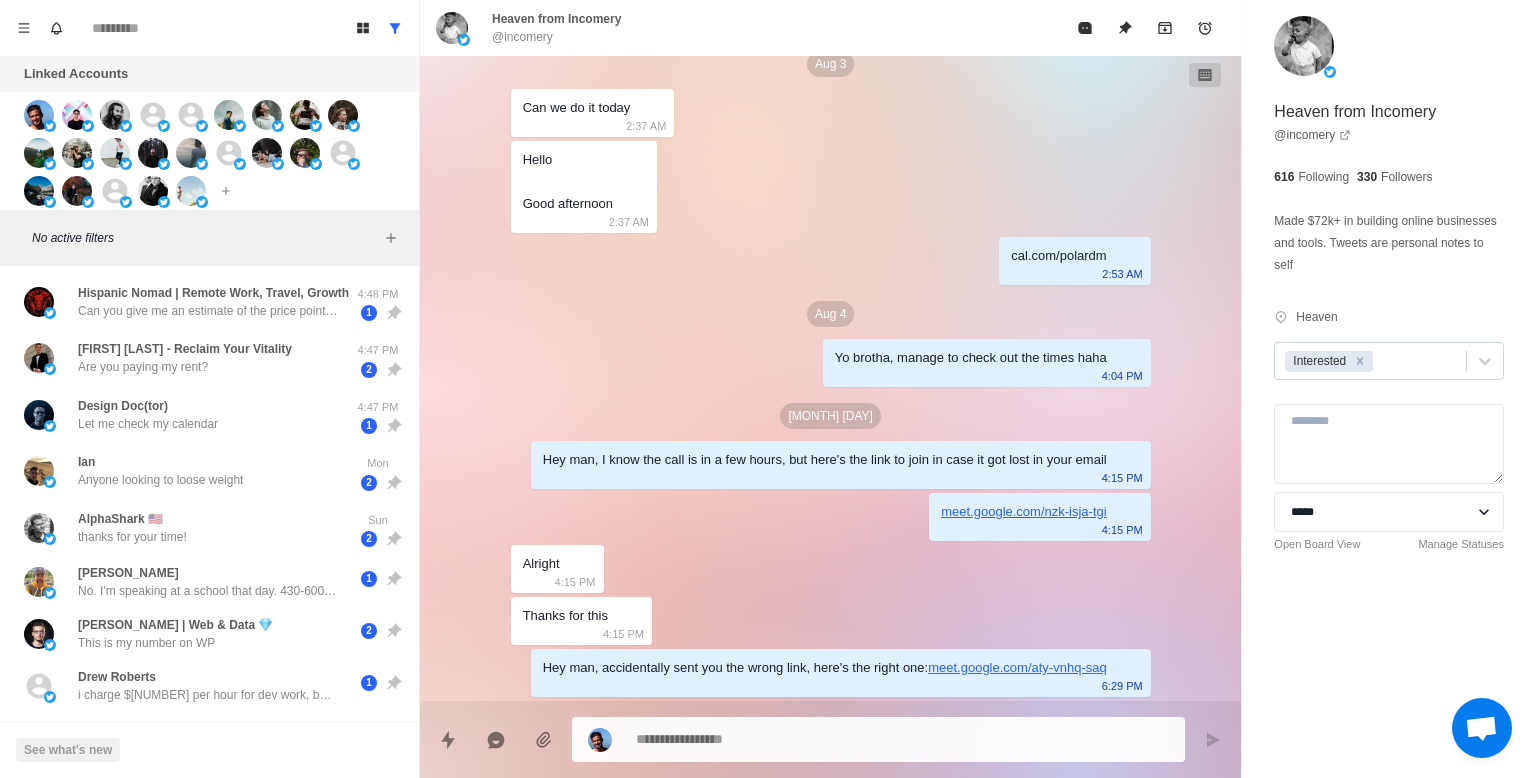 type on "*" 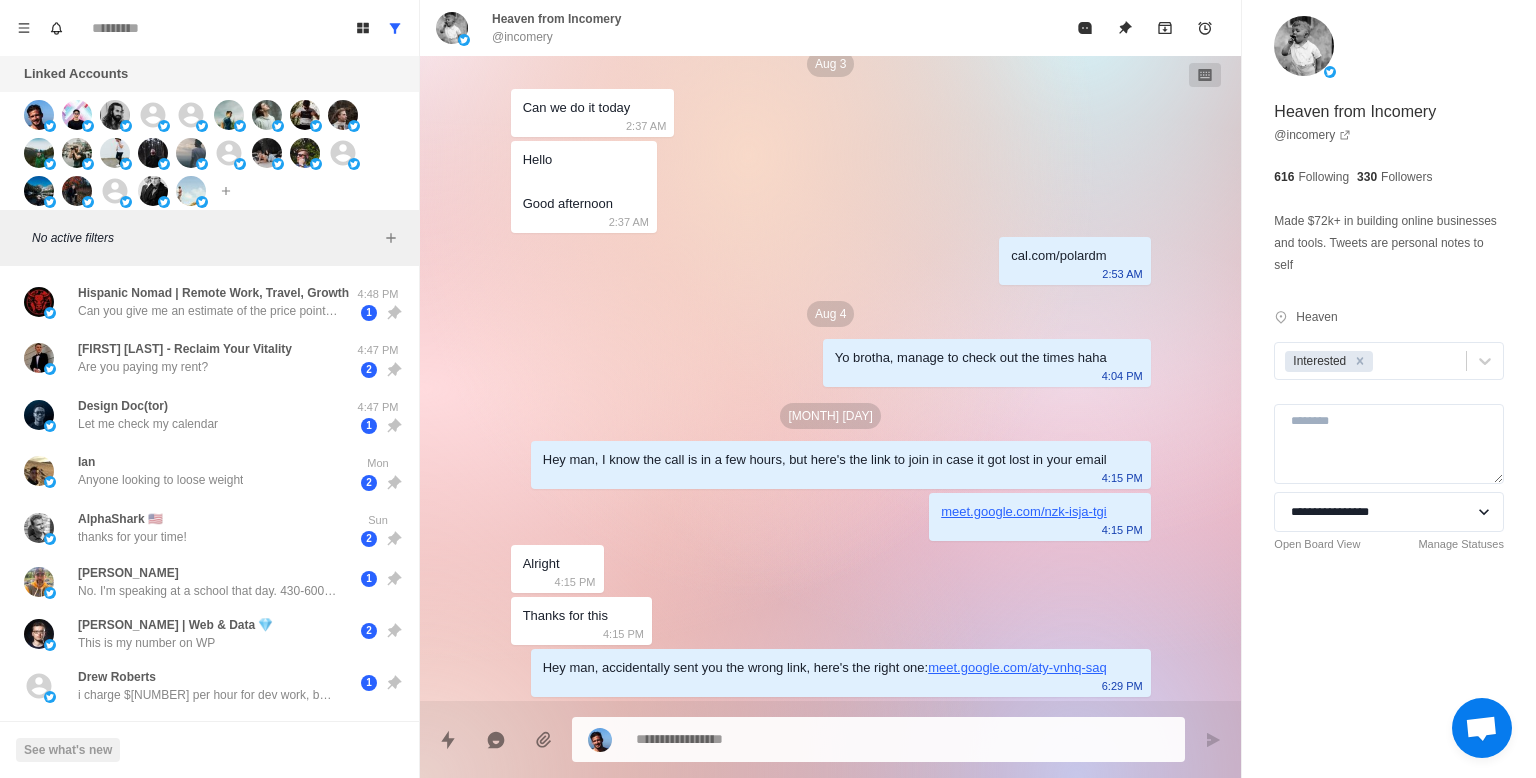 click at bounding box center (878, 739) 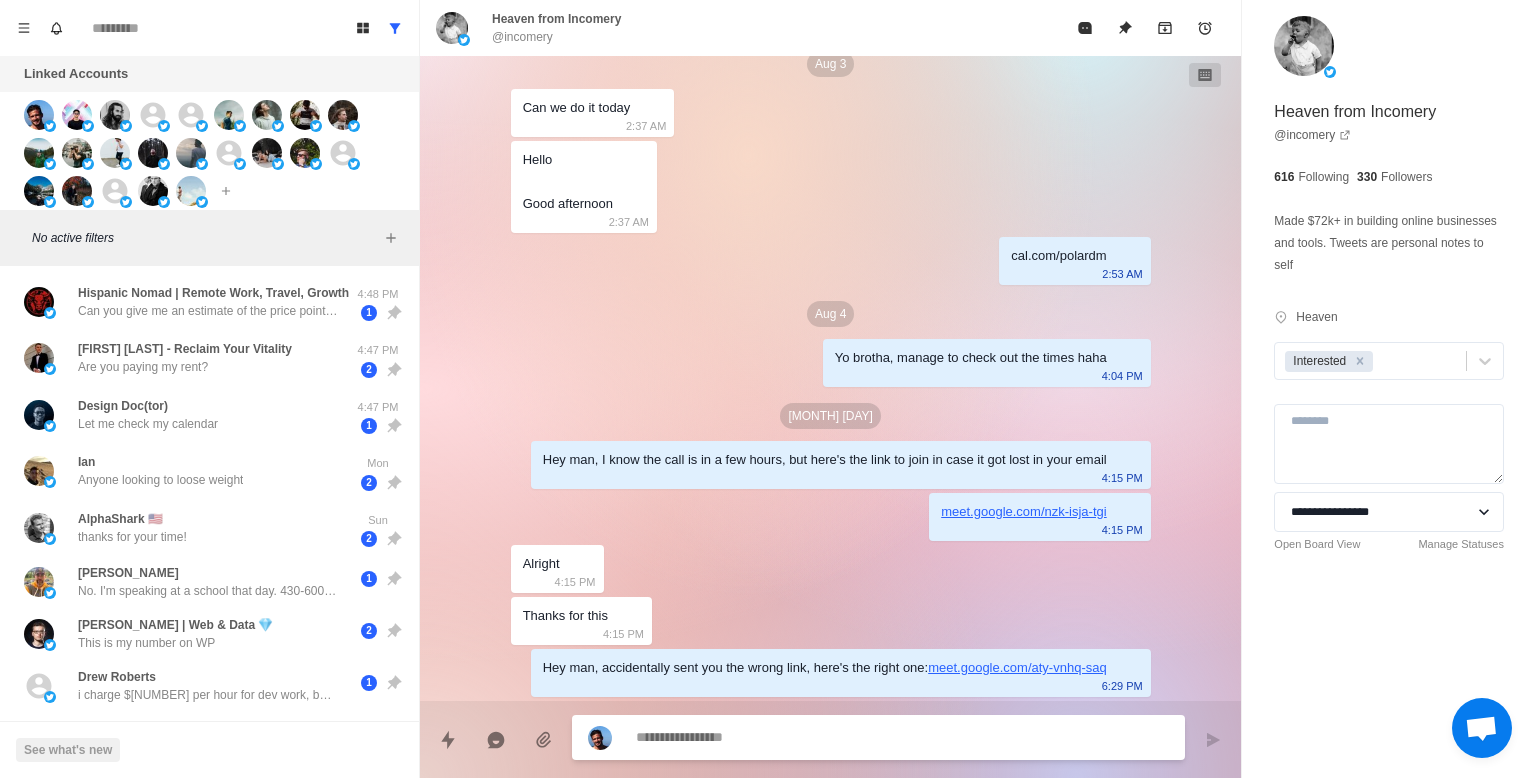 type on "*" 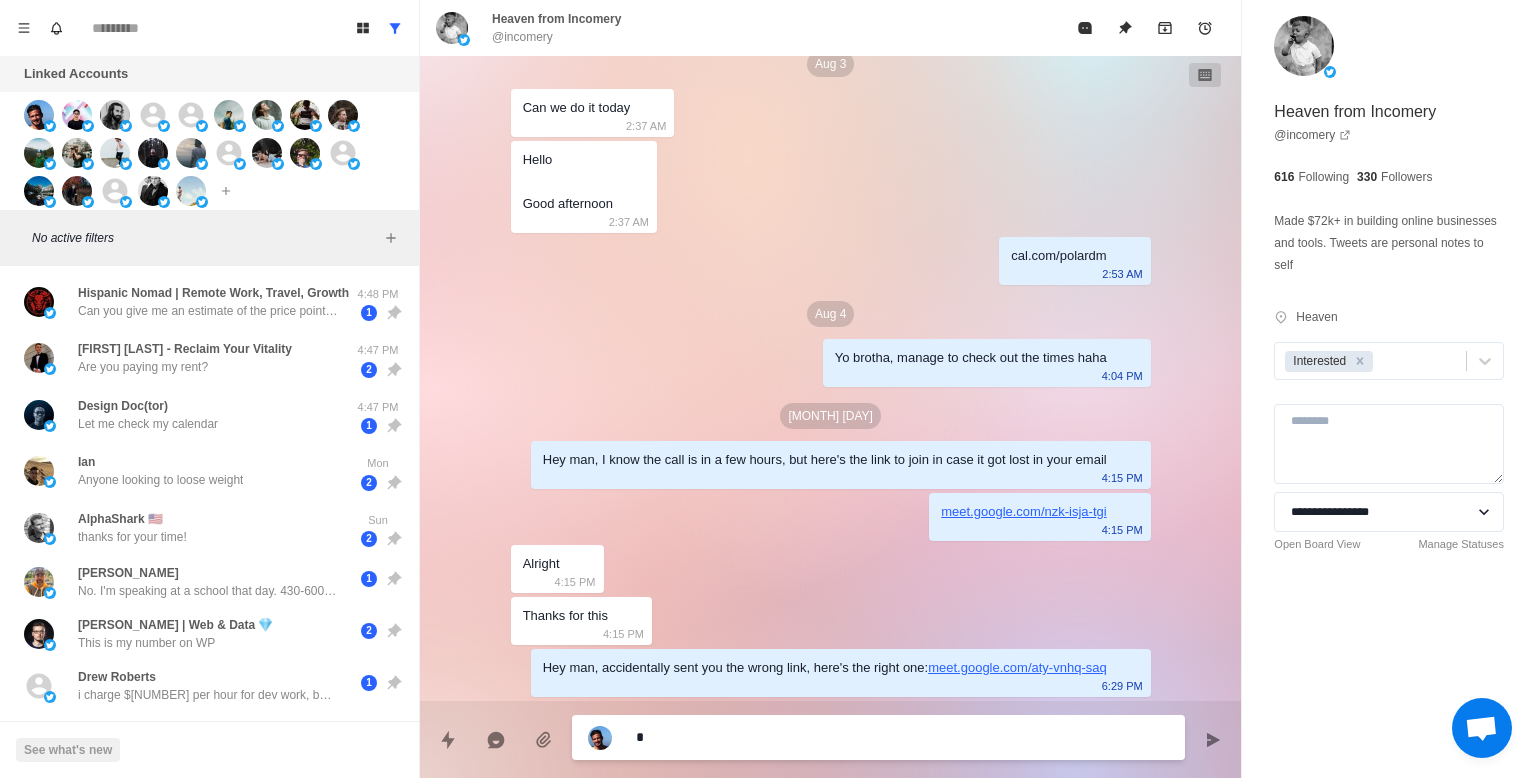 type on "*" 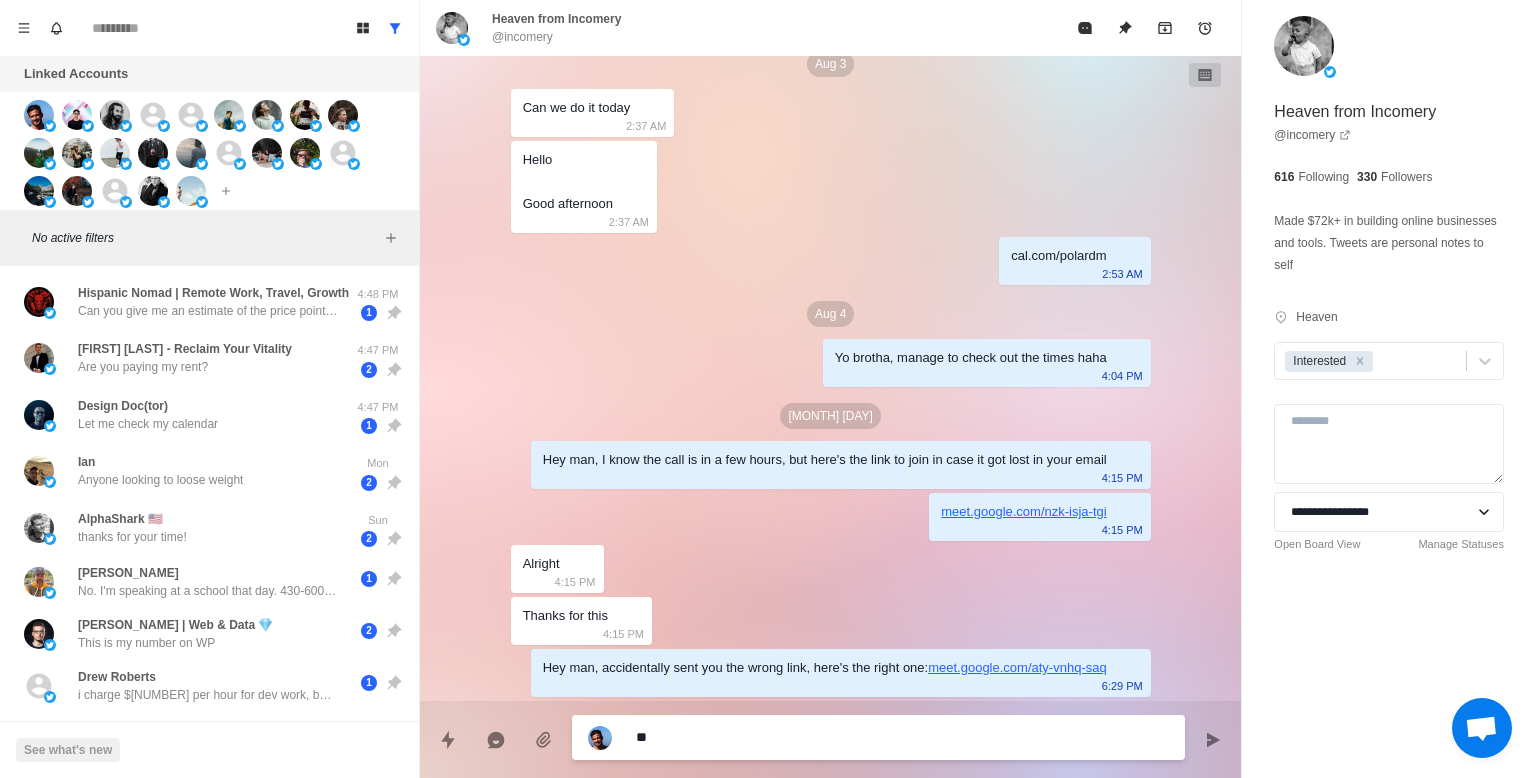 type on "*" 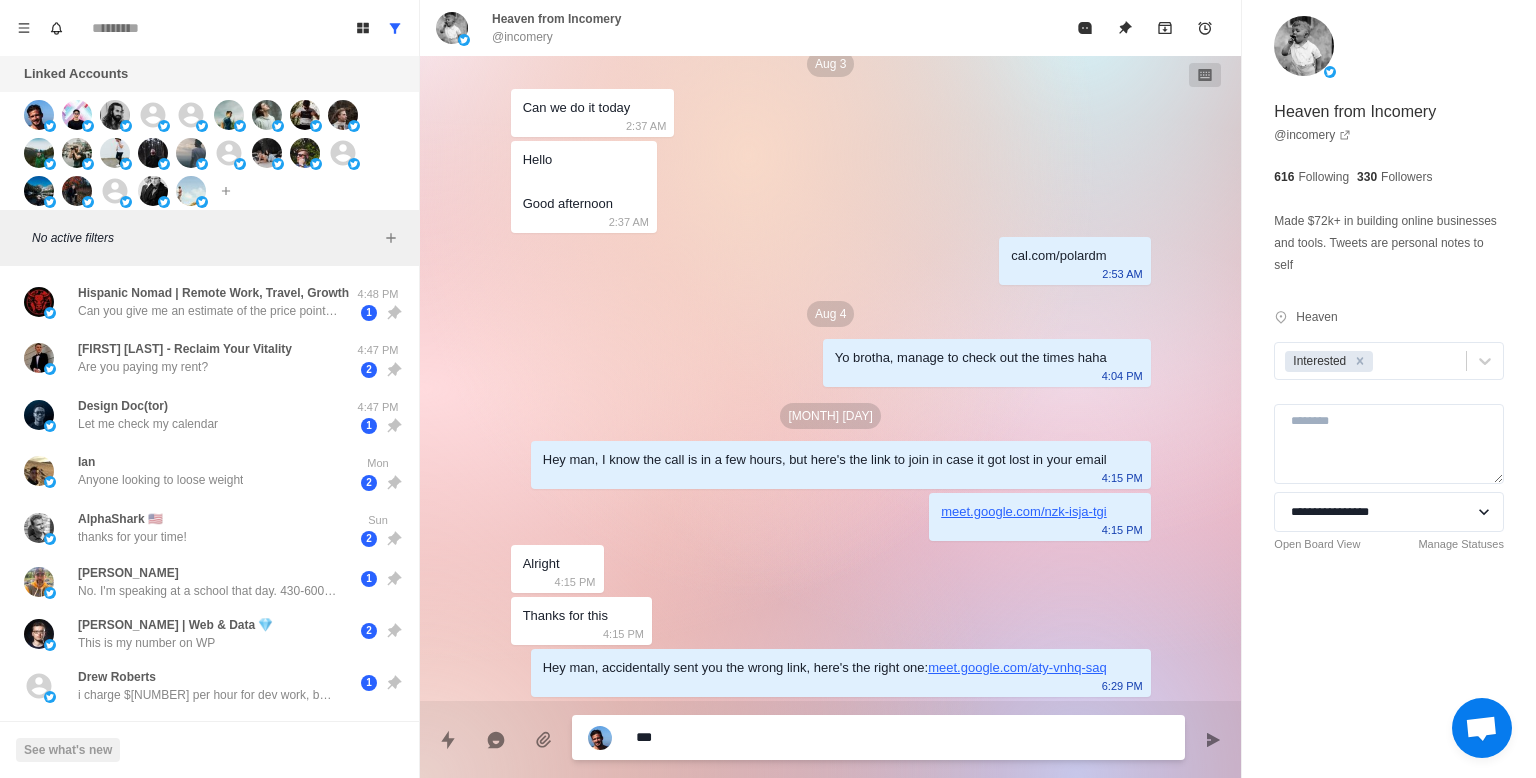 type on "*" 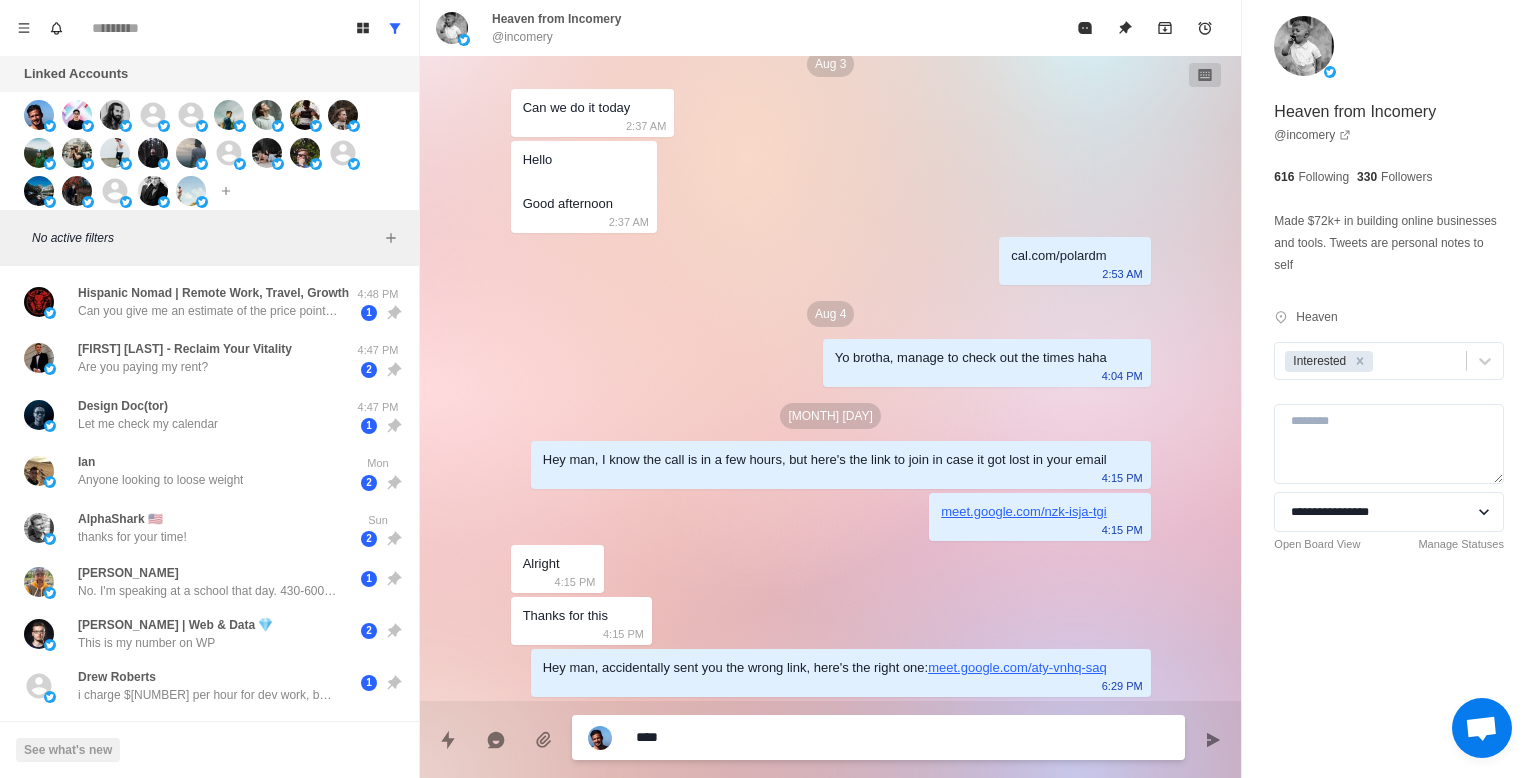 type on "*" 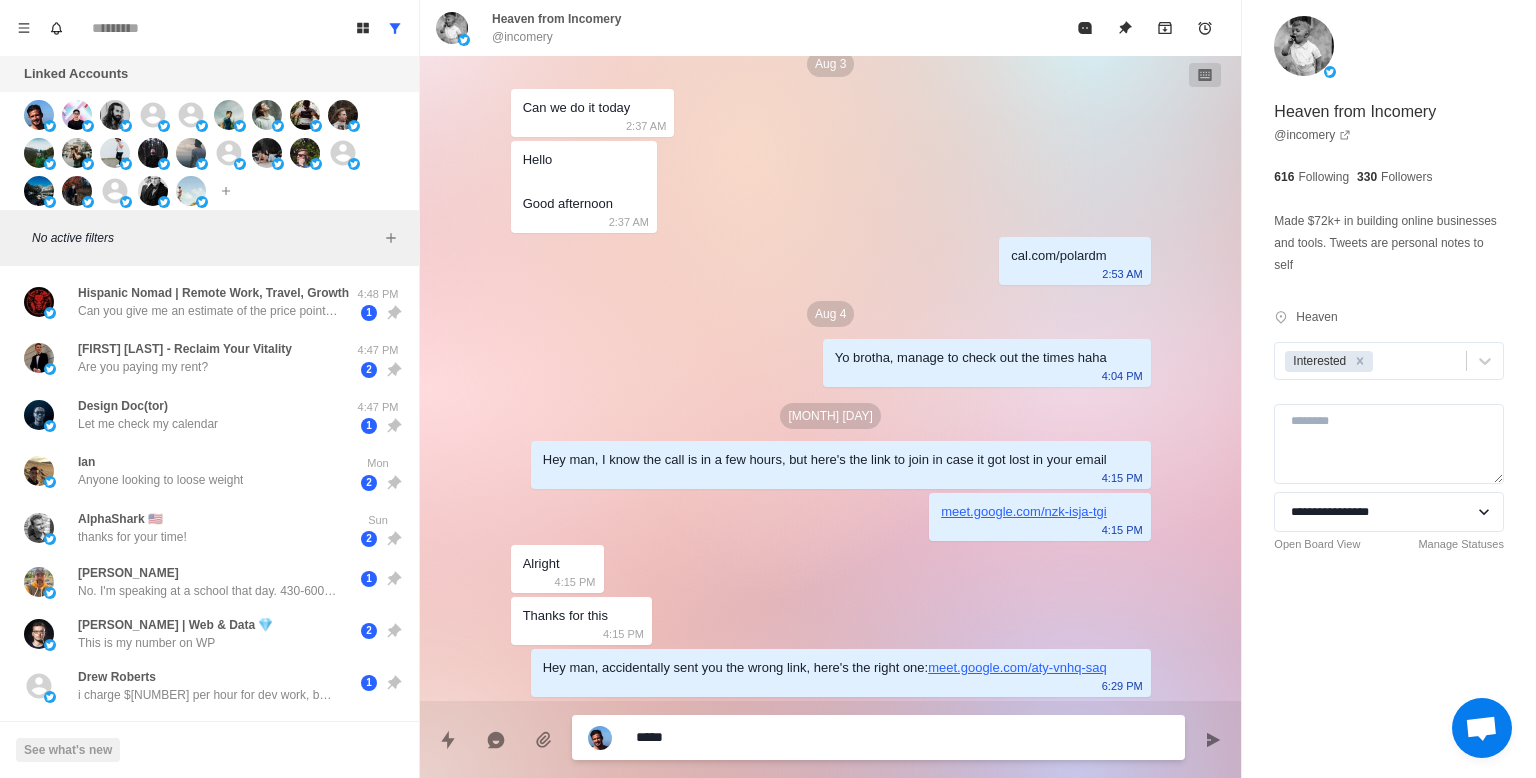 type on "*" 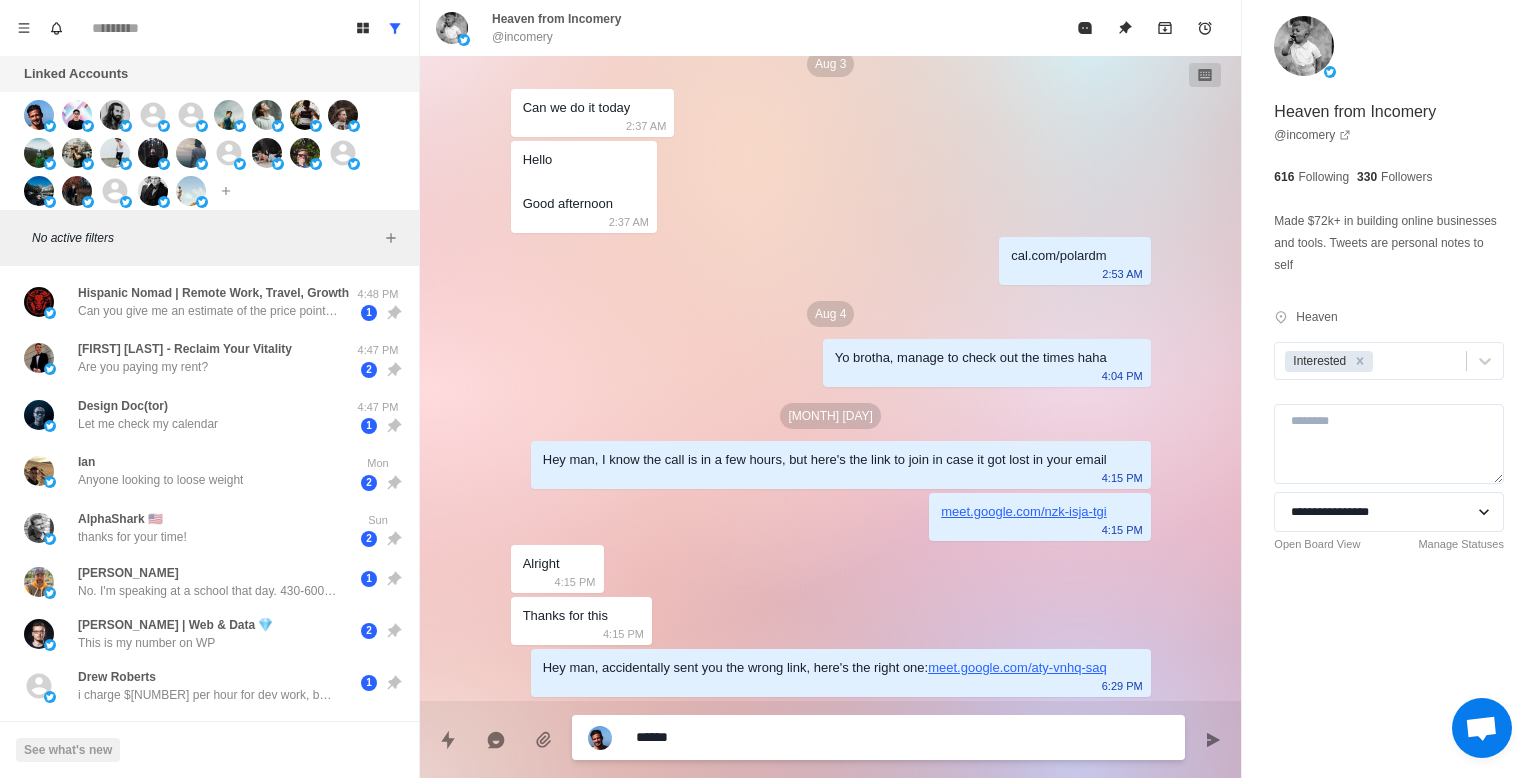 type on "*" 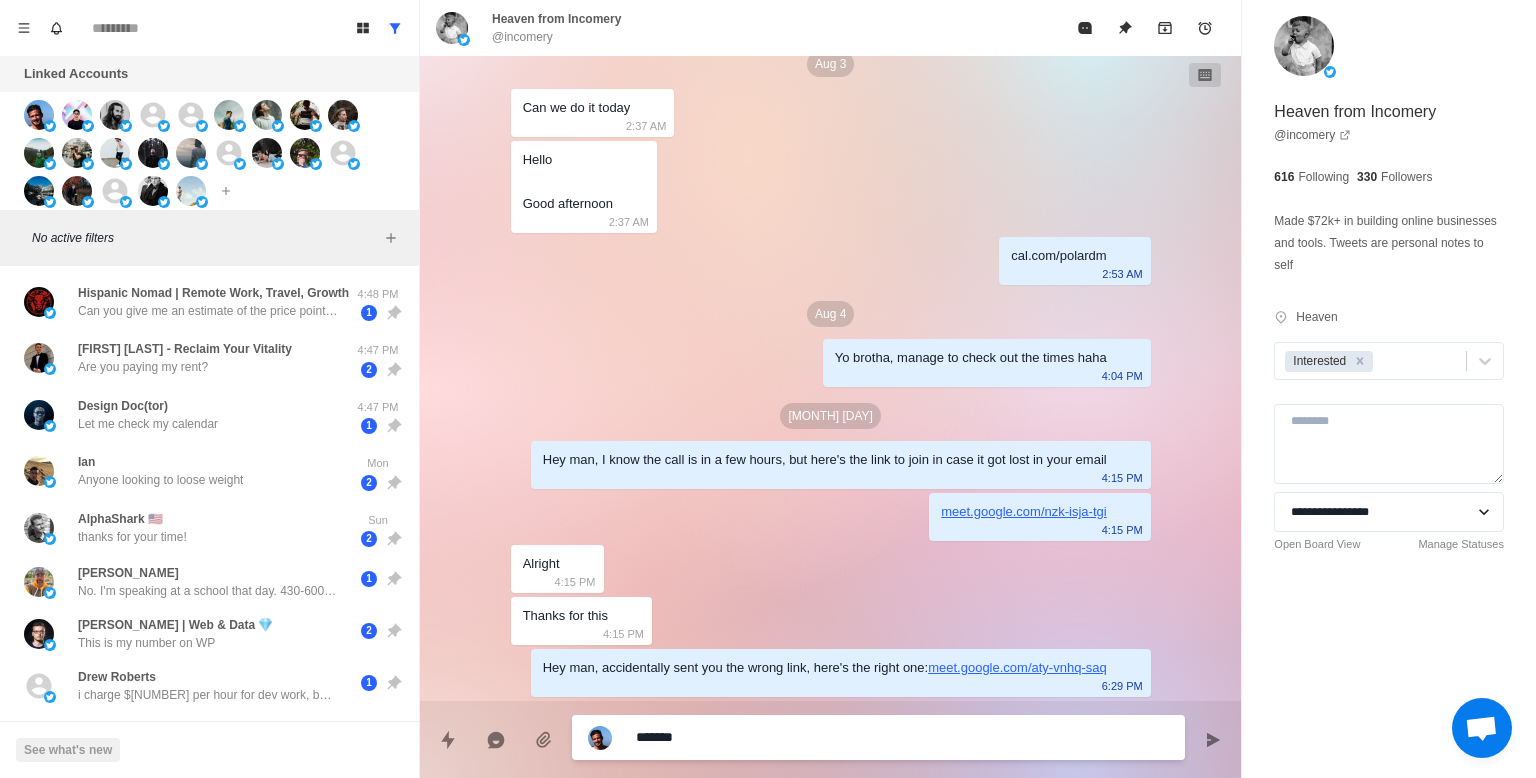 type on "*" 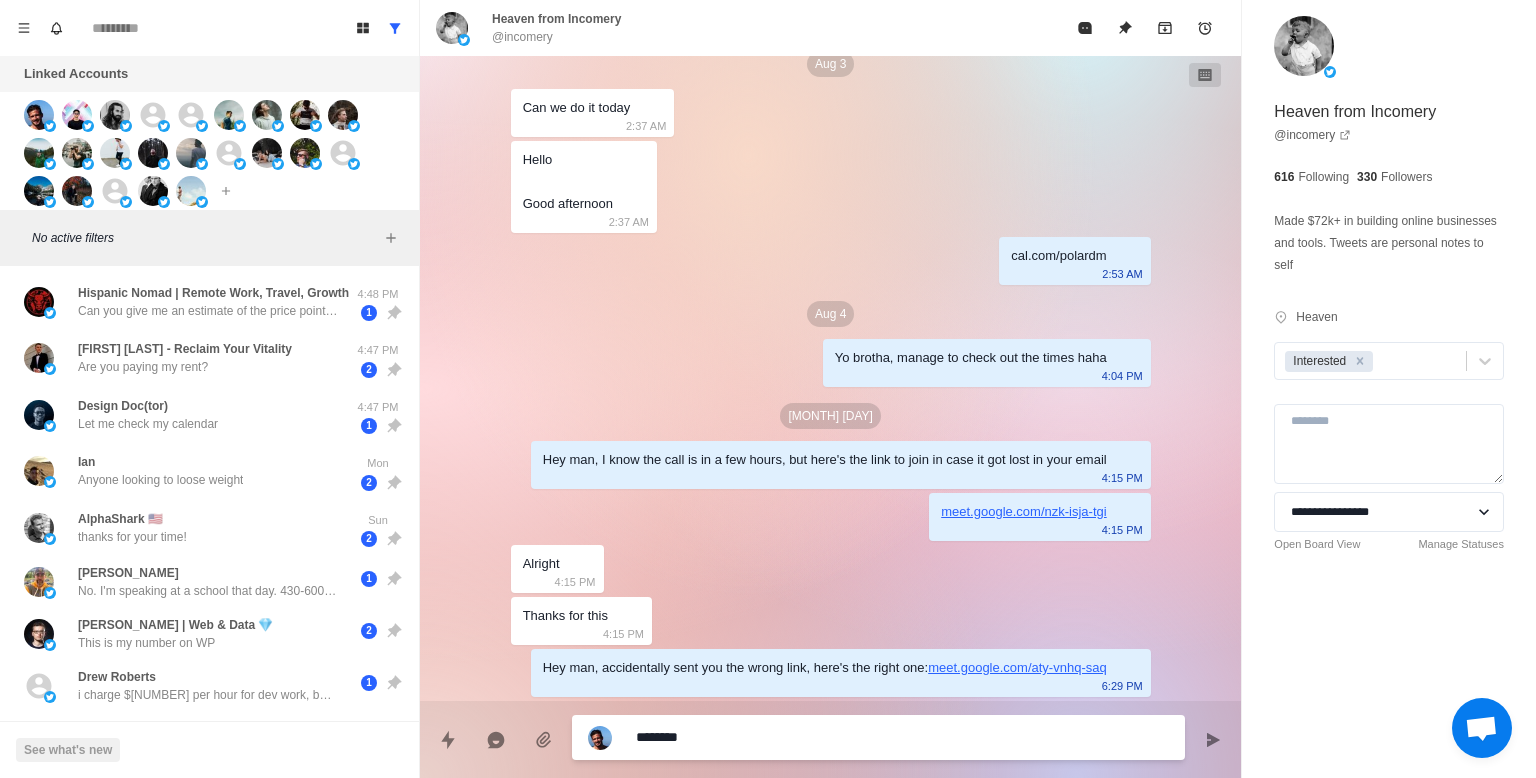 type on "*" 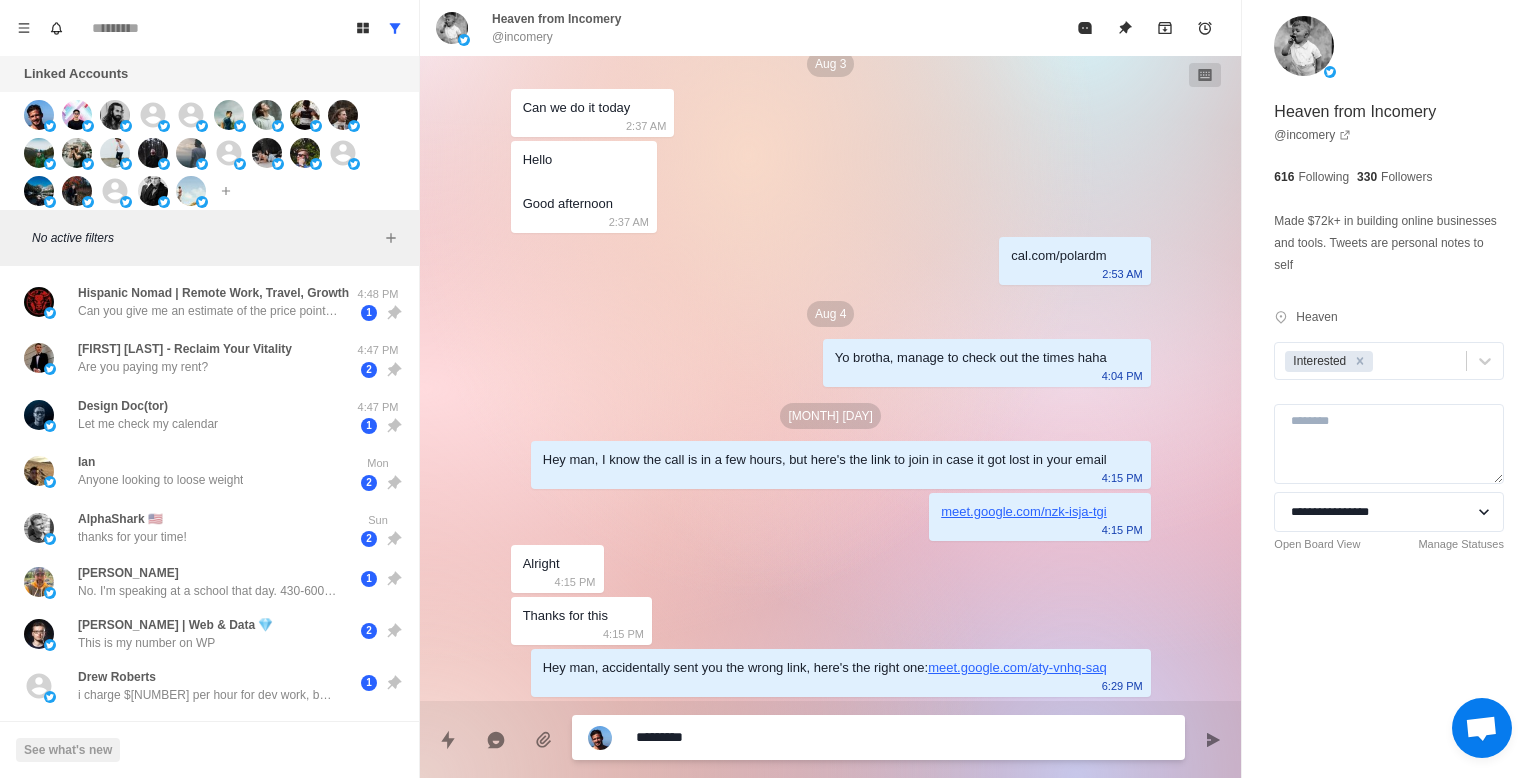 type on "*" 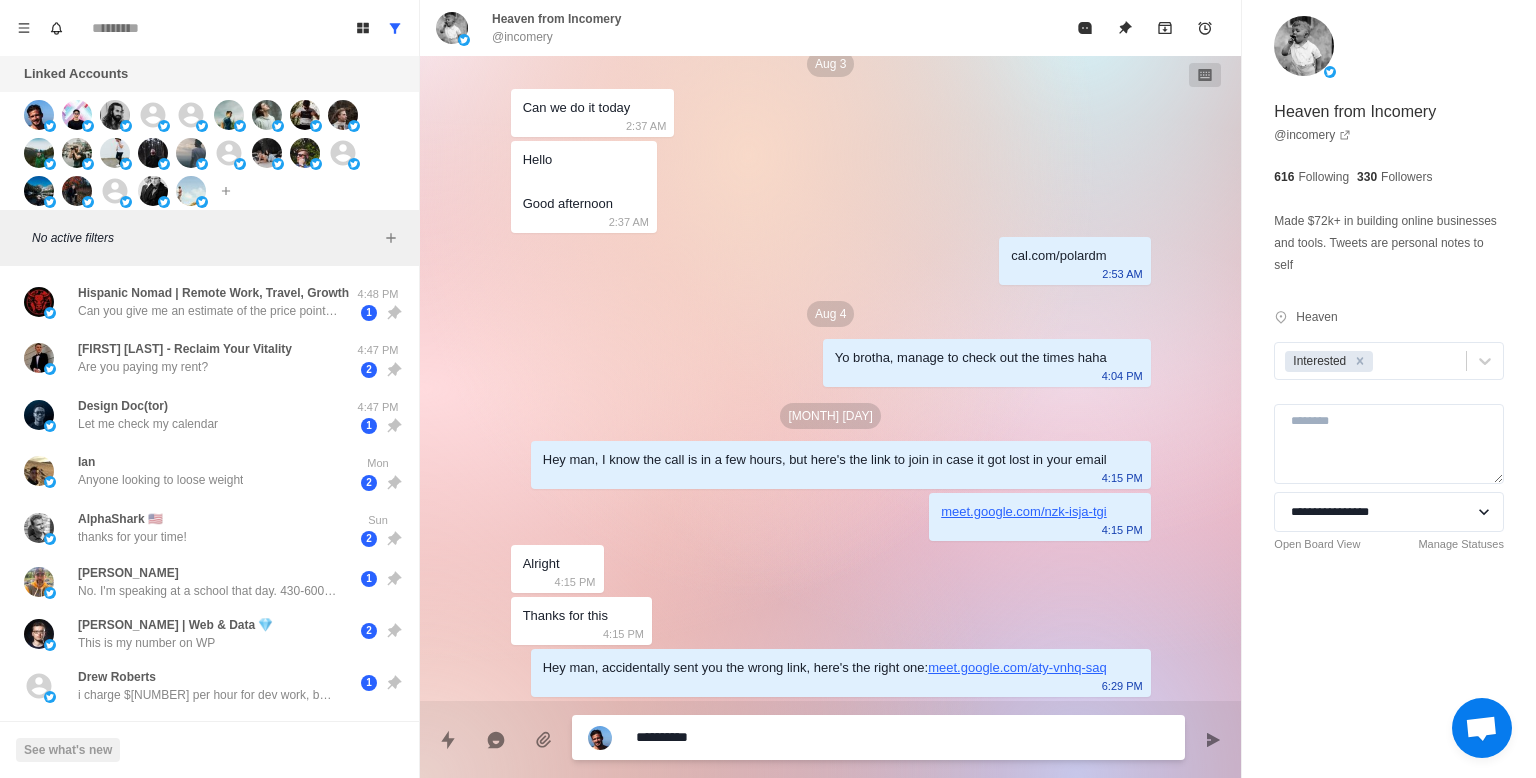 type on "*" 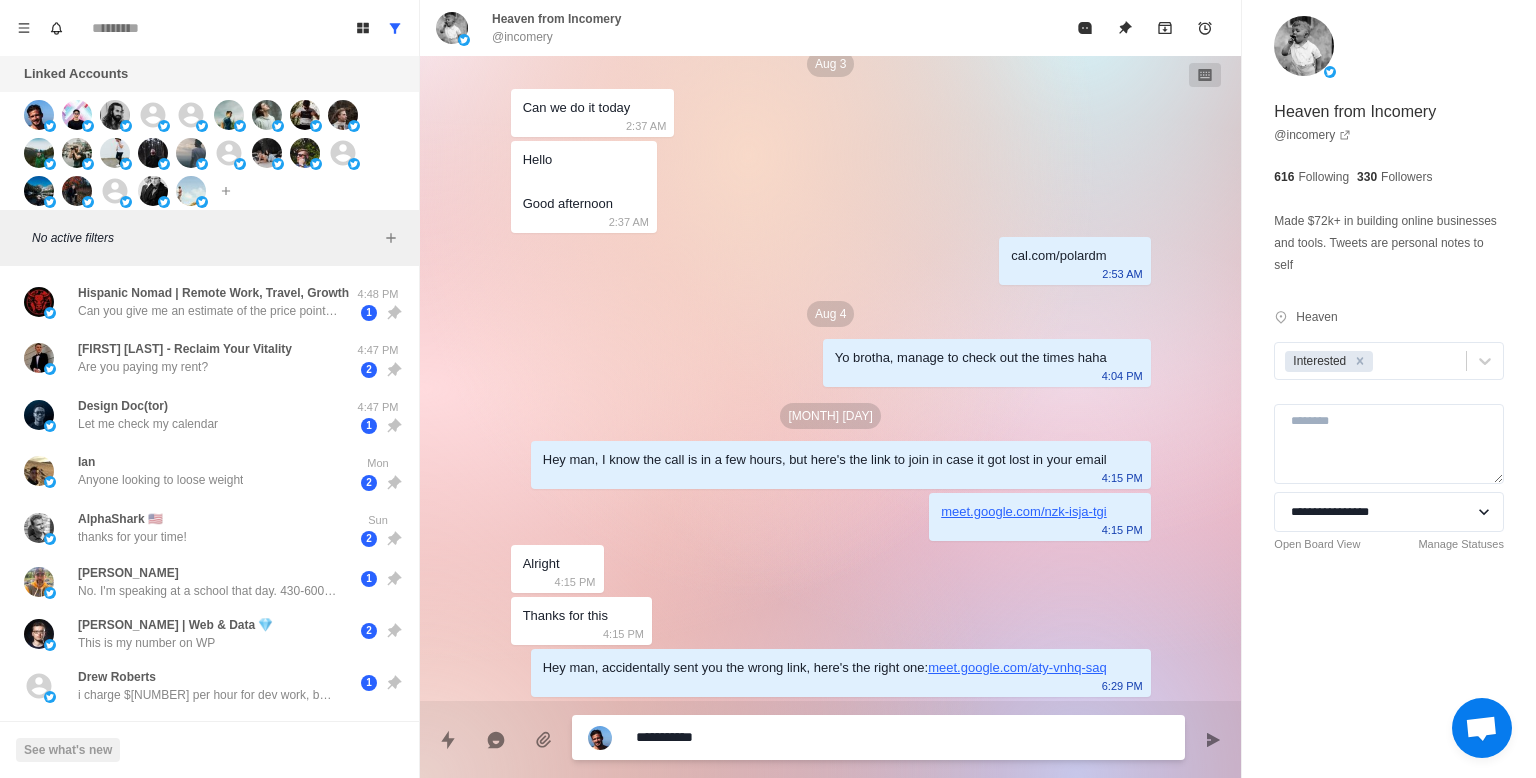 type on "*" 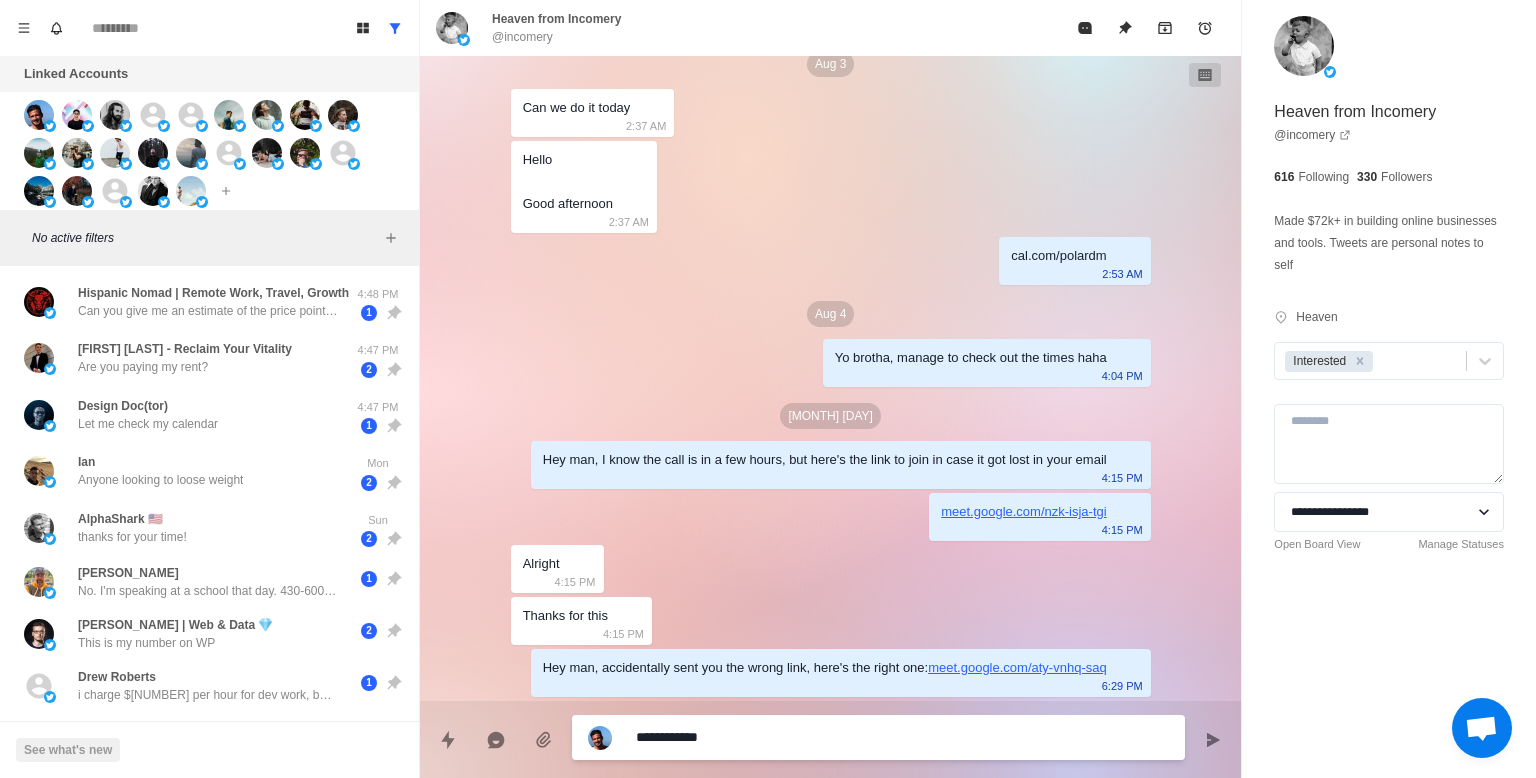 type on "*" 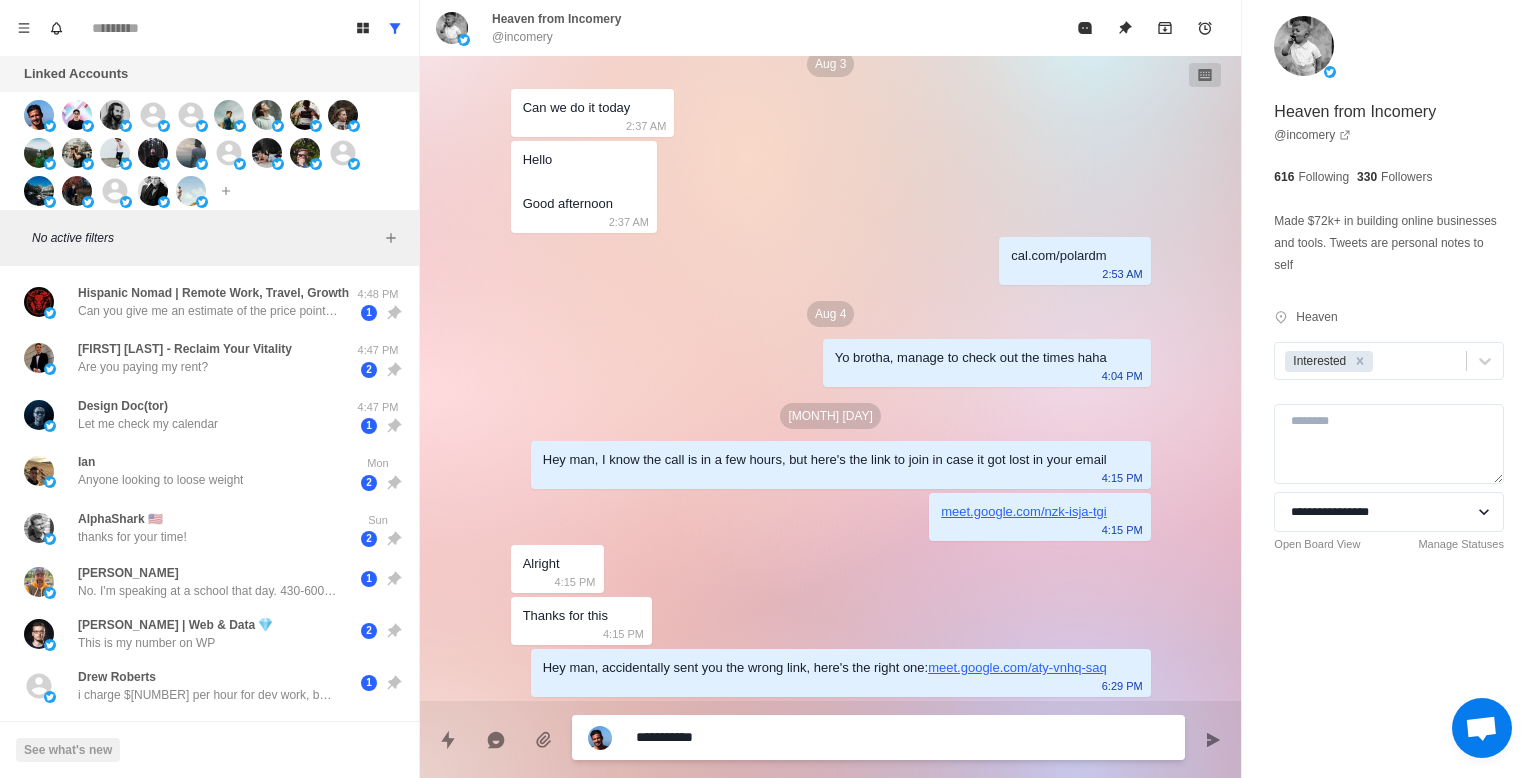 type on "*" 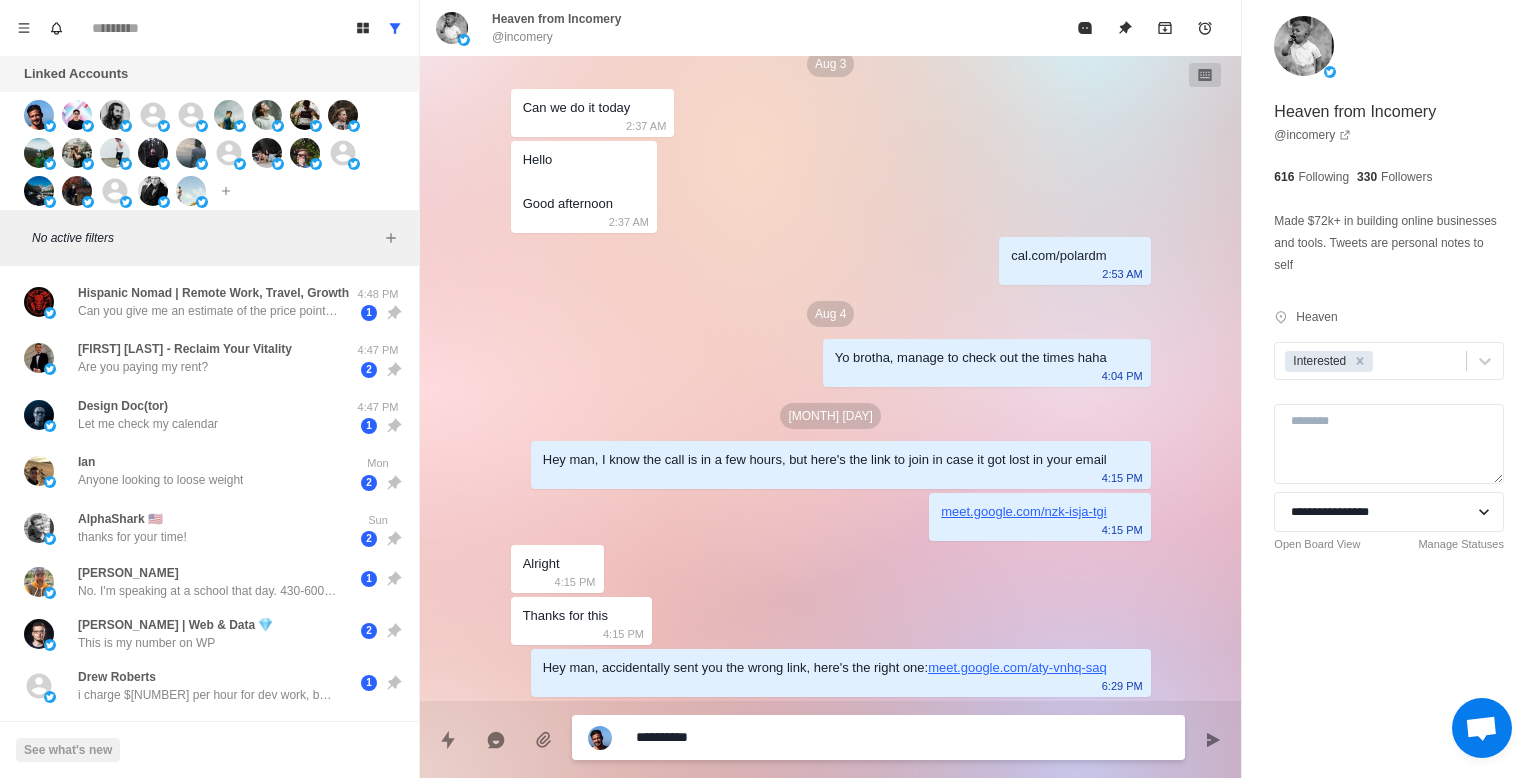 type on "*" 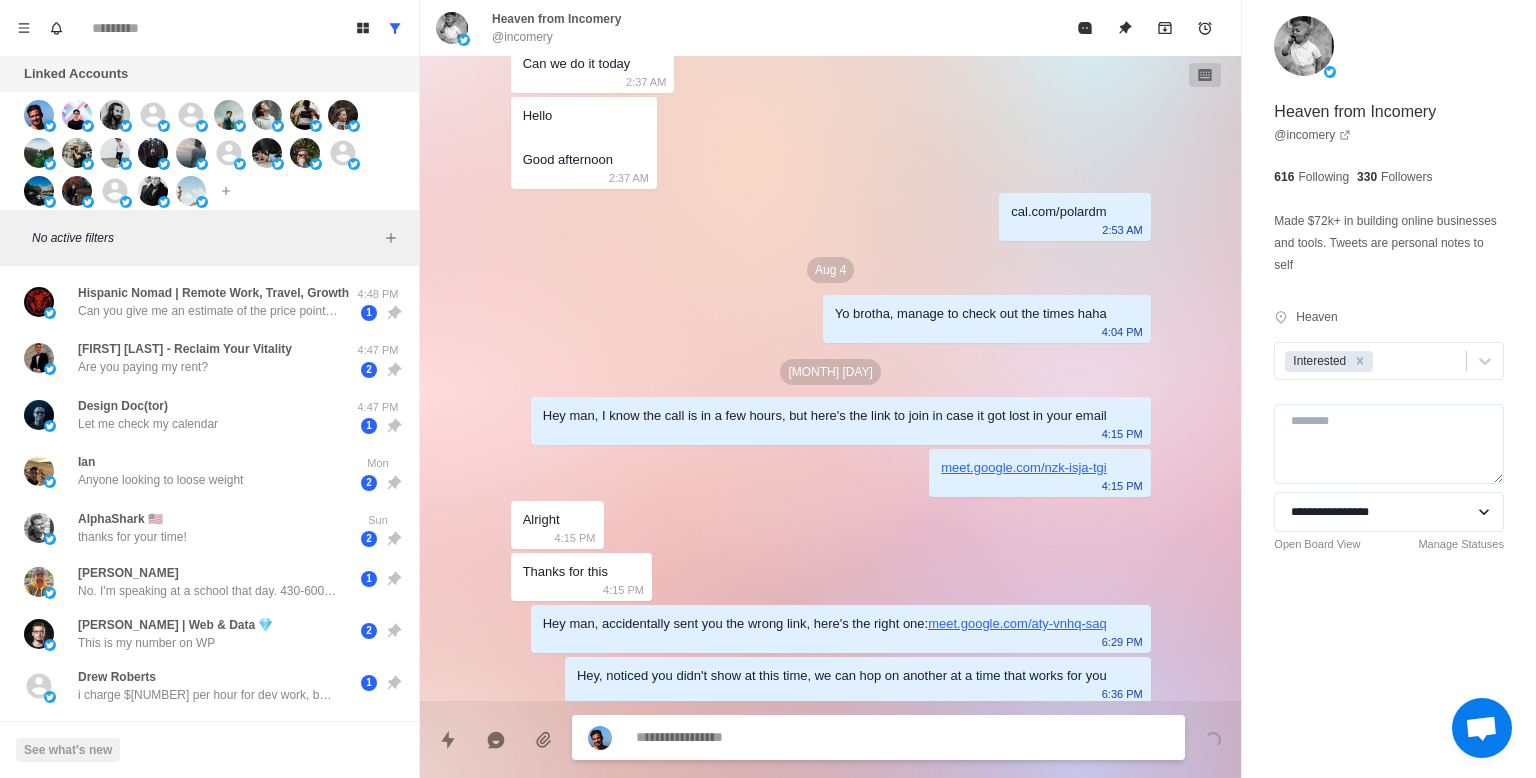 scroll, scrollTop: 3021, scrollLeft: 0, axis: vertical 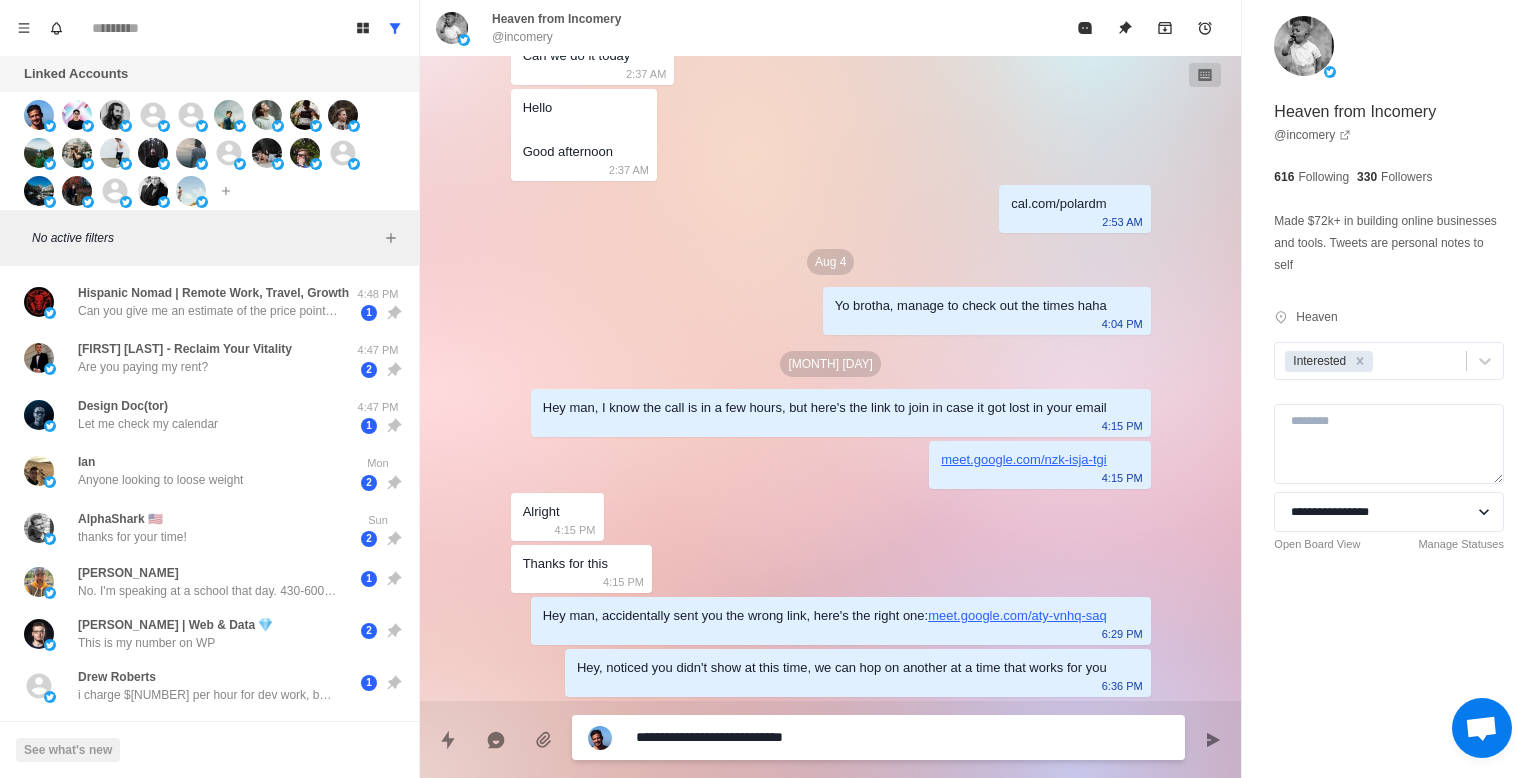 click on "**********" at bounding box center (902, 737) 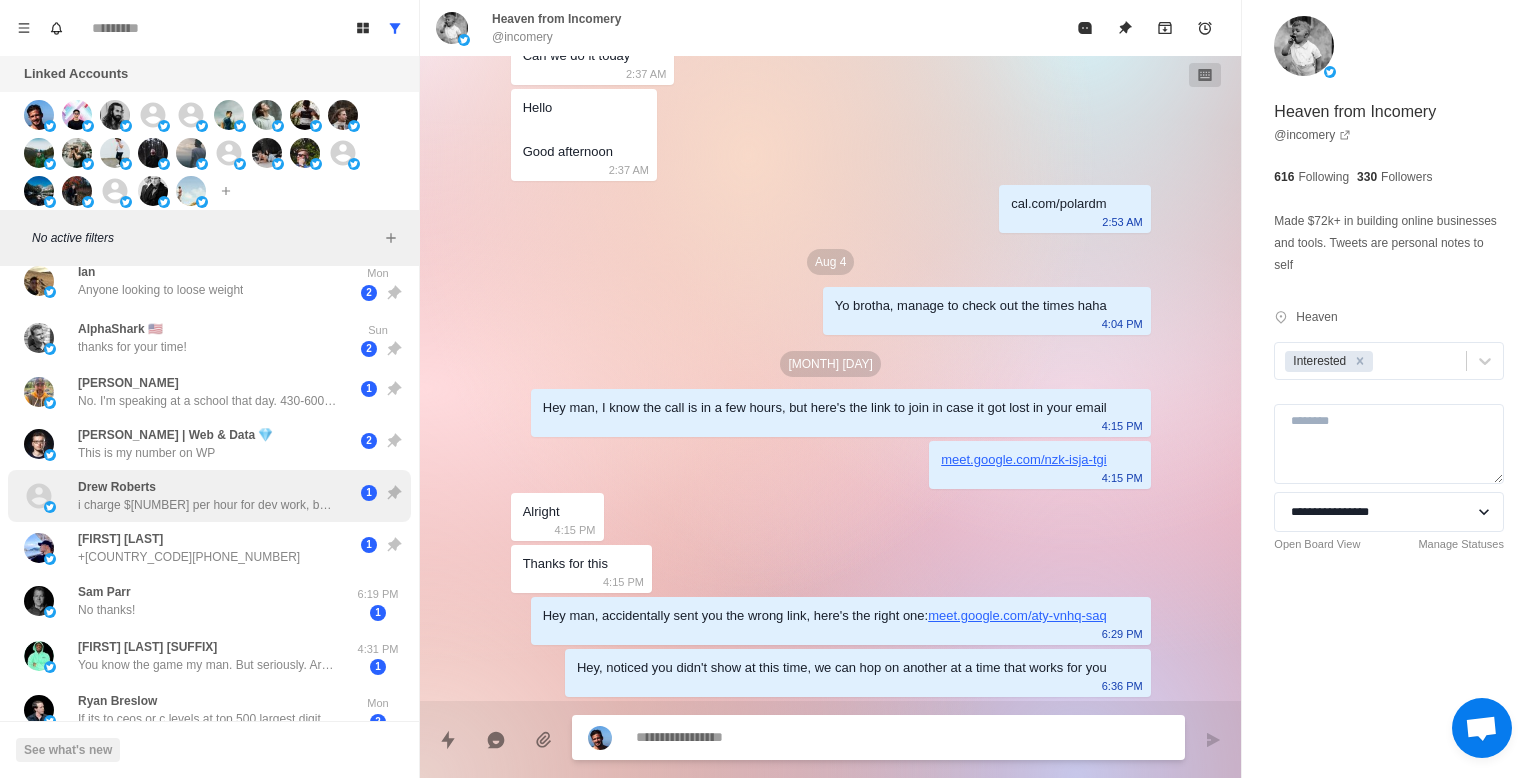 scroll, scrollTop: 204, scrollLeft: 0, axis: vertical 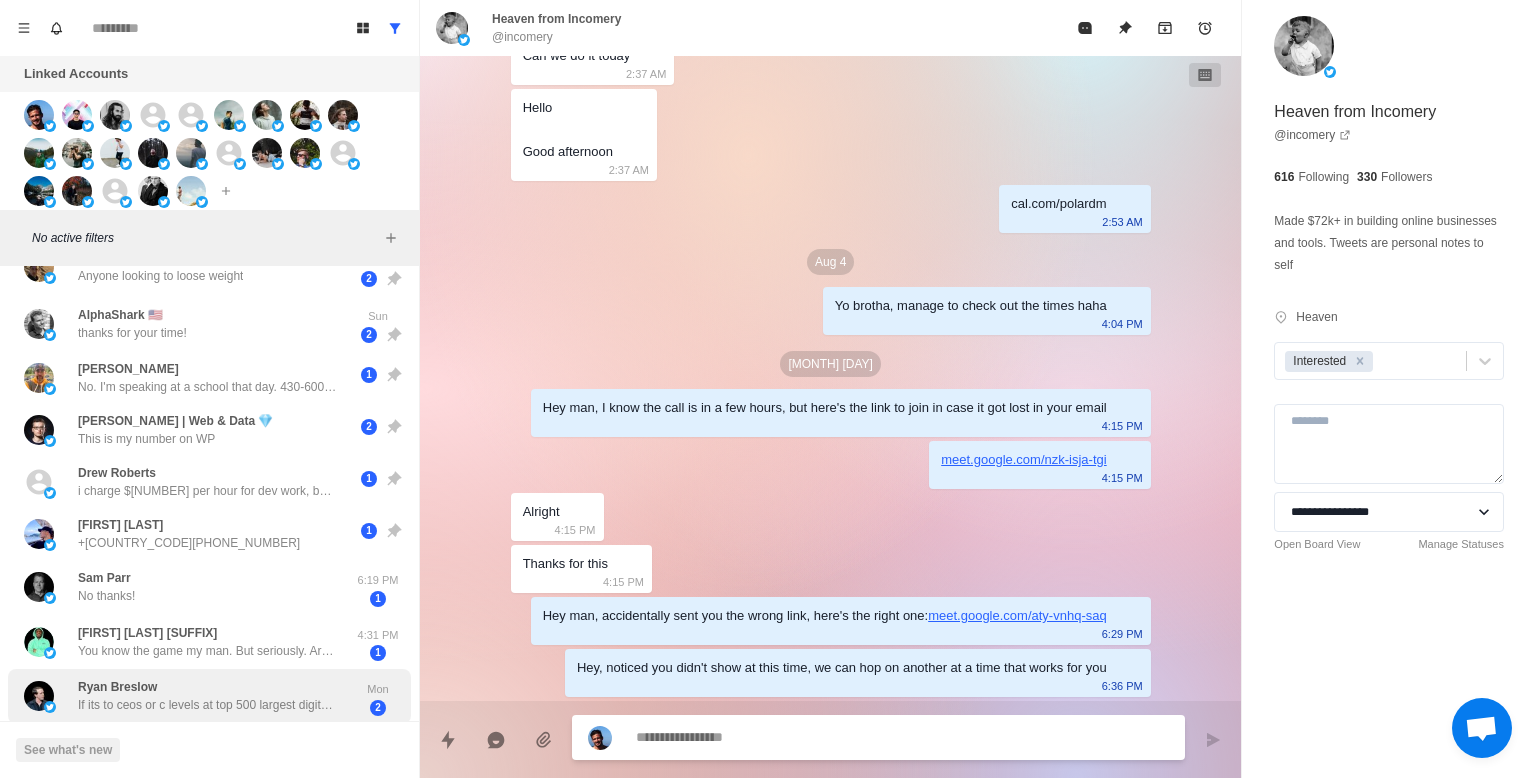 click on "Ryan Breslow If its to ceos or c levels at top 500 largest digital sellers / ecom / etc i’m open to it" at bounding box center (208, 696) 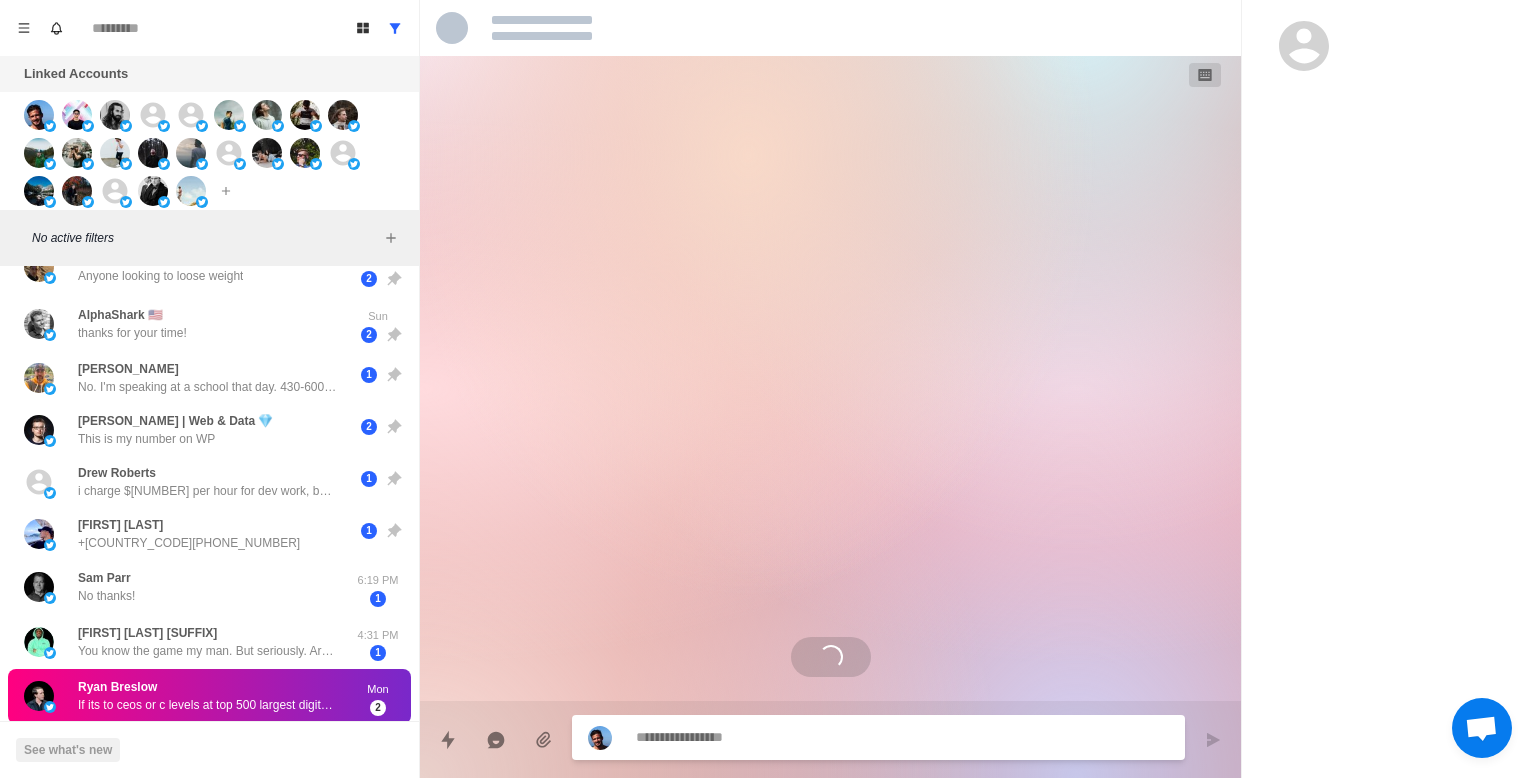 scroll, scrollTop: 0, scrollLeft: 0, axis: both 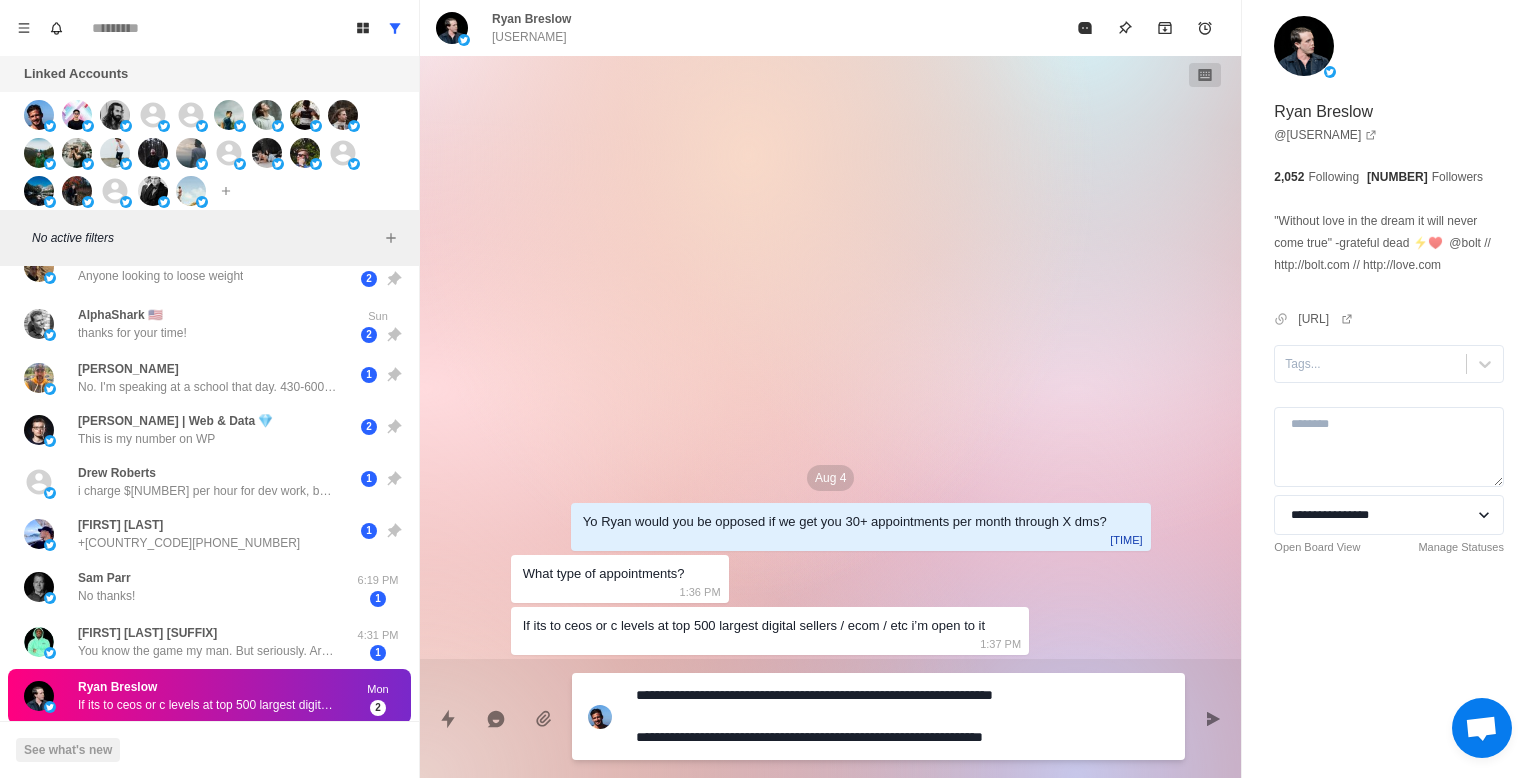 click on "**********" at bounding box center [902, 716] 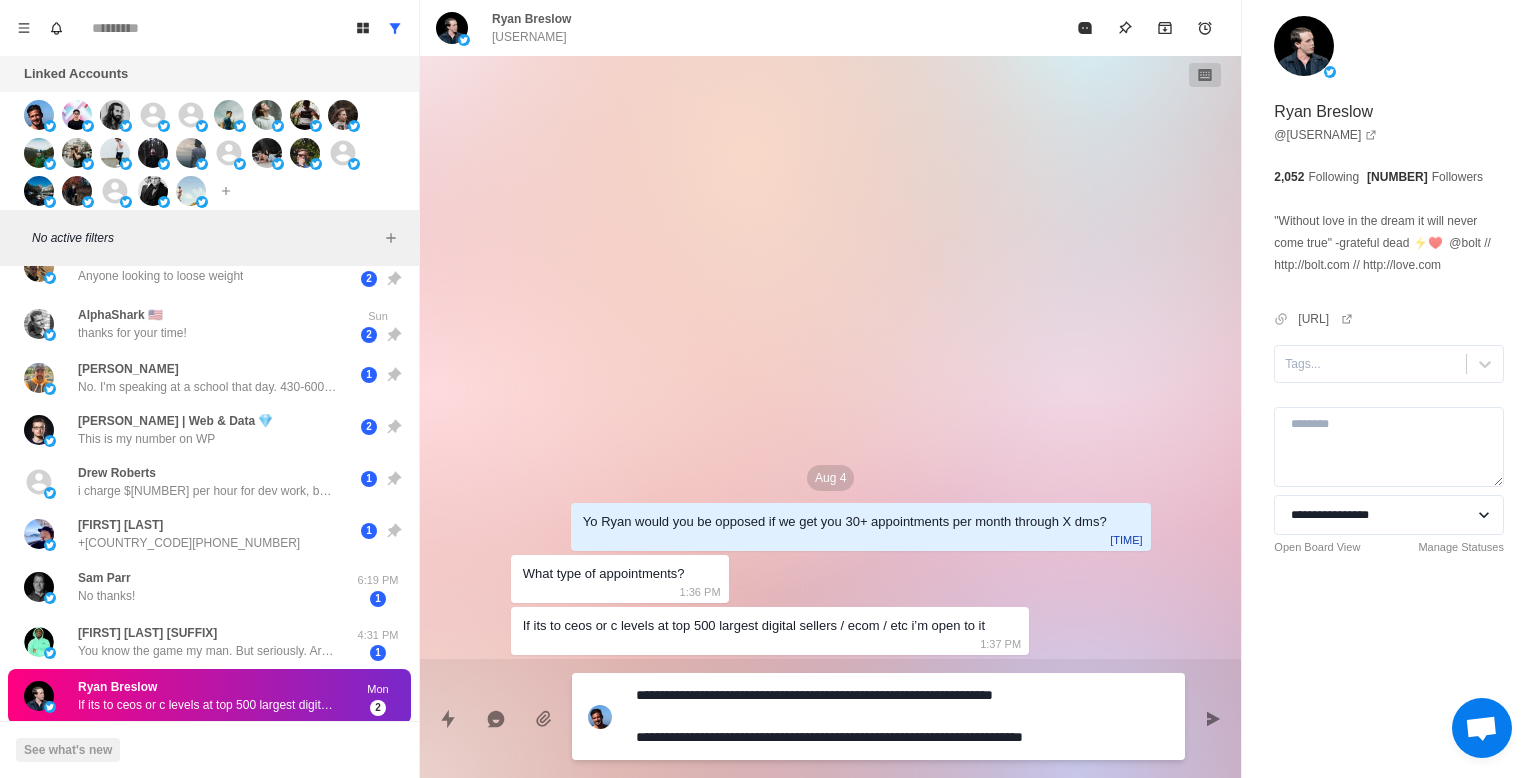 click on "**********" at bounding box center (902, 716) 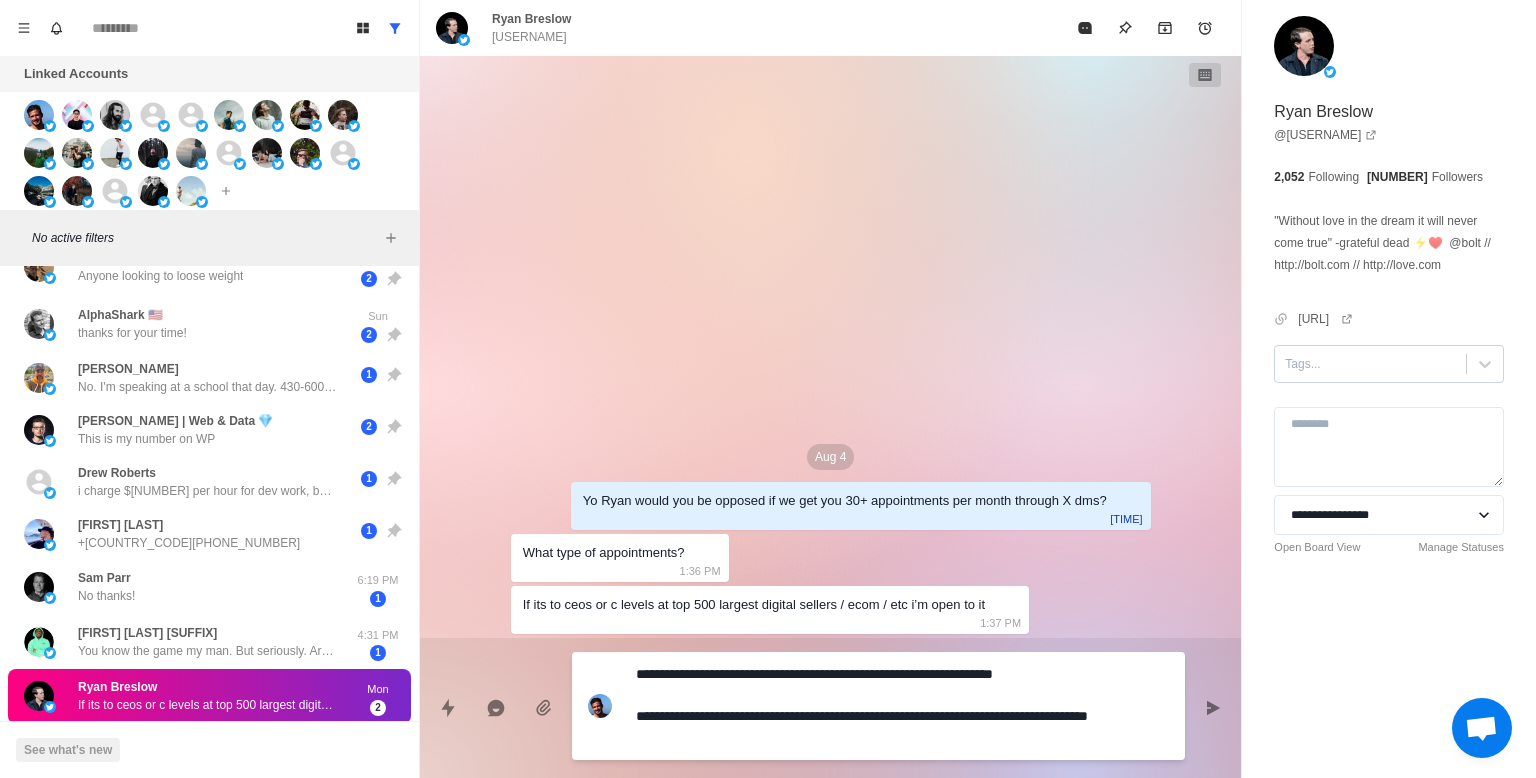 click on "Tags..." at bounding box center (1370, 364) 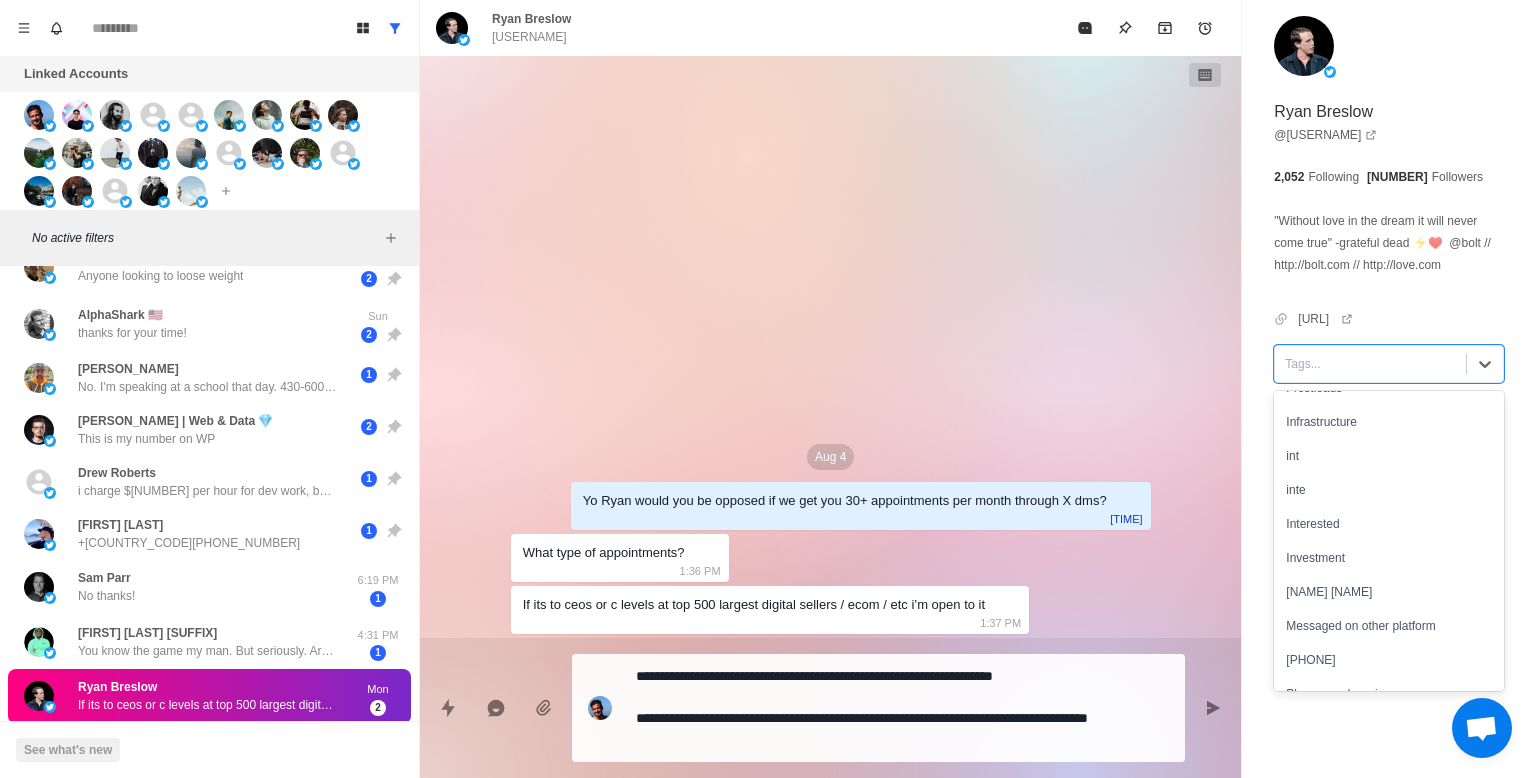 scroll, scrollTop: 656, scrollLeft: 0, axis: vertical 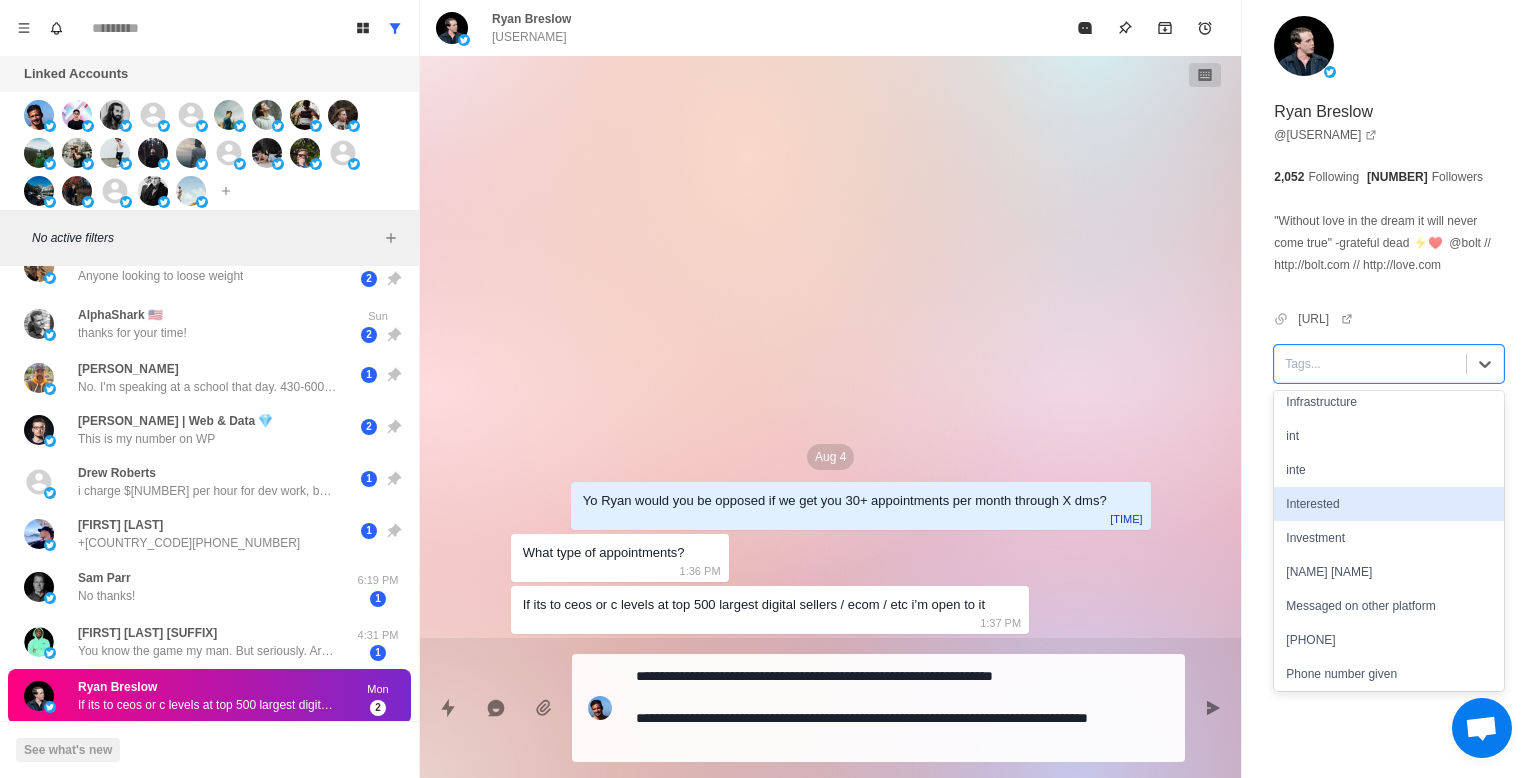 click on "Interested" at bounding box center [1389, 504] 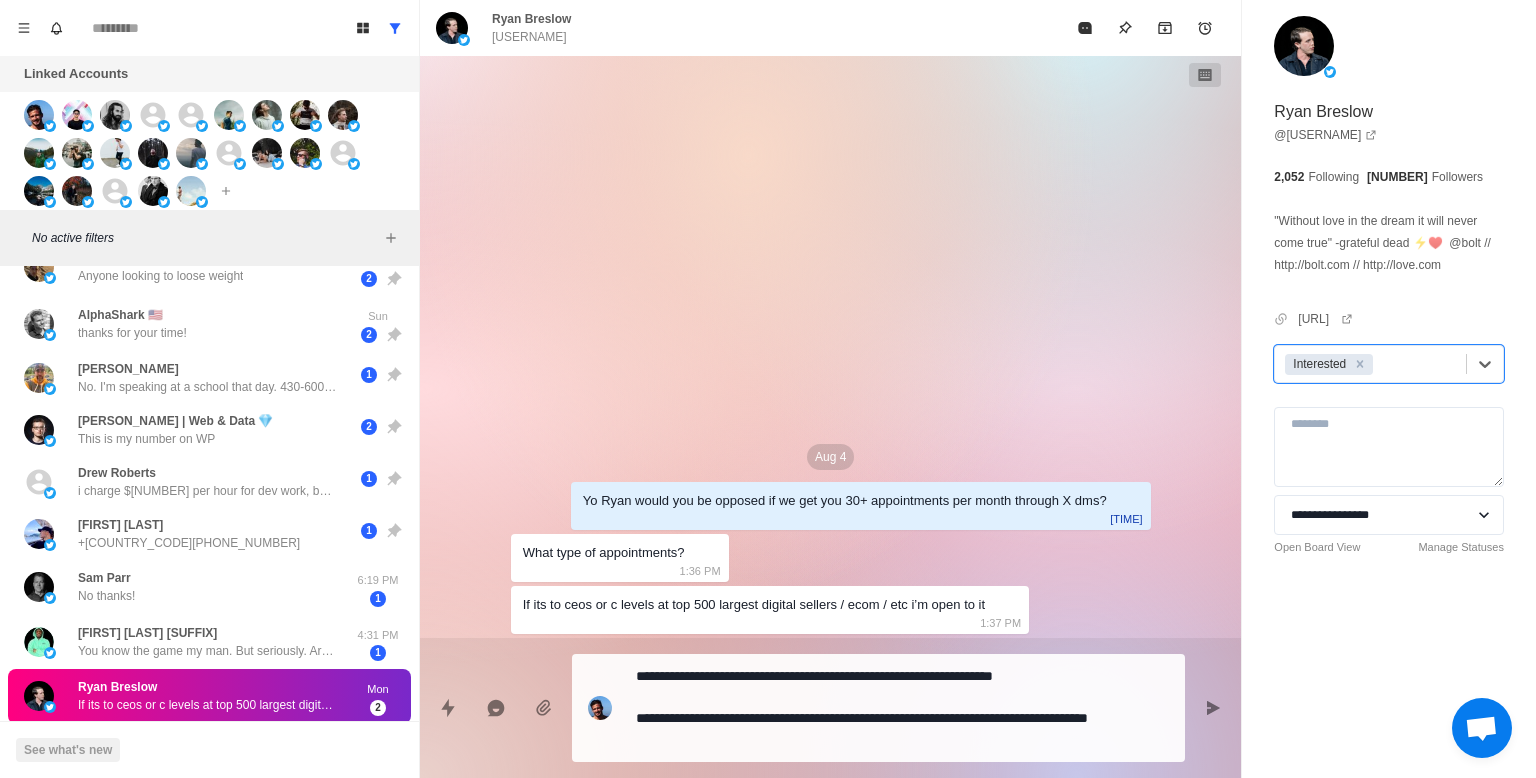 click on "**********" at bounding box center (1389, 322) 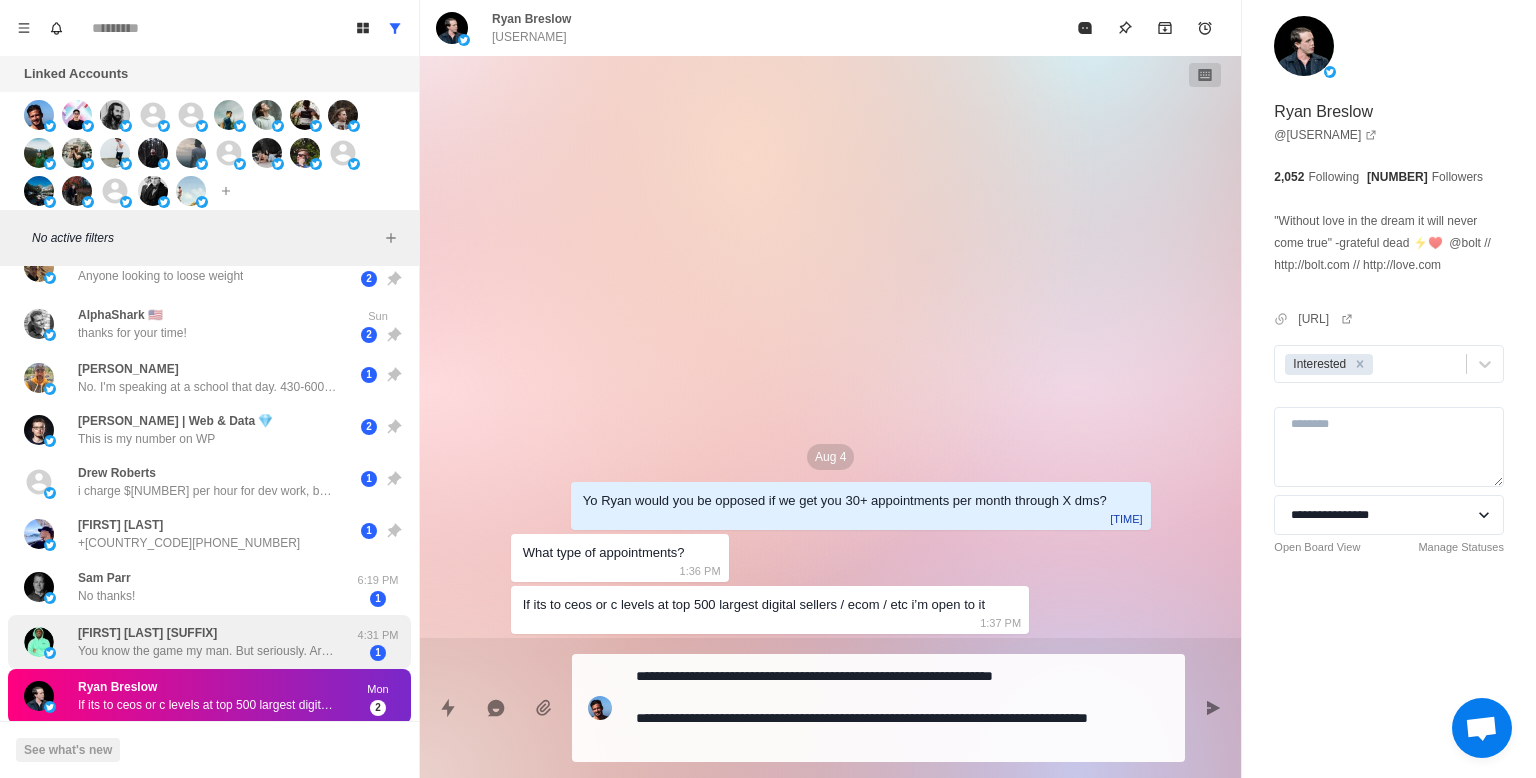 click on "4:31 PM" at bounding box center (378, 635) 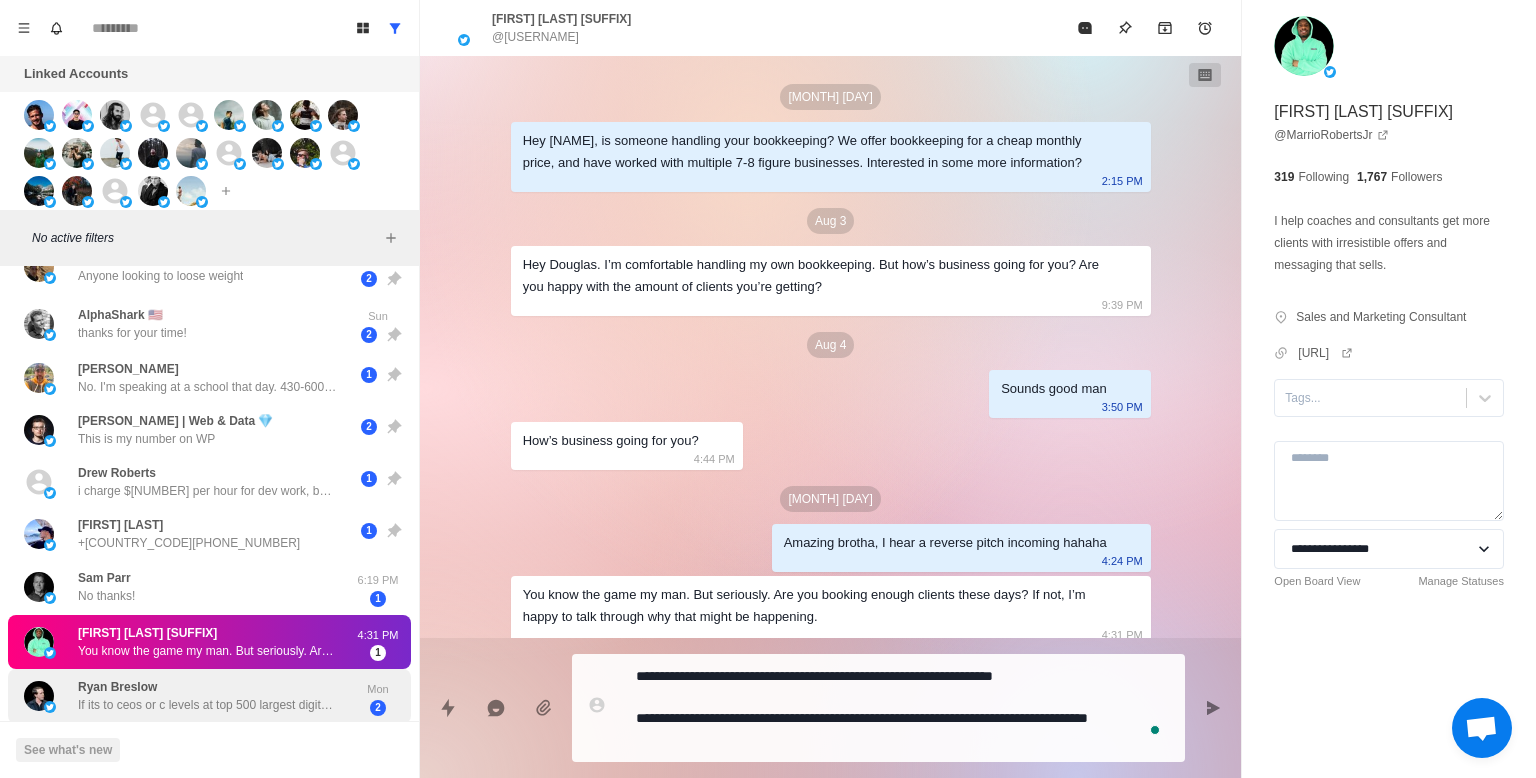 click on "Mon" at bounding box center [378, 689] 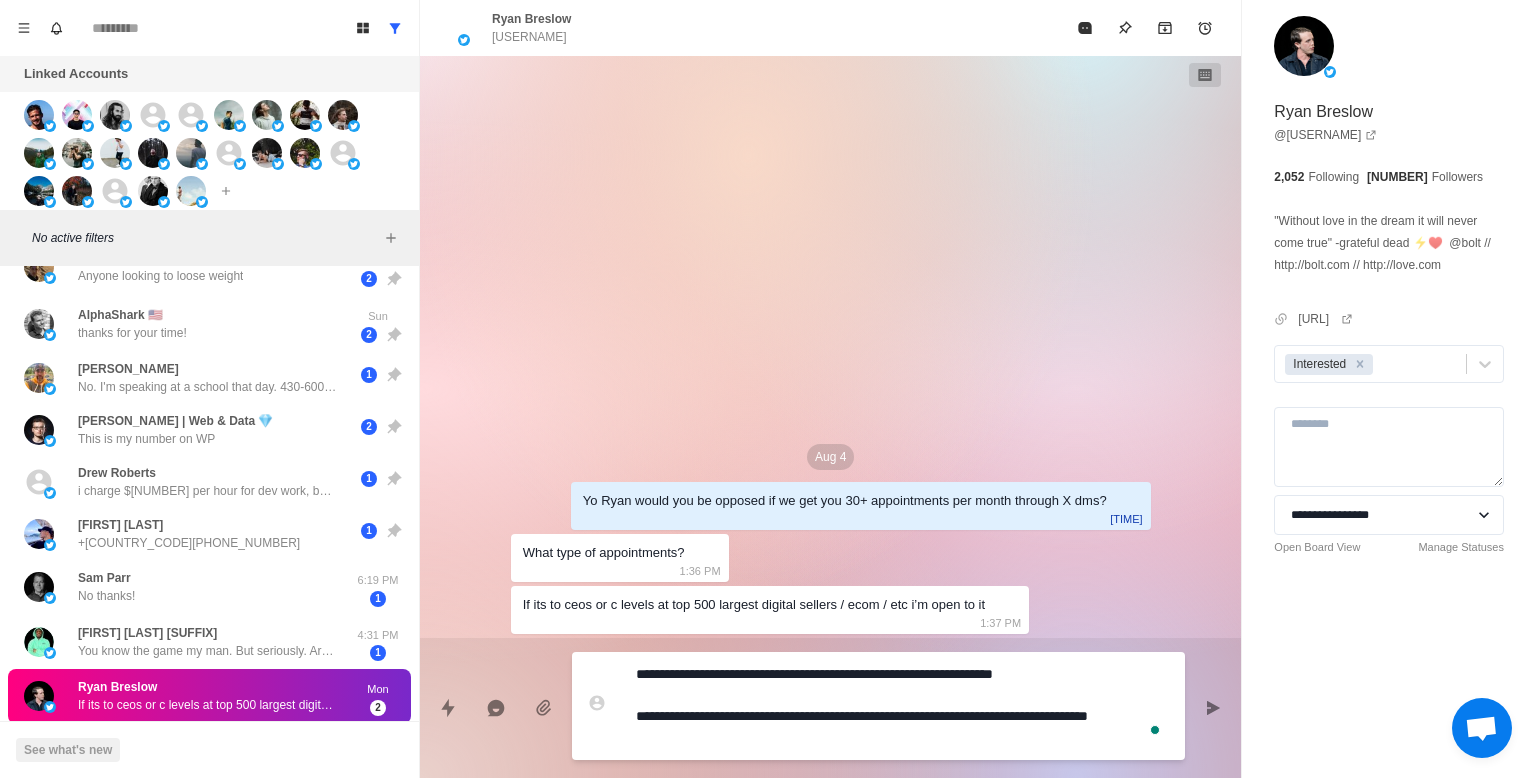 scroll, scrollTop: 0, scrollLeft: 0, axis: both 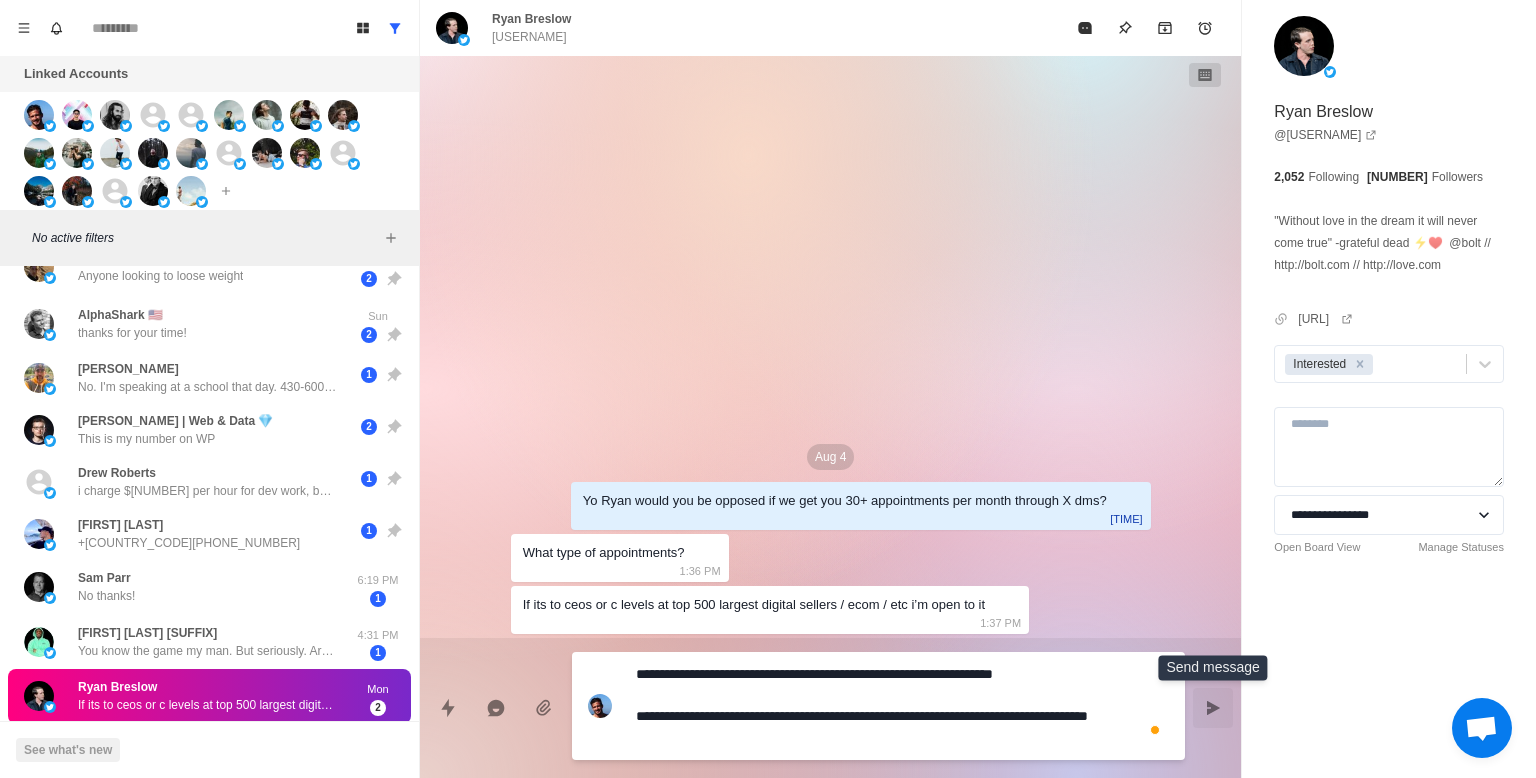 click 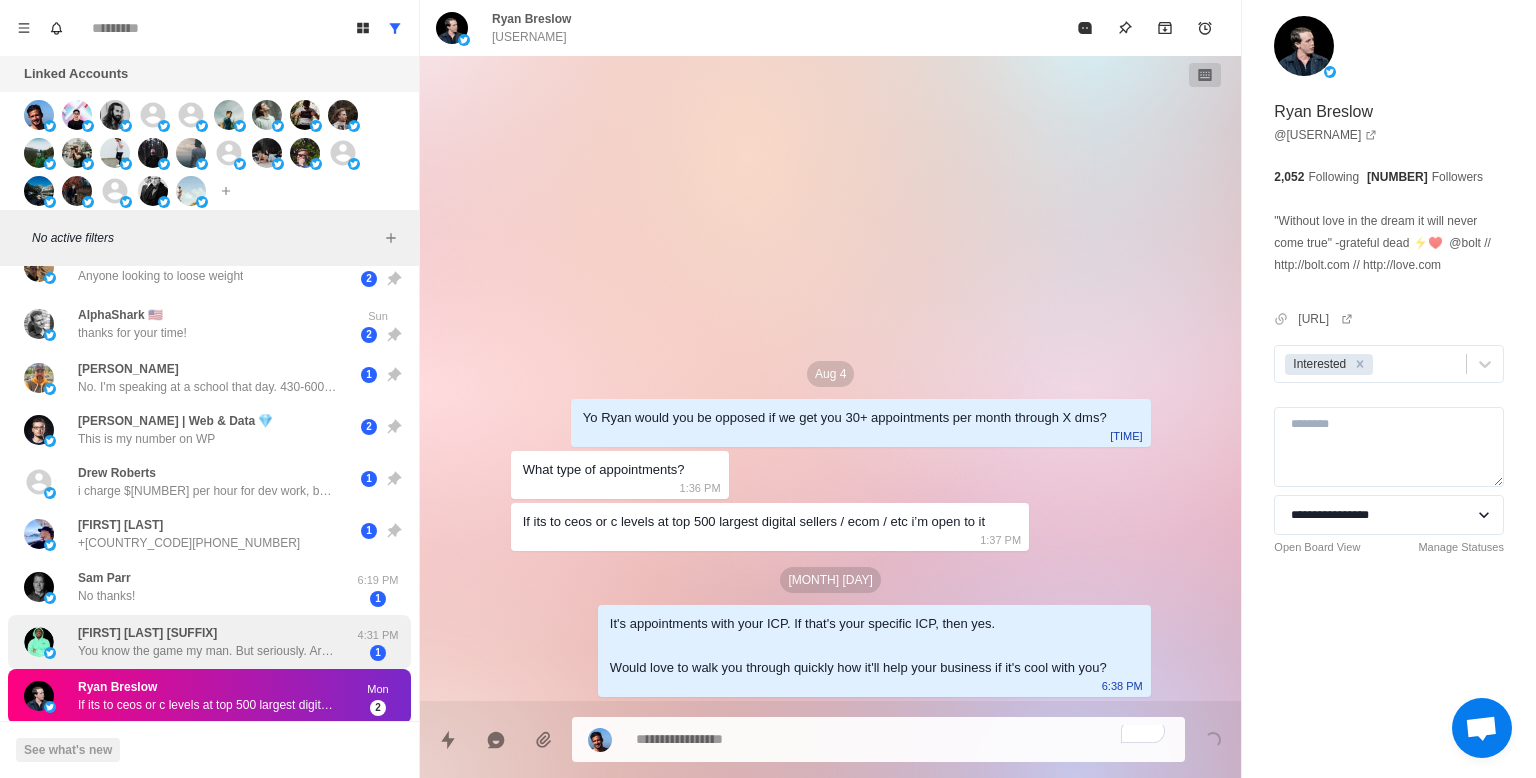 click on "[PERSON_NAME] You know the game my man. But seriously. Are you booking enough clients these days? If not, I’m happy to talk through why that might be happening." at bounding box center [208, 642] 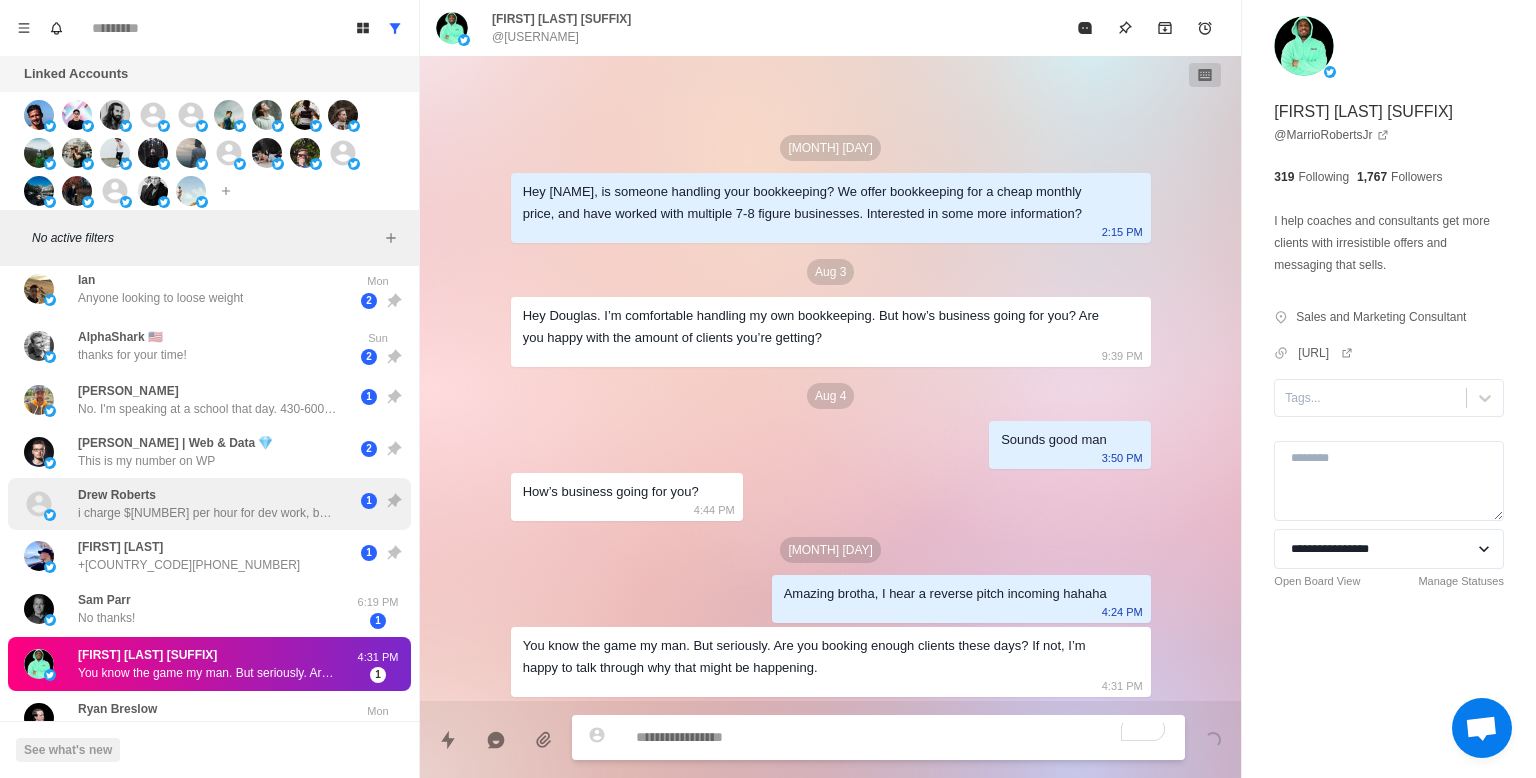 scroll, scrollTop: 204, scrollLeft: 0, axis: vertical 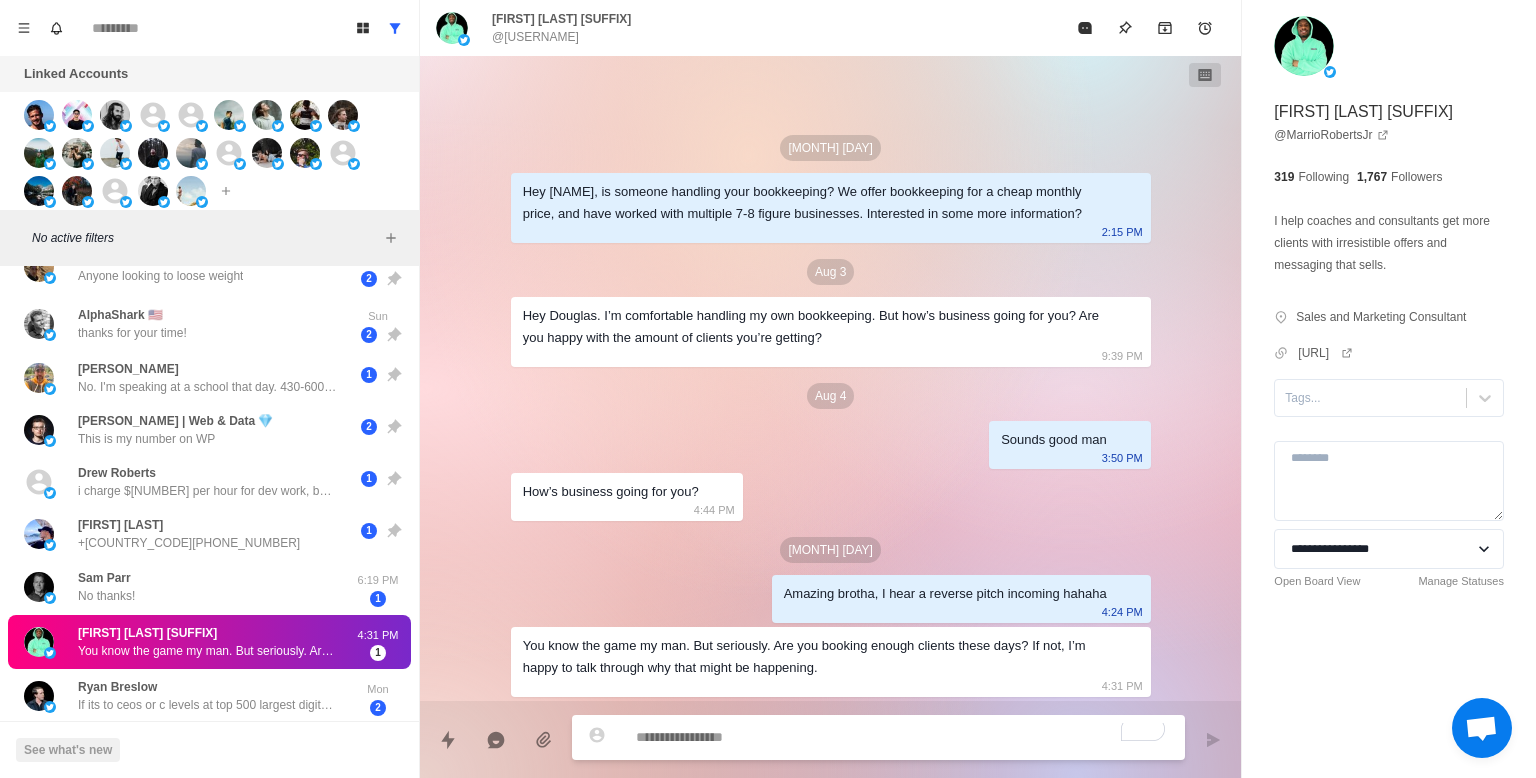 click at bounding box center (902, 737) 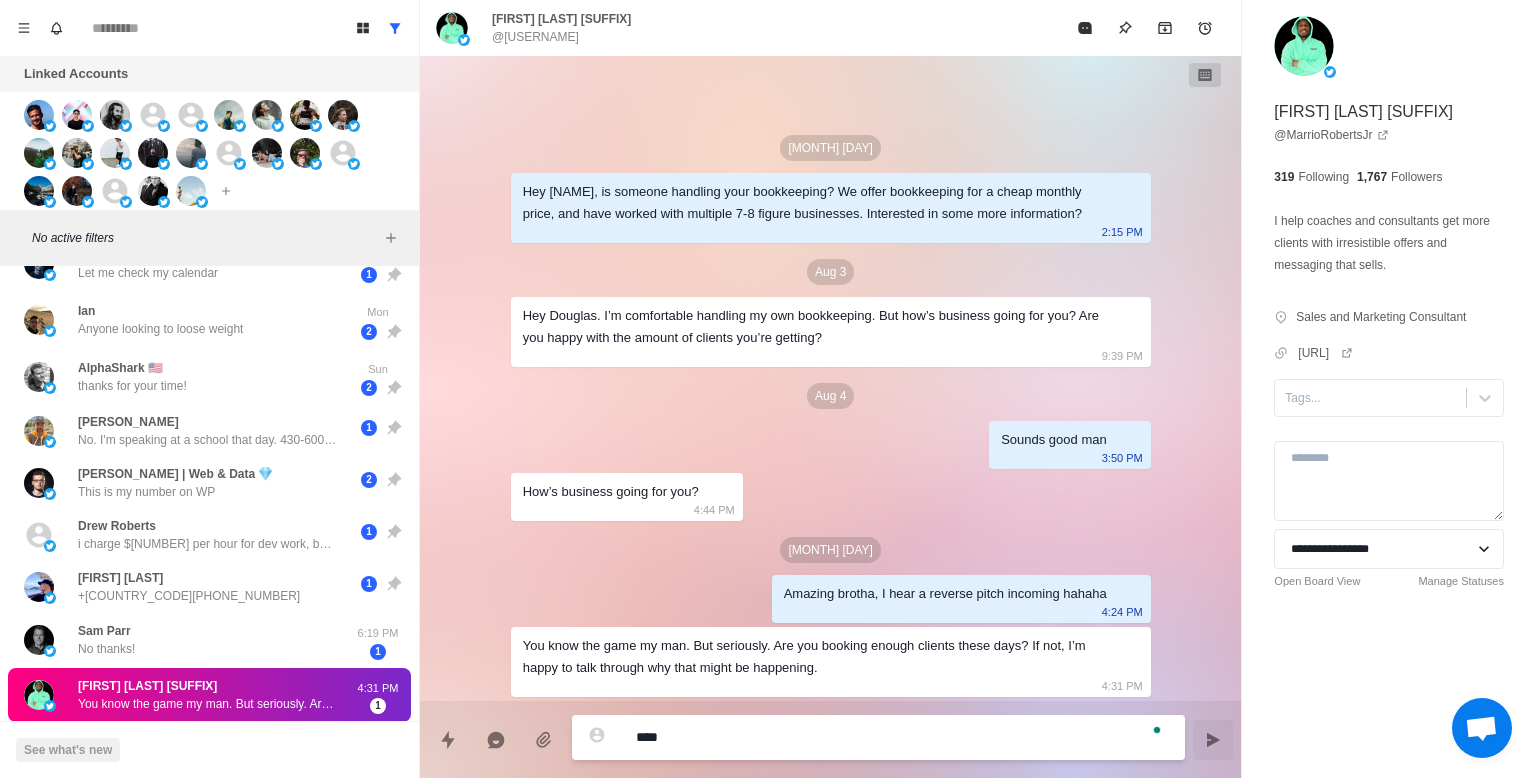 scroll, scrollTop: 150, scrollLeft: 0, axis: vertical 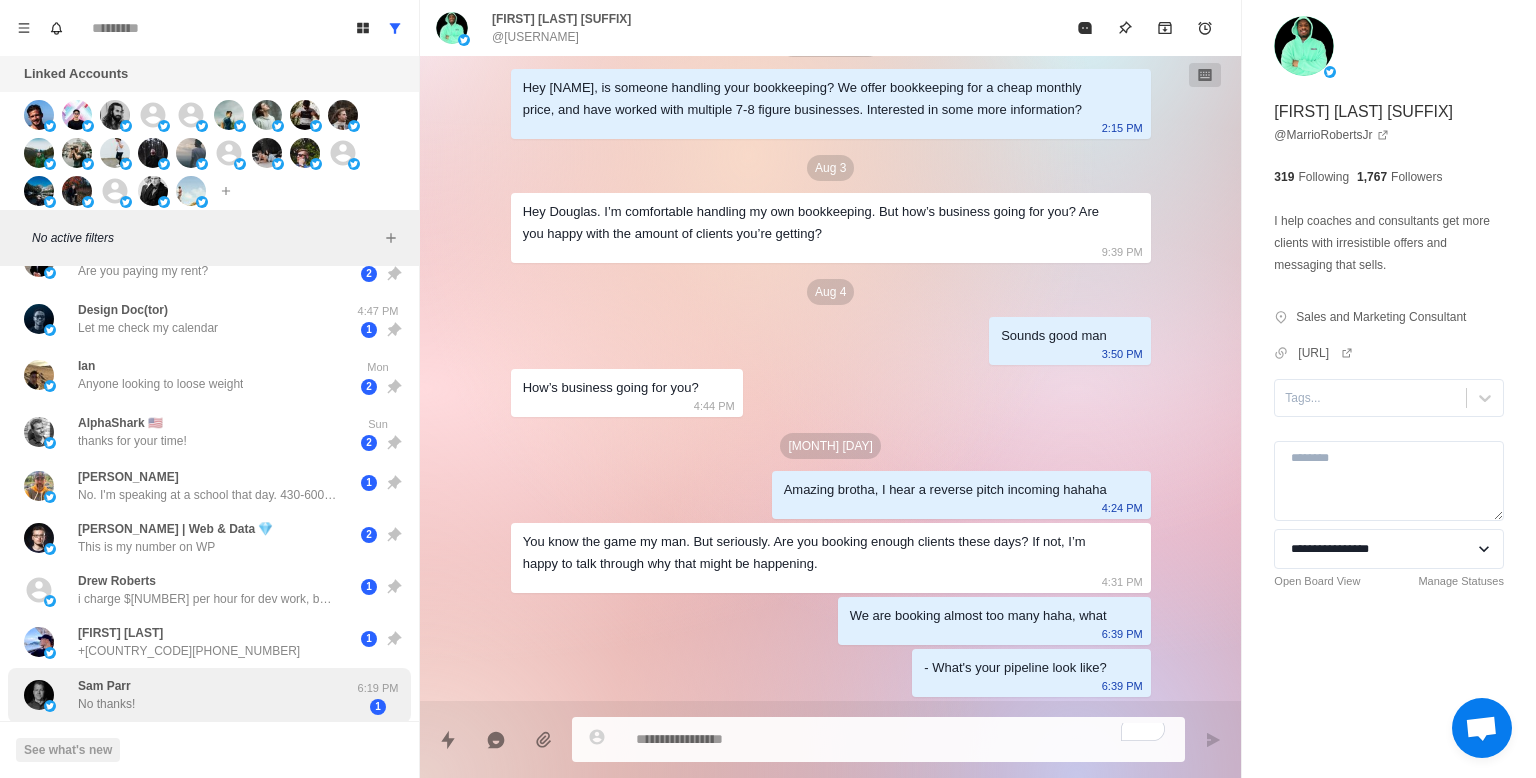 click on "Sam Parr No thanks!" at bounding box center (188, 695) 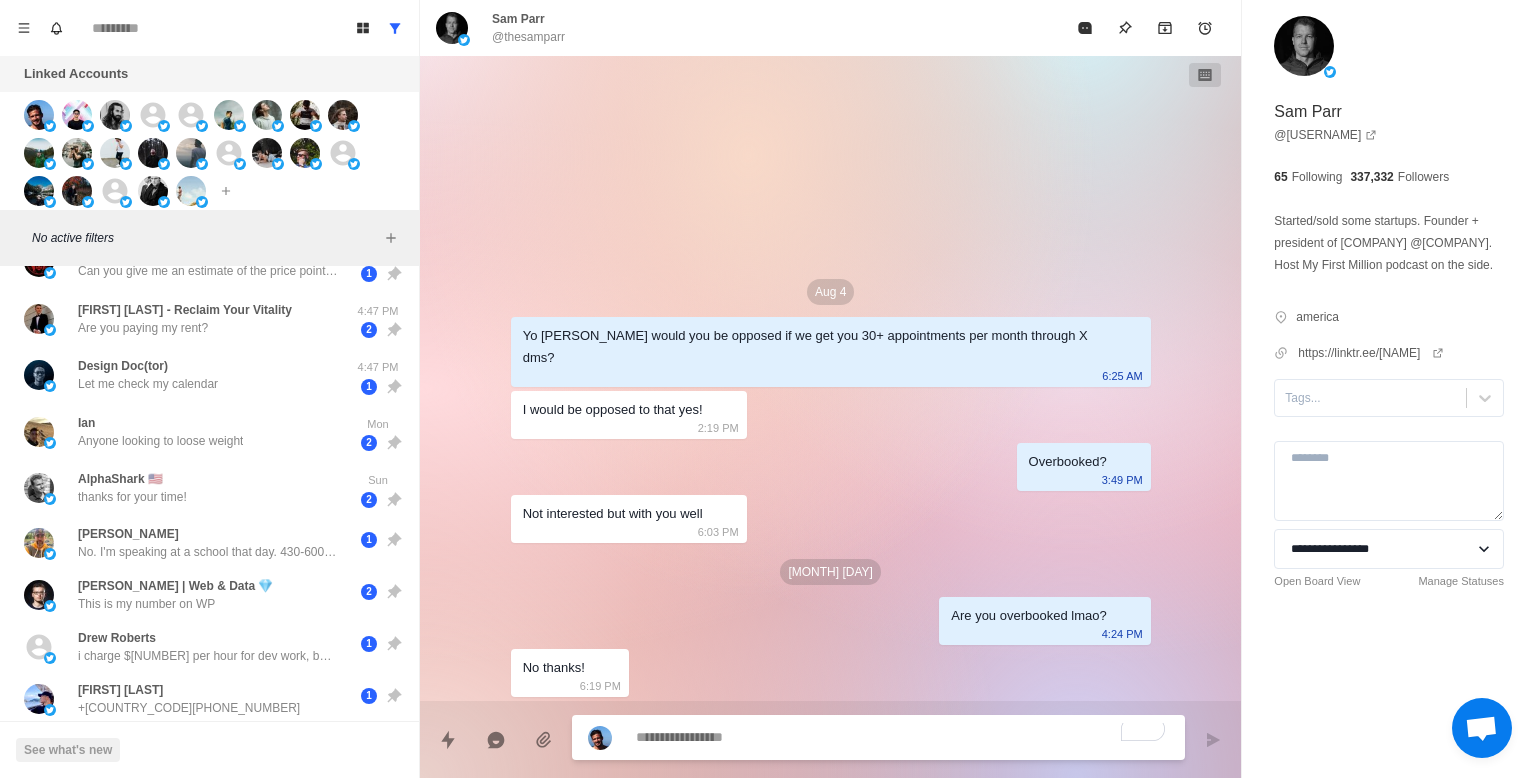 scroll, scrollTop: 152, scrollLeft: 0, axis: vertical 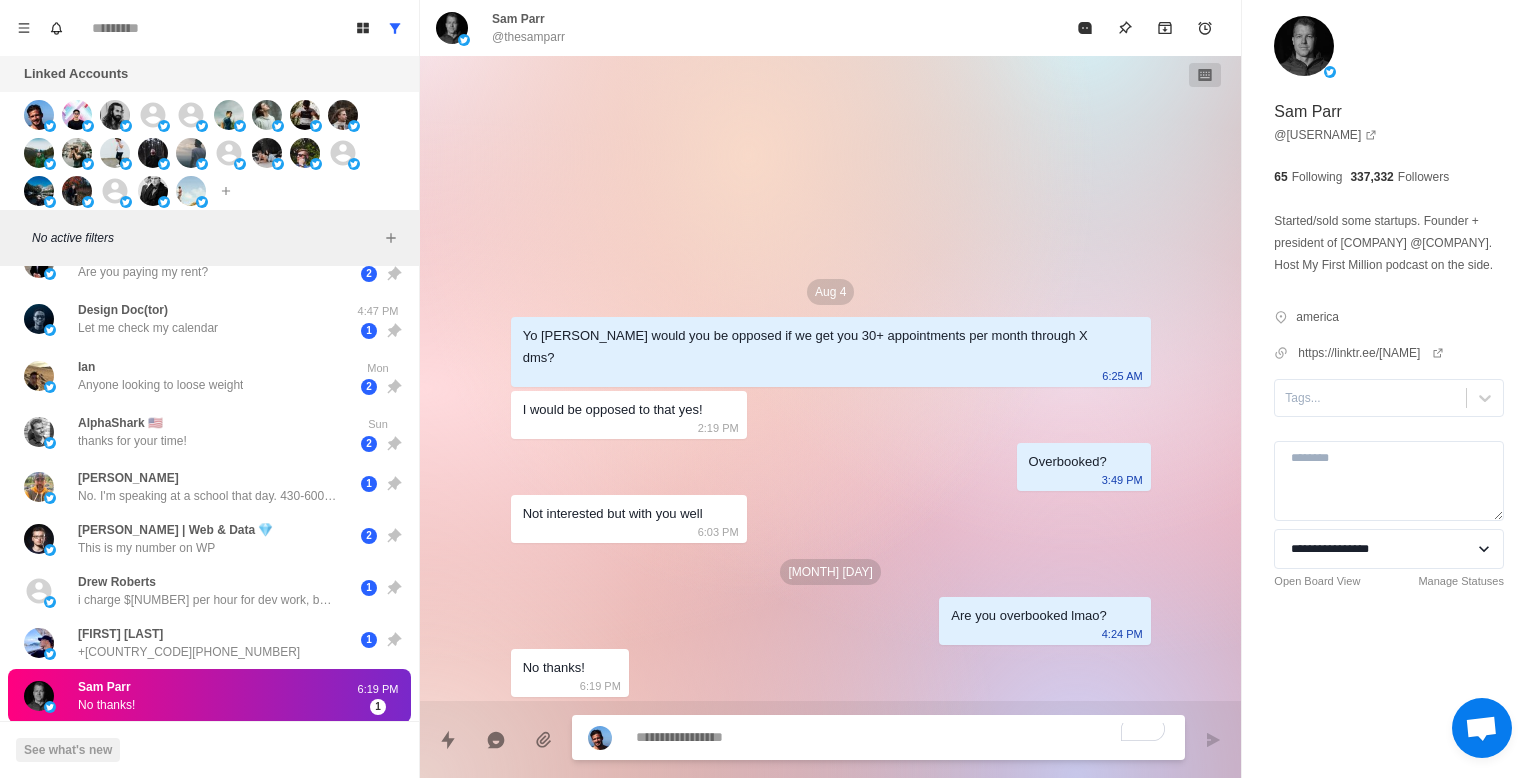 click at bounding box center [902, 737] 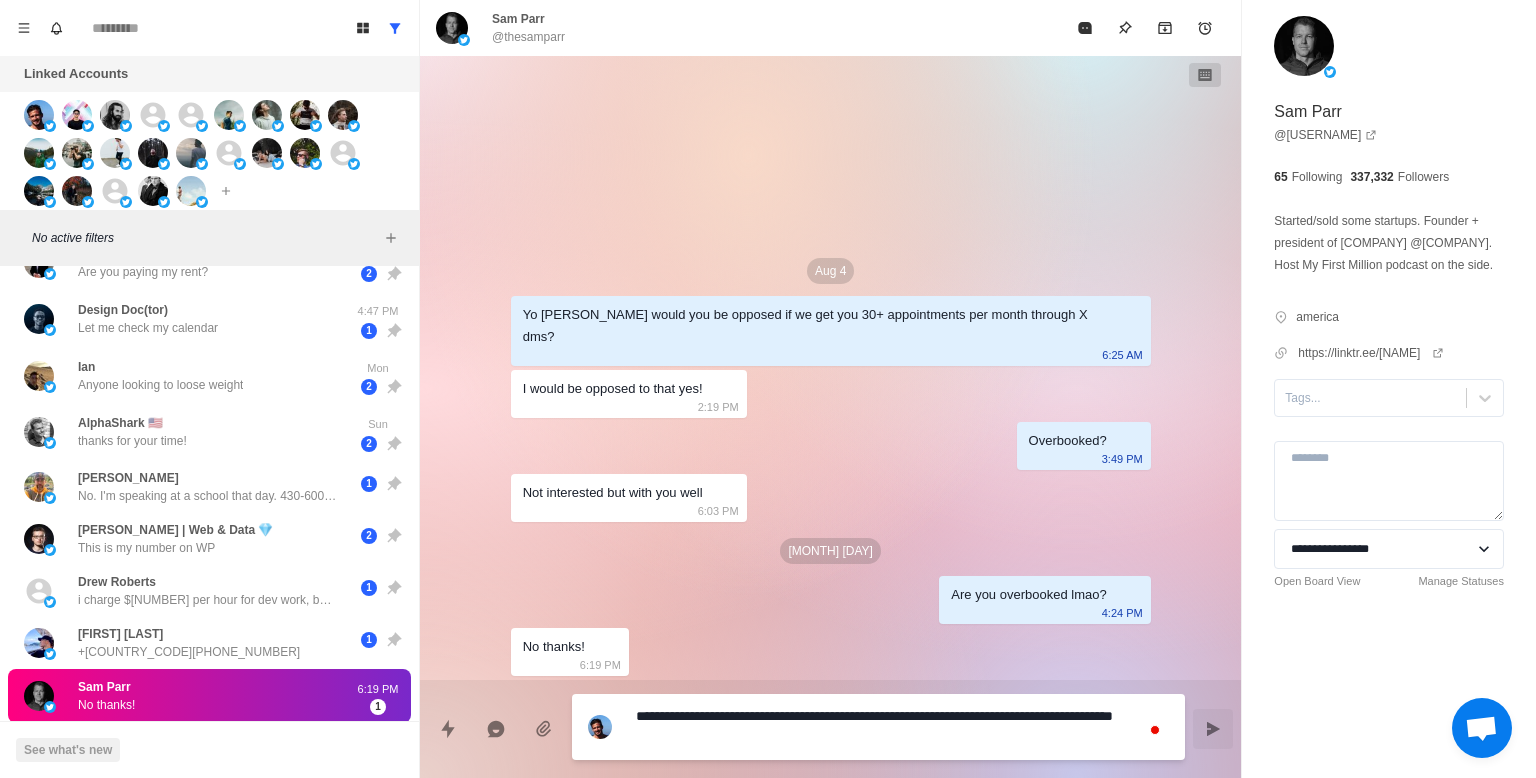 click on "**********" at bounding box center [902, 727] 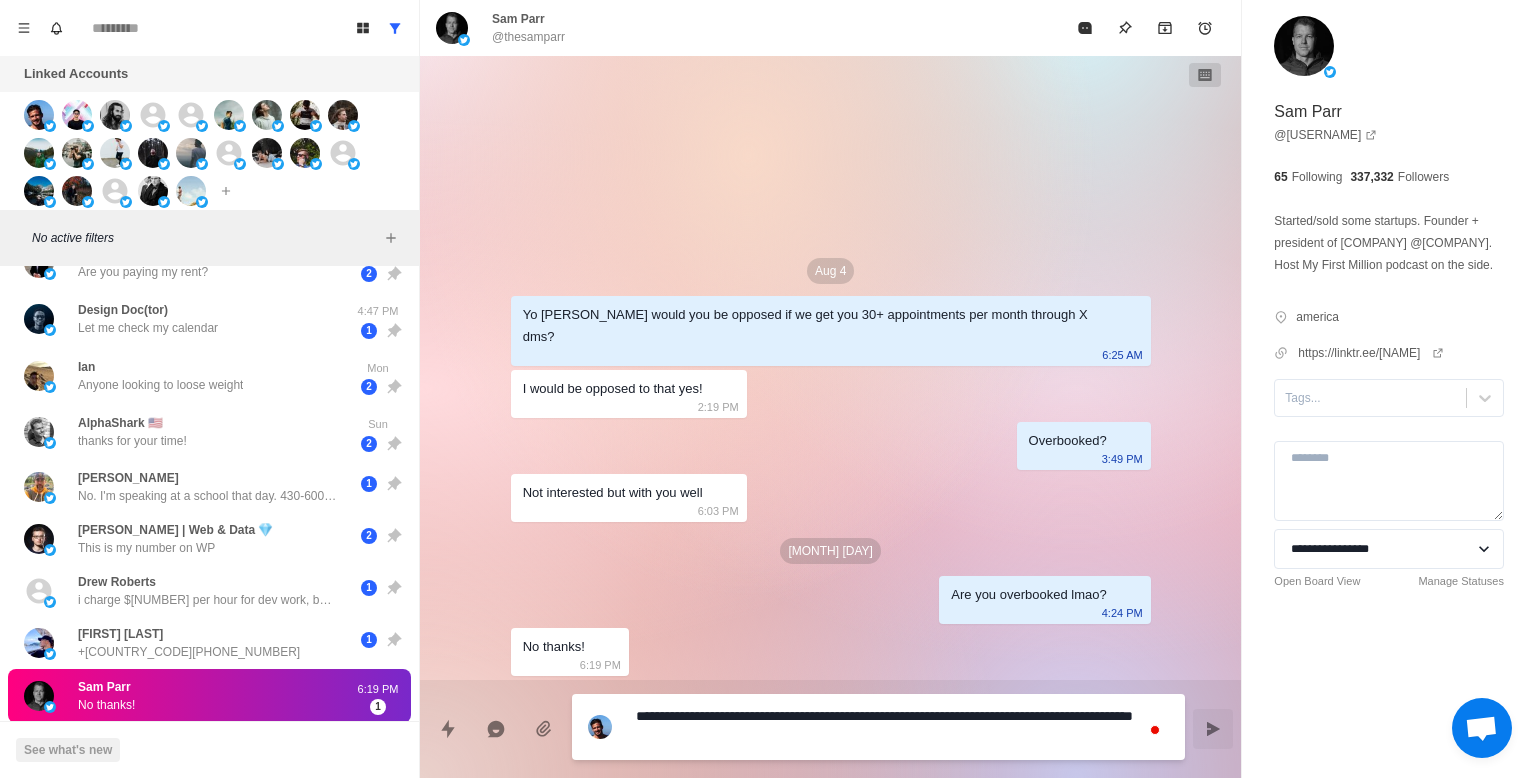 drag, startPoint x: 1055, startPoint y: 720, endPoint x: 1085, endPoint y: 756, distance: 46.8615 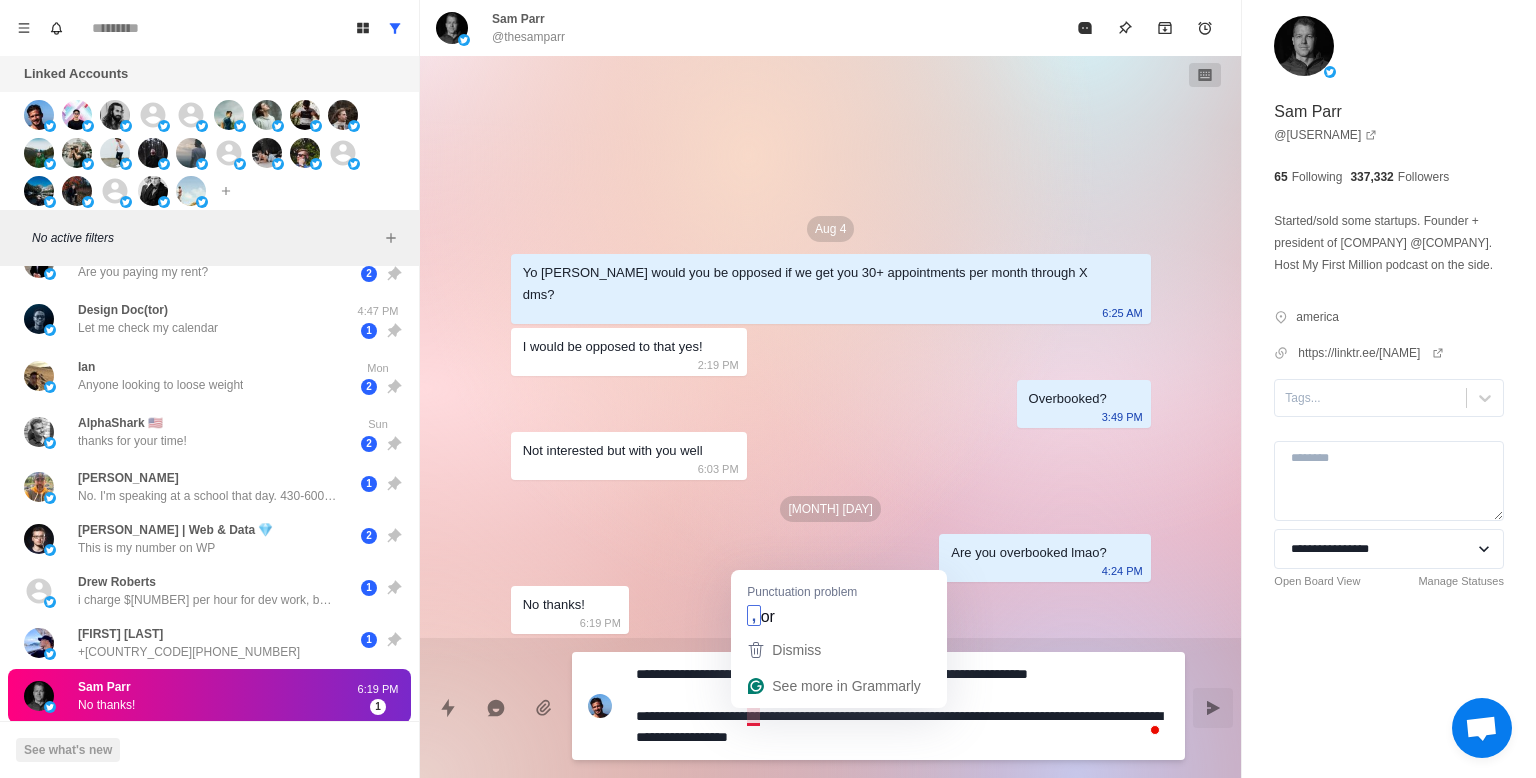 click on "**********" at bounding box center (902, 706) 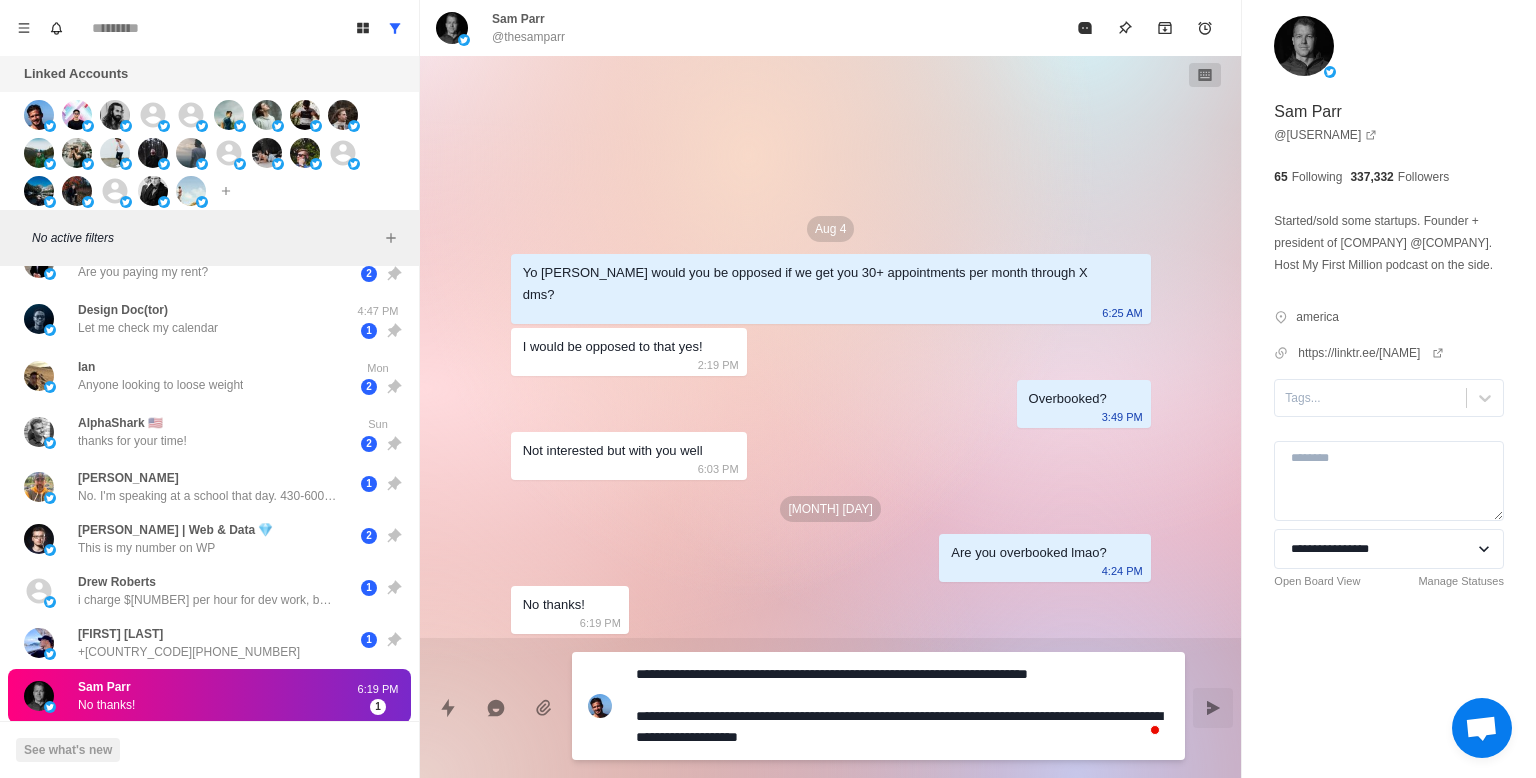 click on "**********" at bounding box center [902, 706] 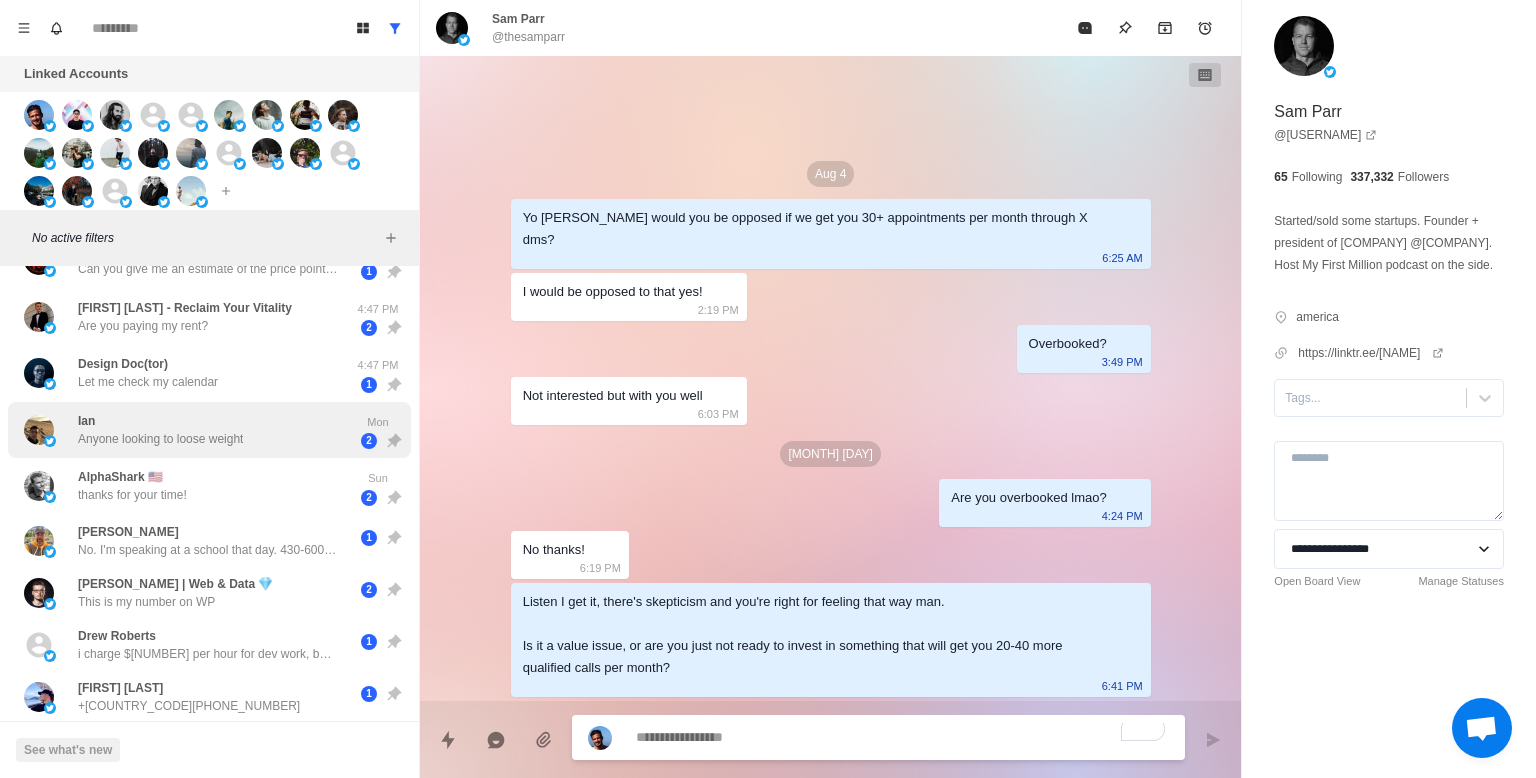 scroll, scrollTop: 98, scrollLeft: 0, axis: vertical 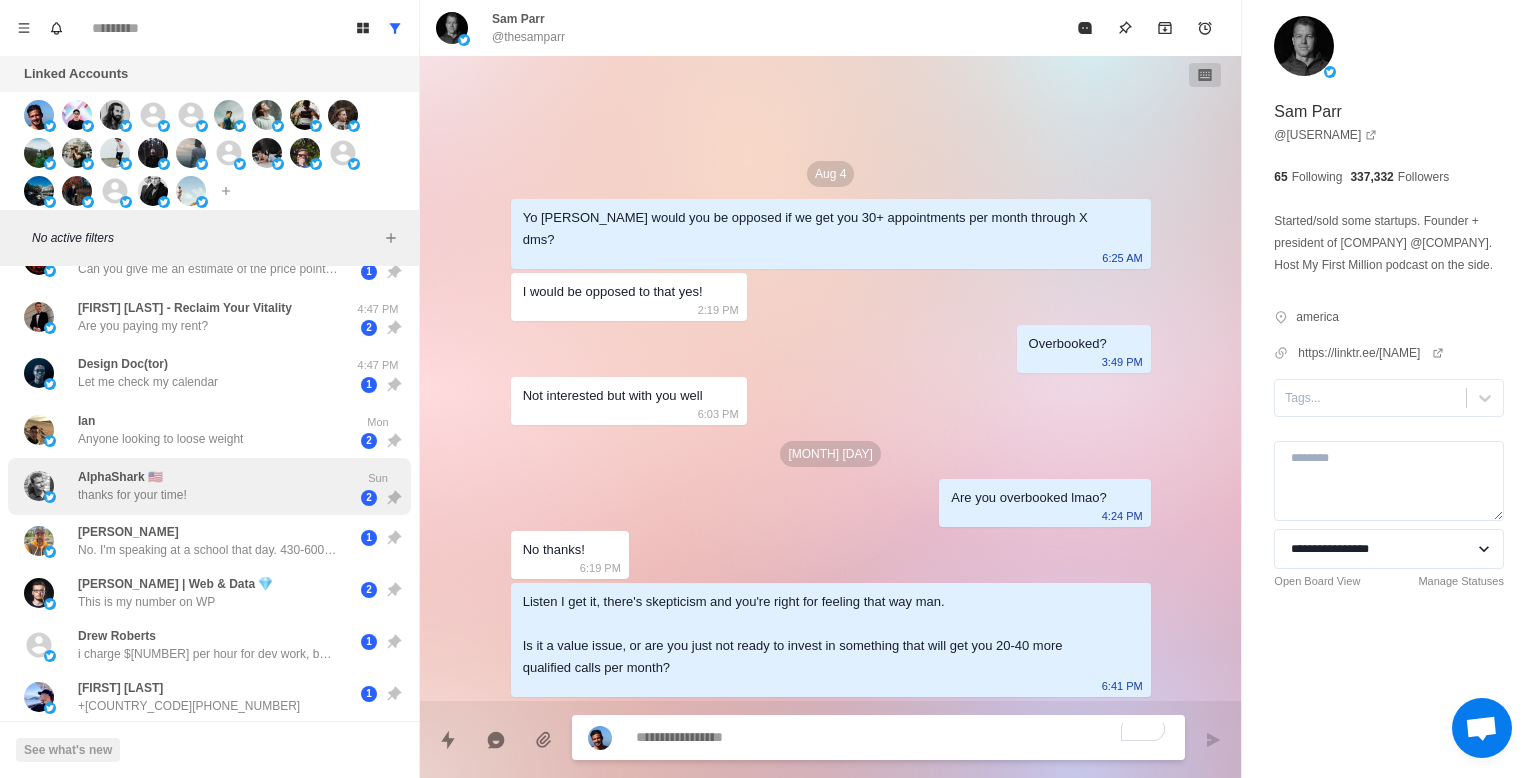 click on "AlphaShark 🇺🇸 thanks for your time!" at bounding box center [188, 486] 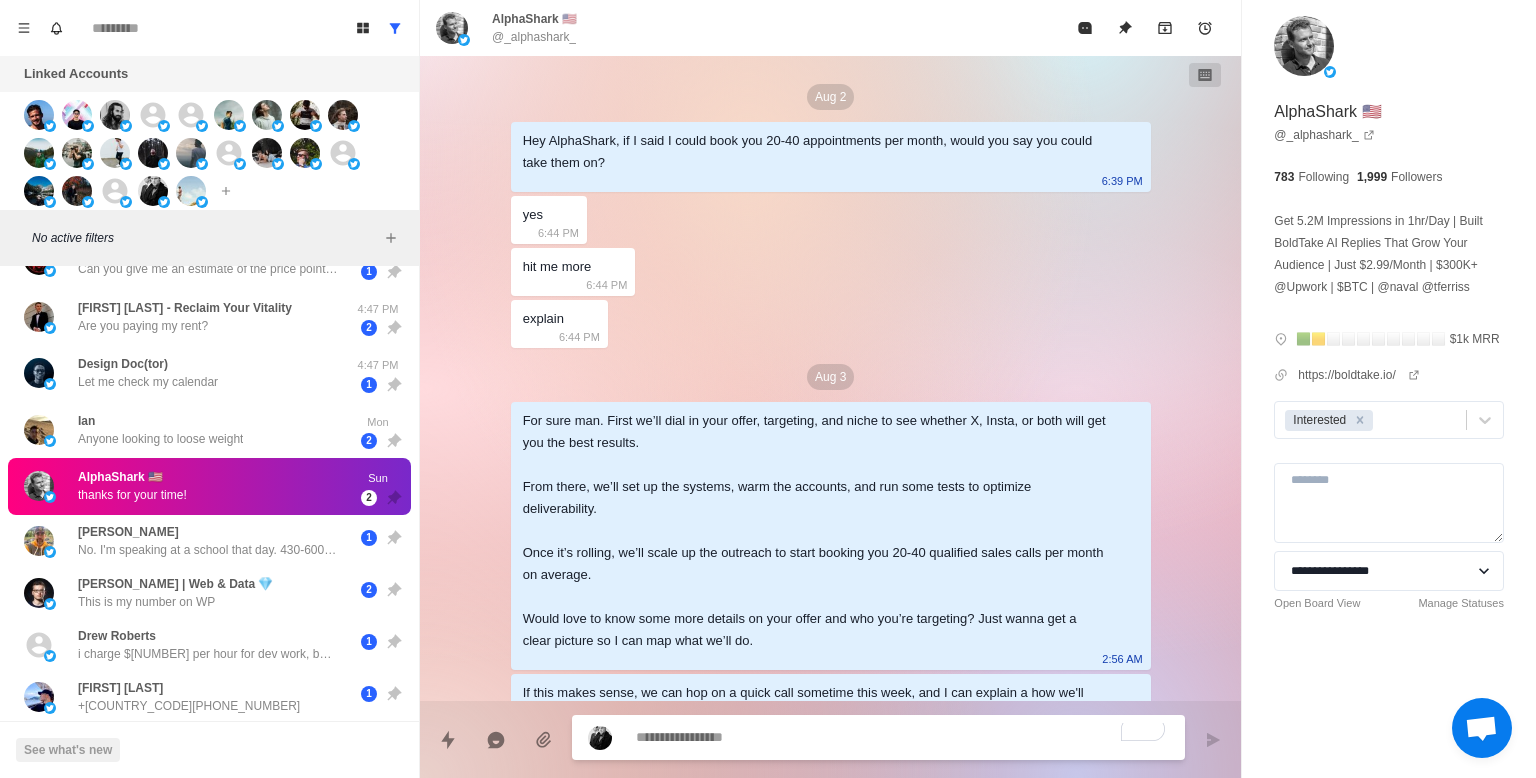scroll, scrollTop: 937, scrollLeft: 0, axis: vertical 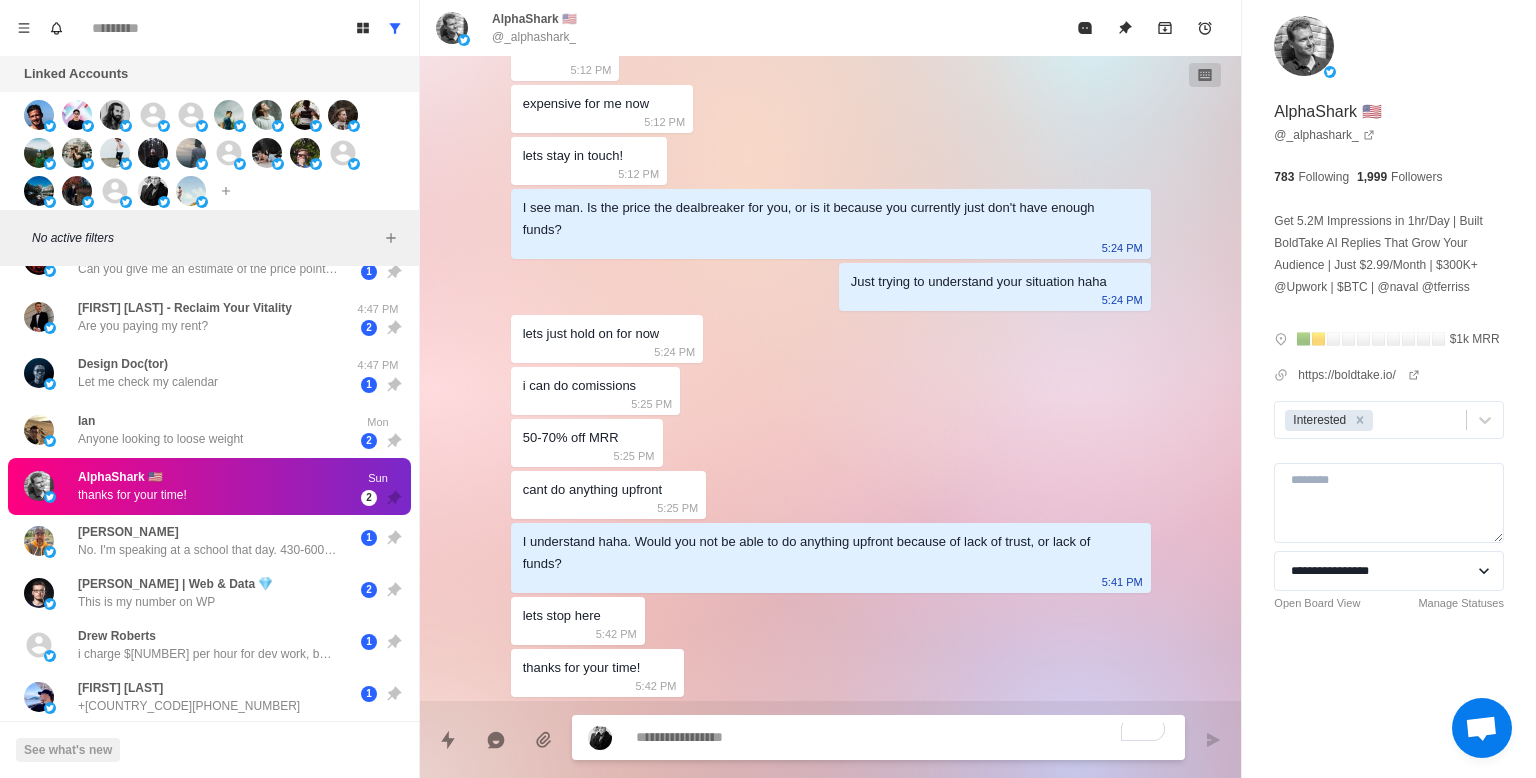 click at bounding box center (902, 737) 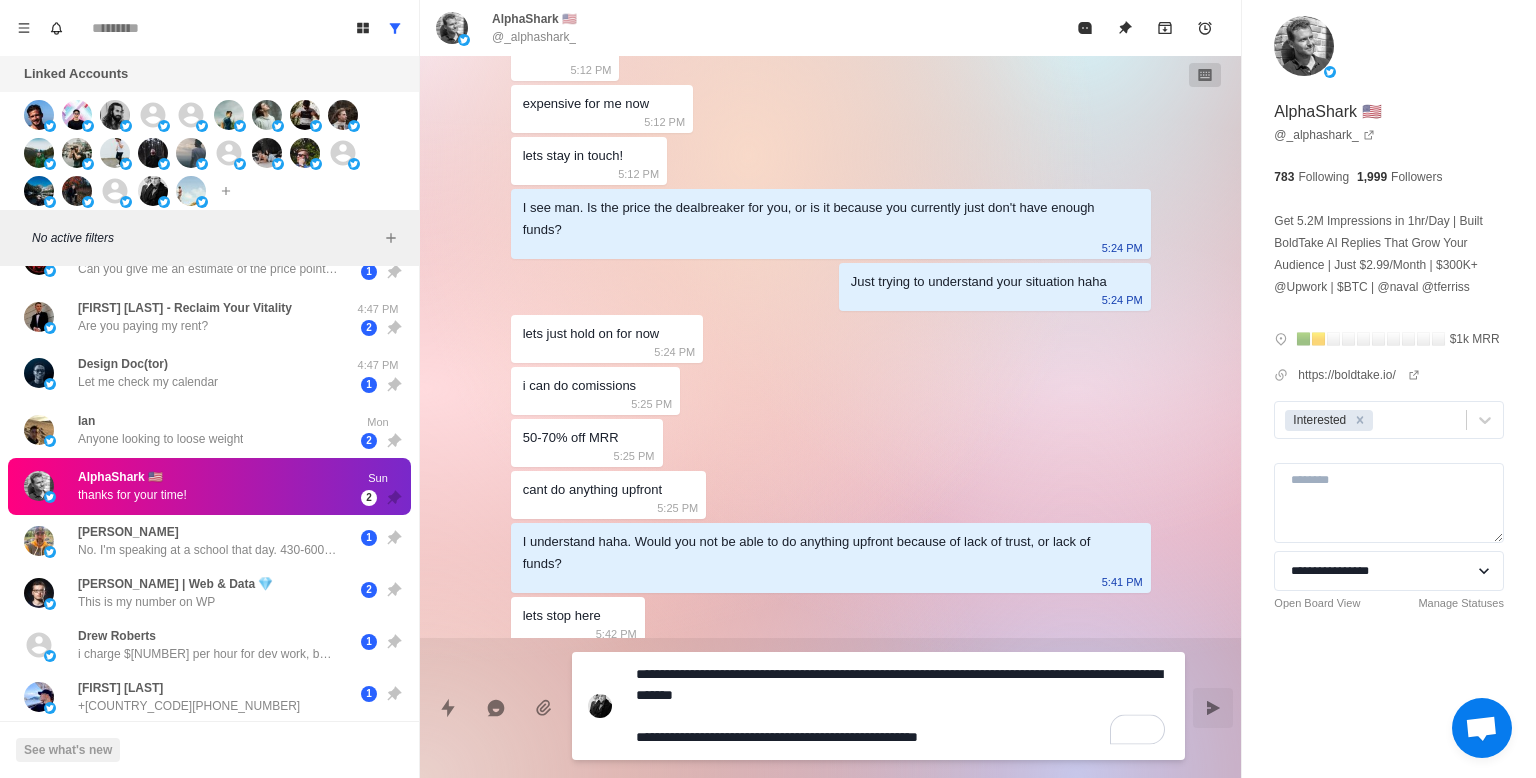 click on "**********" at bounding box center (902, 706) 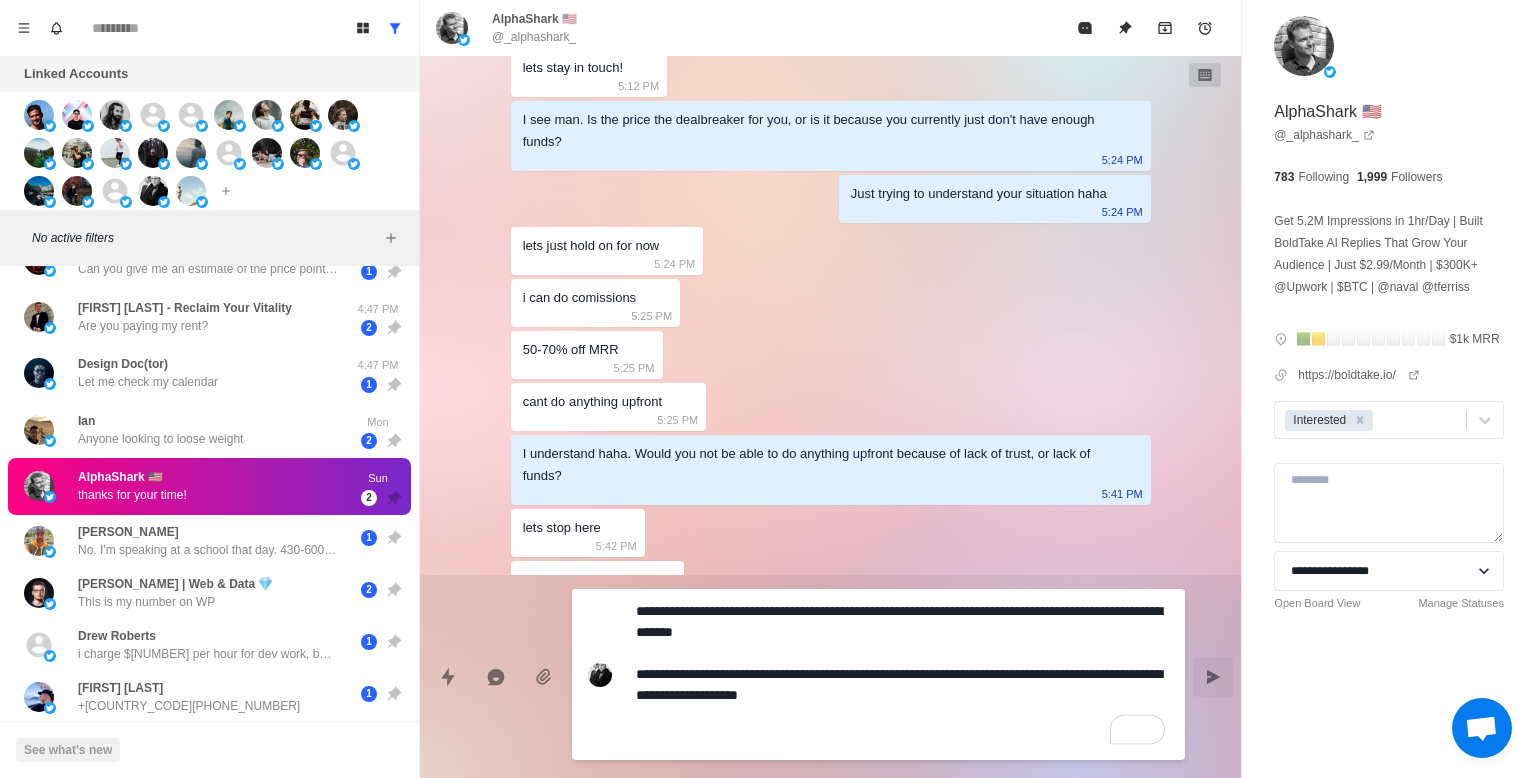 scroll, scrollTop: 1063, scrollLeft: 0, axis: vertical 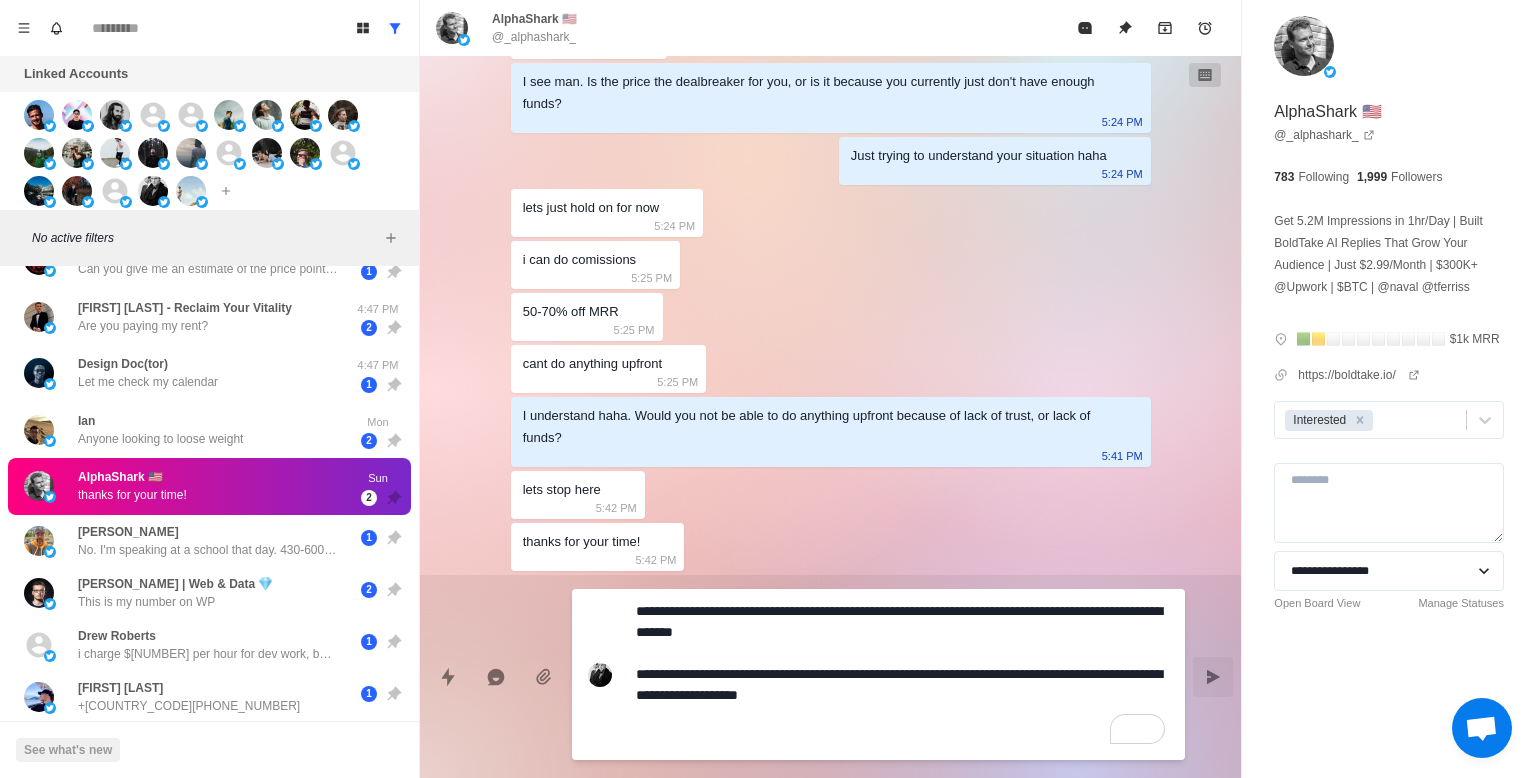 click on "**********" at bounding box center (902, 674) 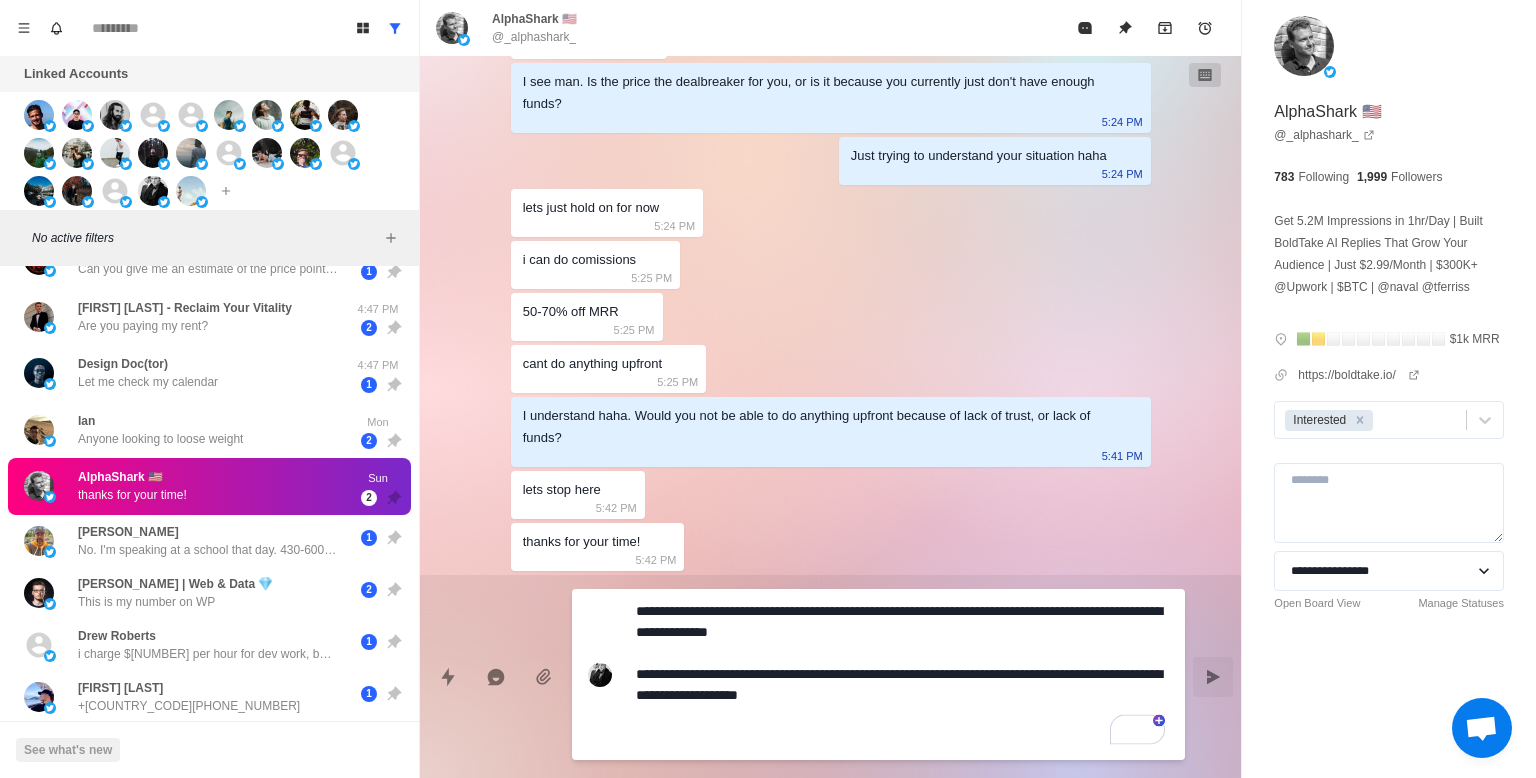click on "**********" at bounding box center [902, 674] 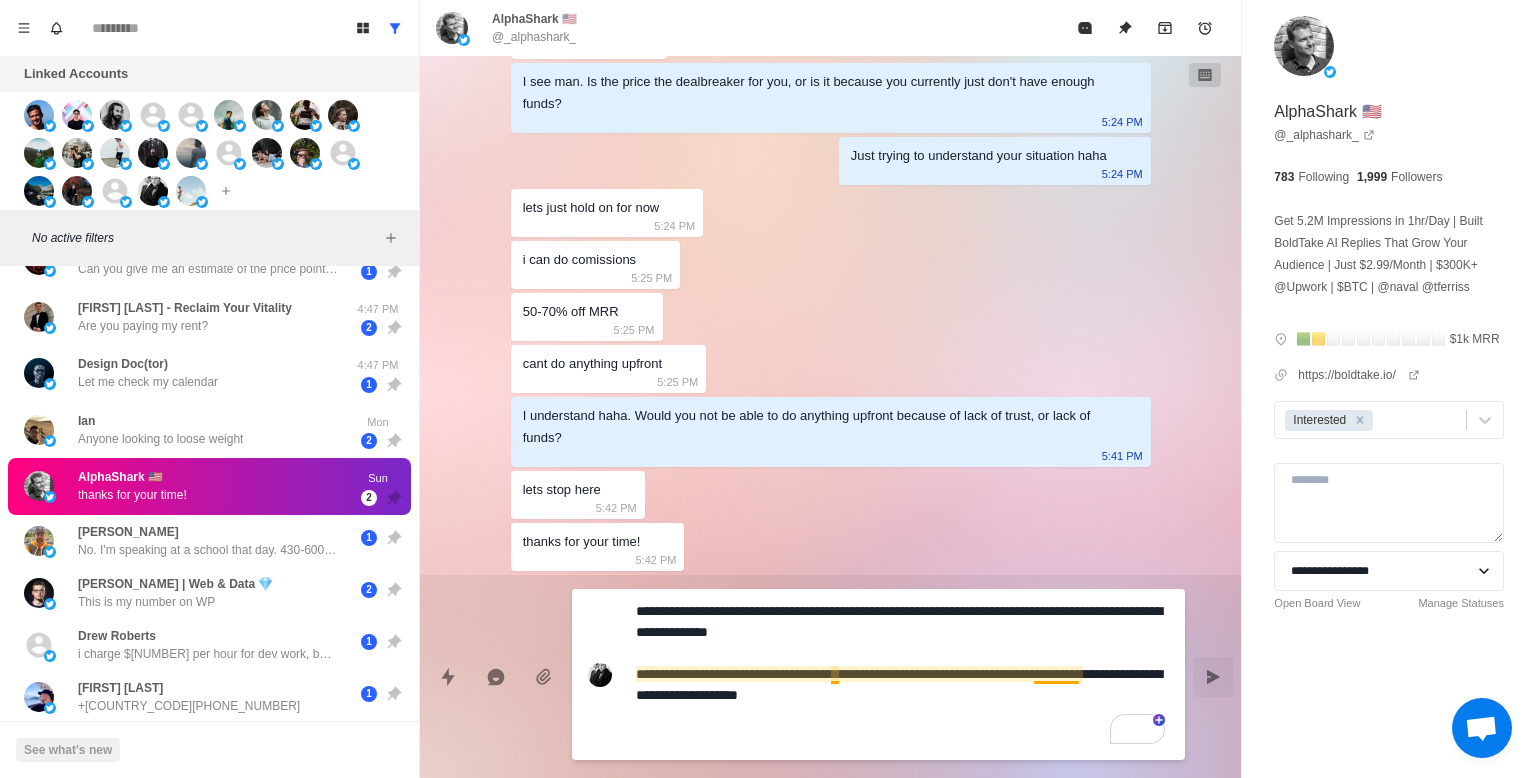 click on "**********" at bounding box center [902, 674] 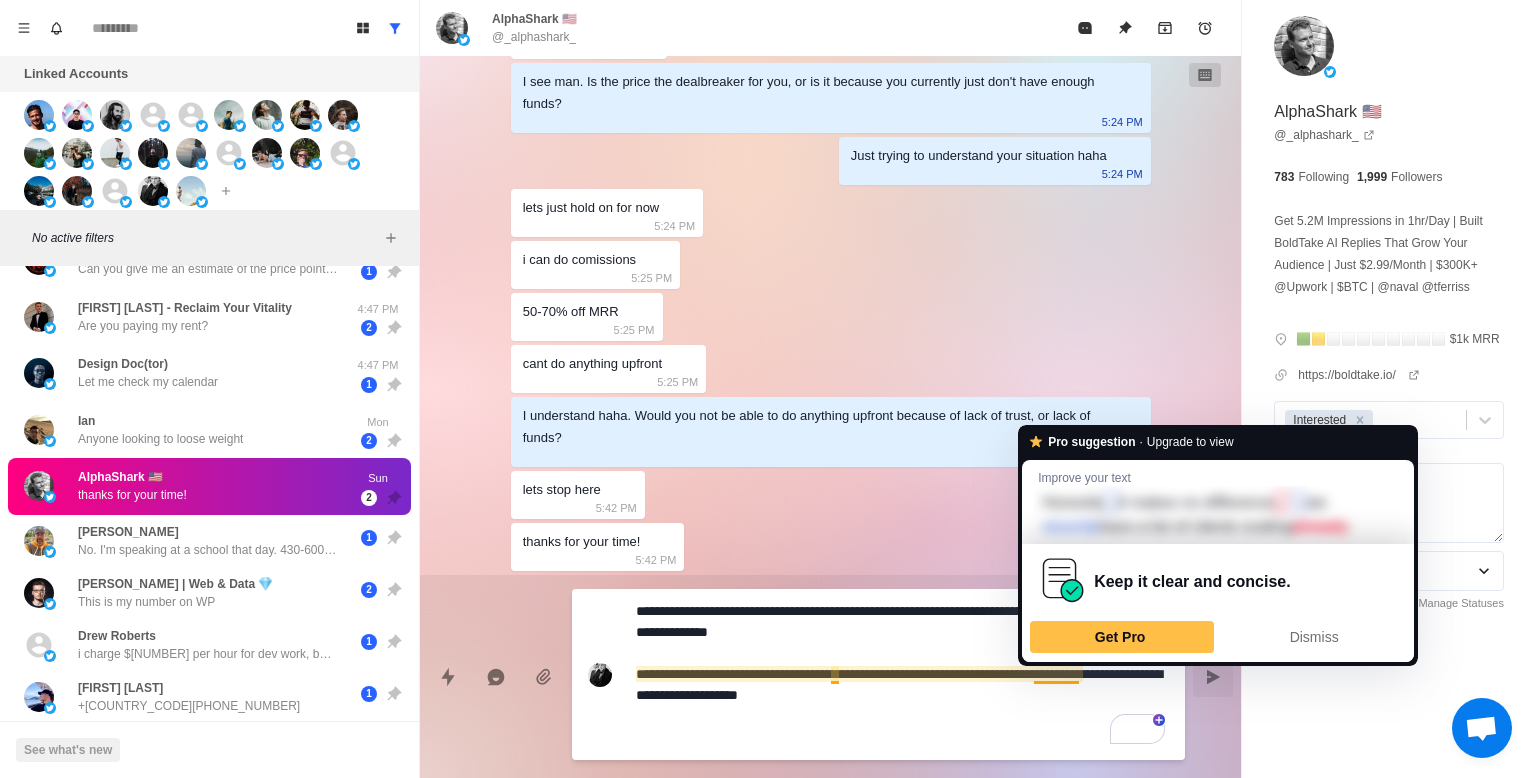 click on "**********" at bounding box center (902, 674) 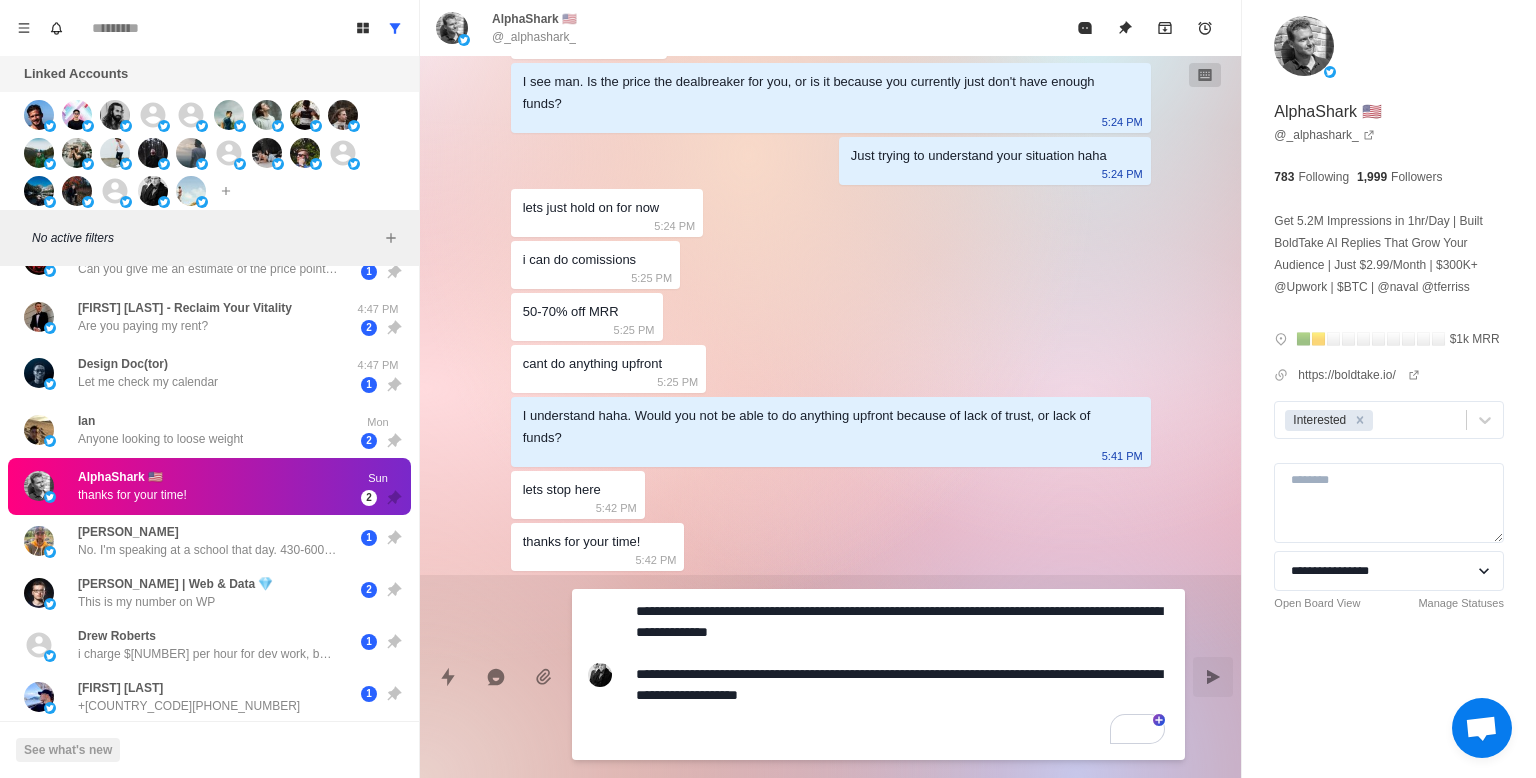 click on "**********" at bounding box center [902, 674] 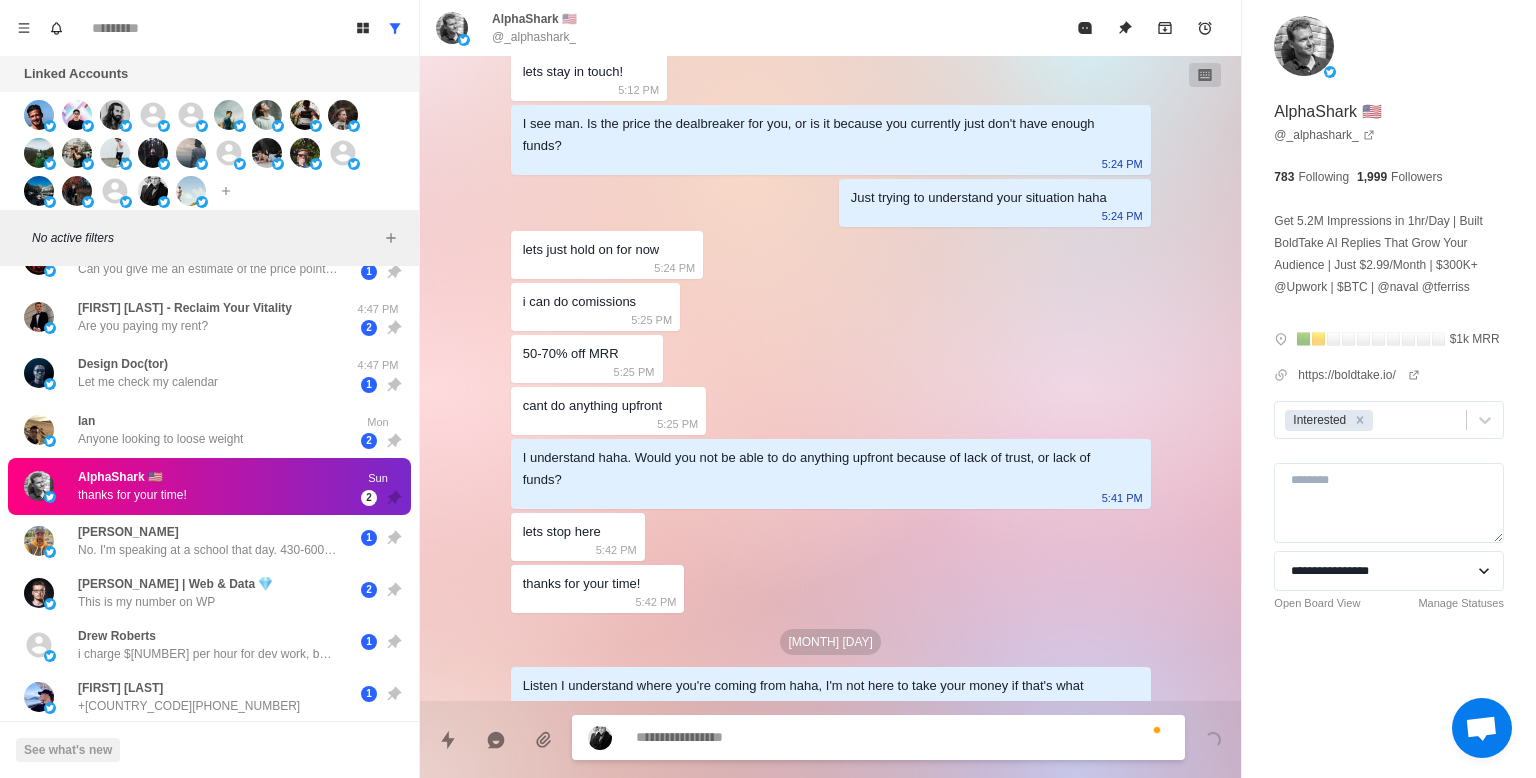 scroll, scrollTop: 1127, scrollLeft: 0, axis: vertical 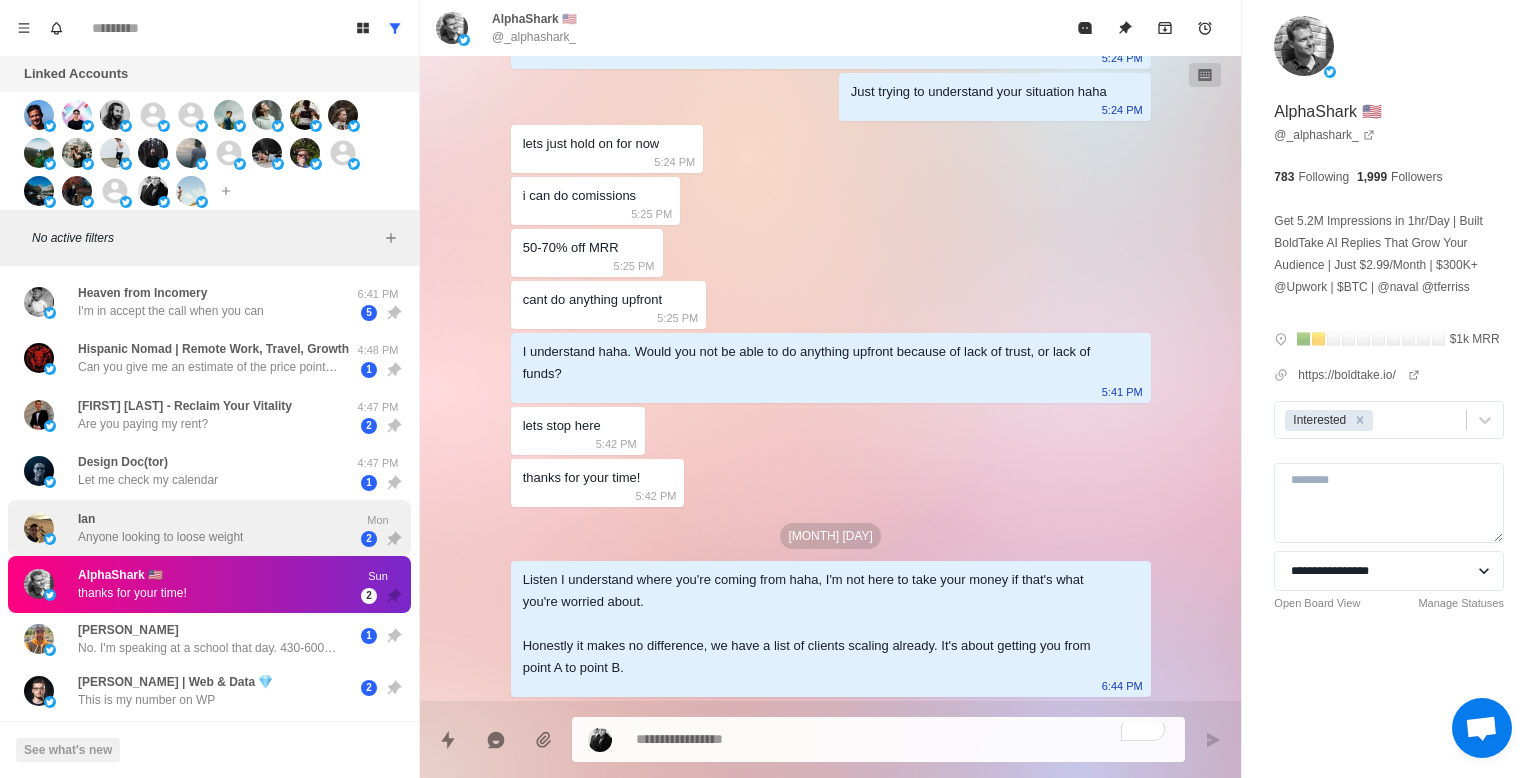 click on "Ian Anyone looking to loose weight" at bounding box center (188, 528) 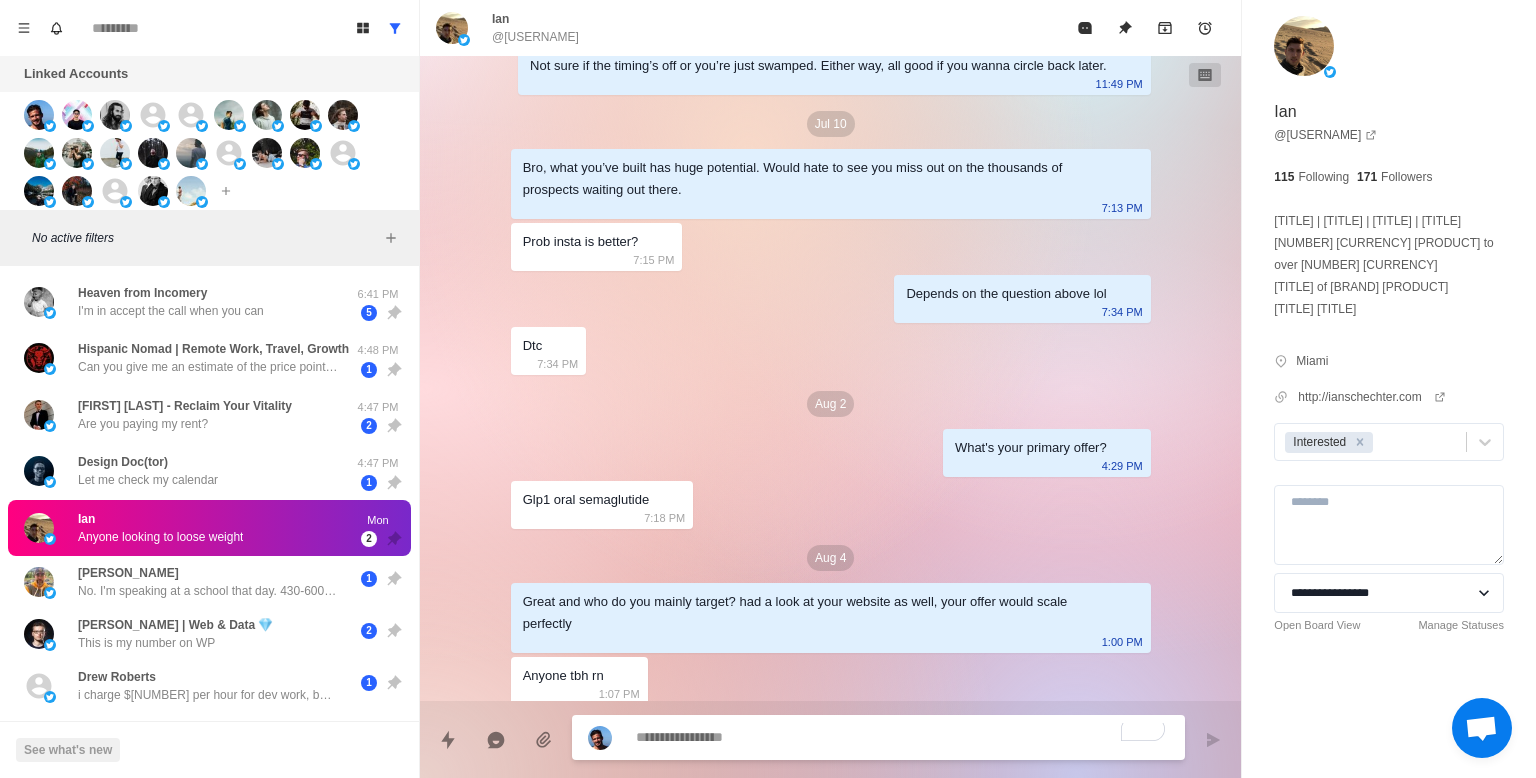 scroll, scrollTop: 1361, scrollLeft: 0, axis: vertical 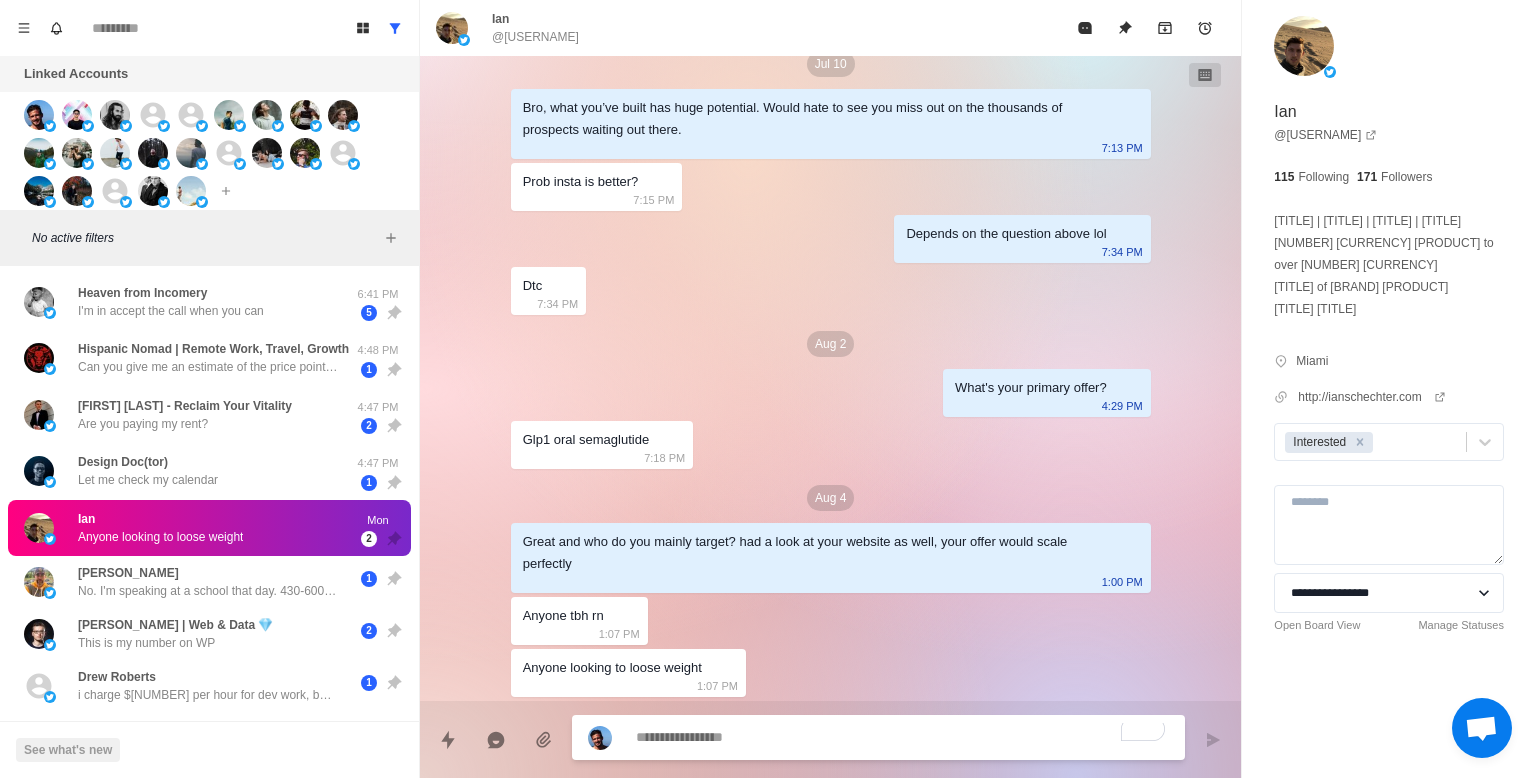 click at bounding box center [902, 737] 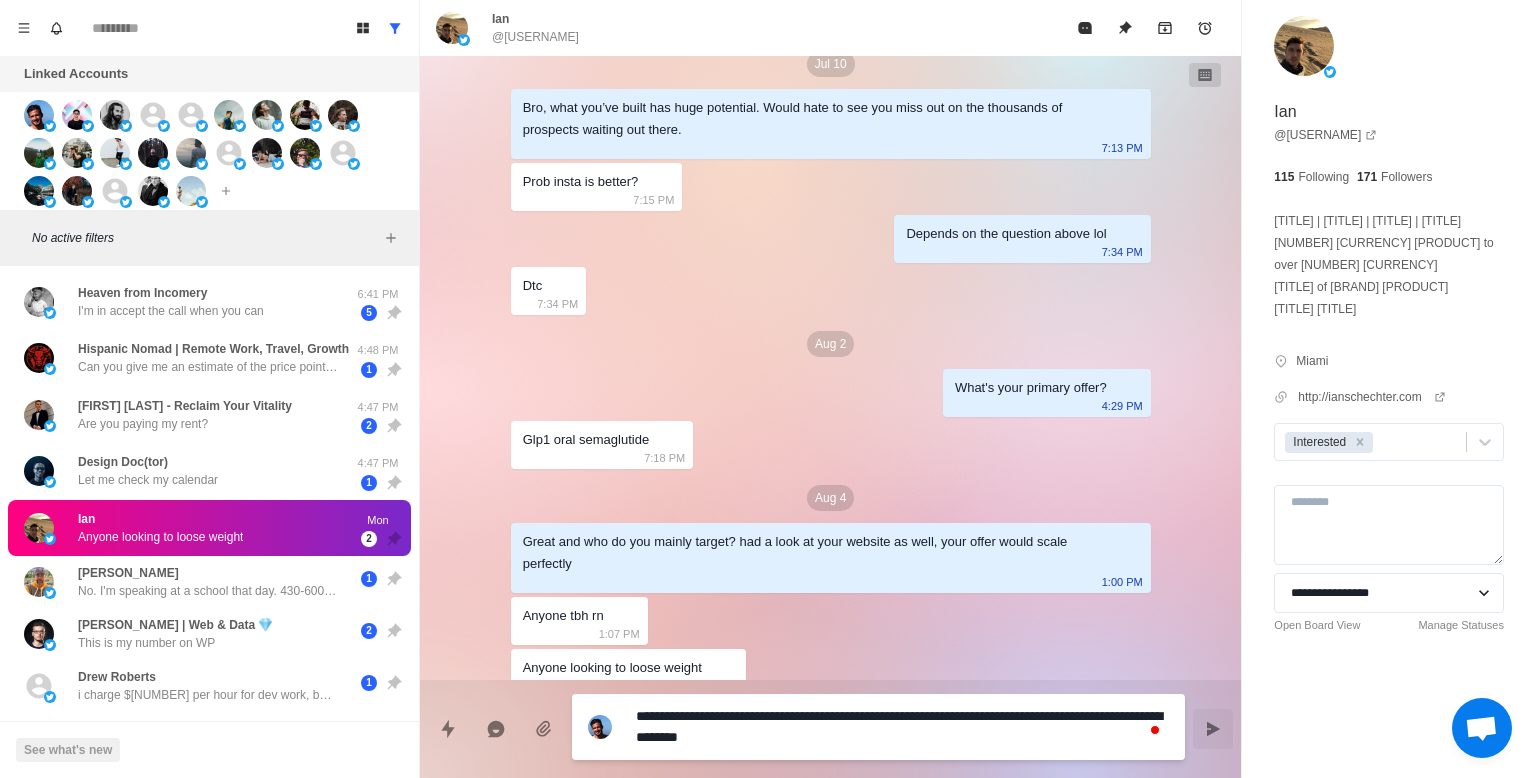 drag, startPoint x: 662, startPoint y: 741, endPoint x: 816, endPoint y: 743, distance: 154.01299 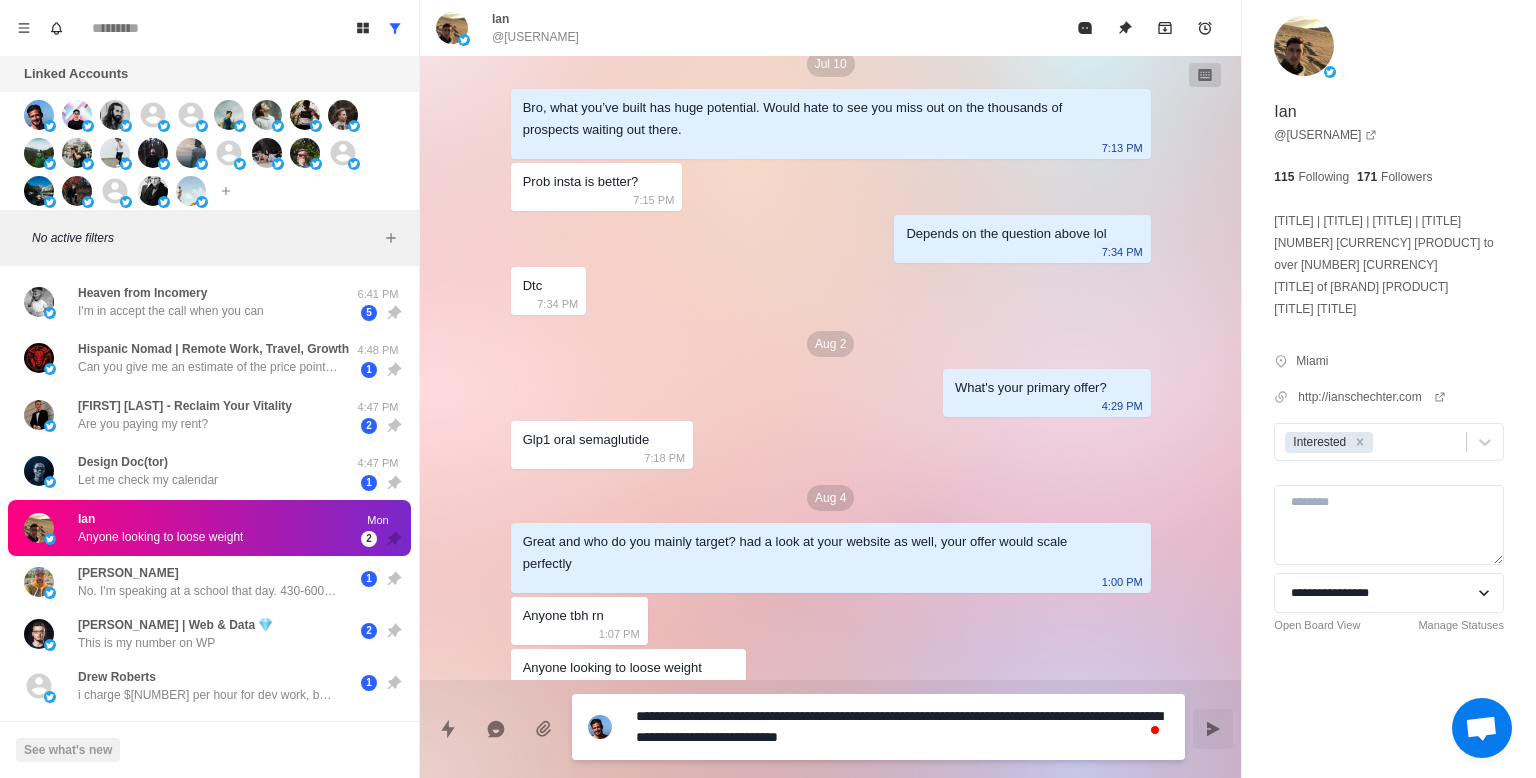 click on "**********" at bounding box center (902, 727) 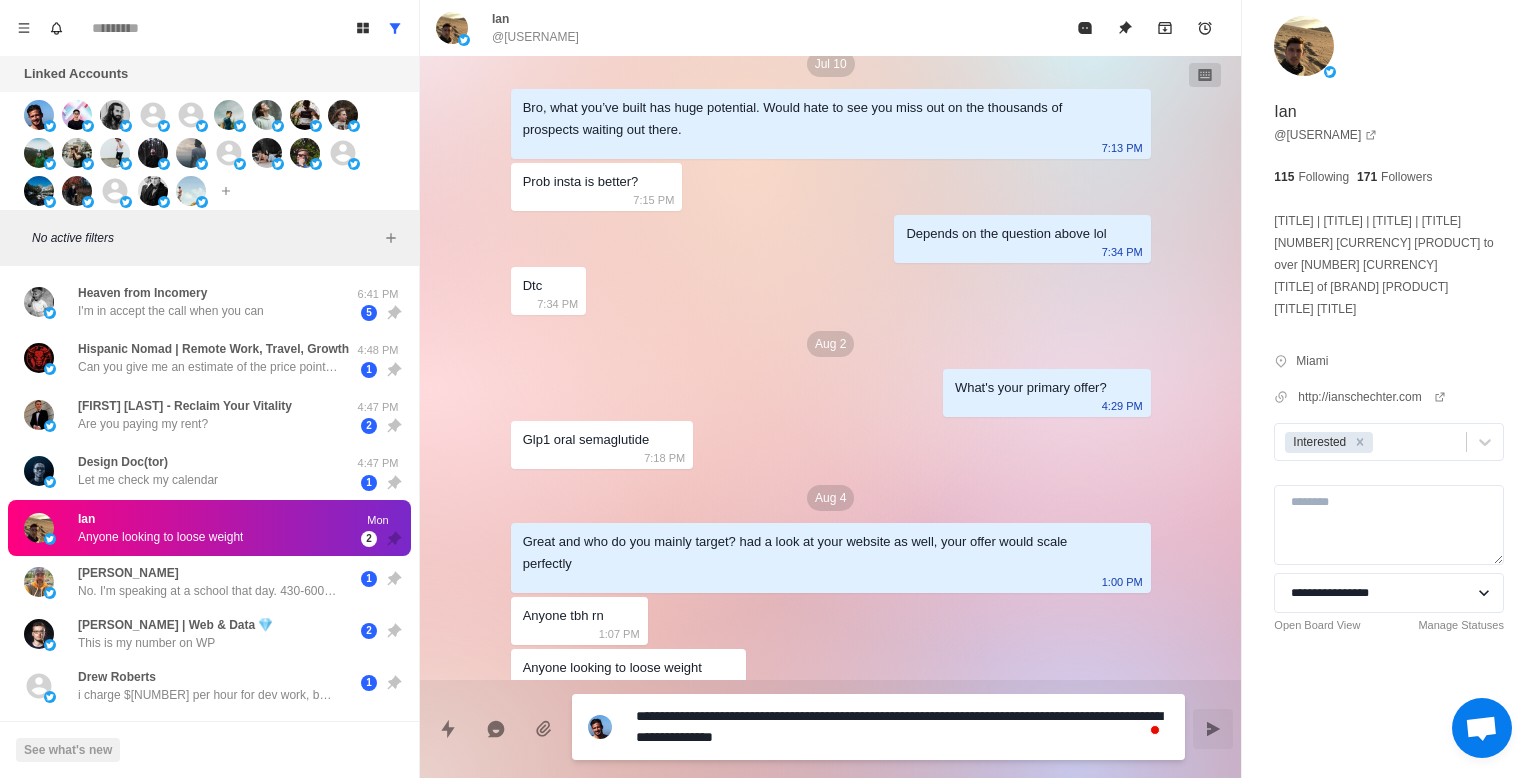 click on "**********" at bounding box center (902, 727) 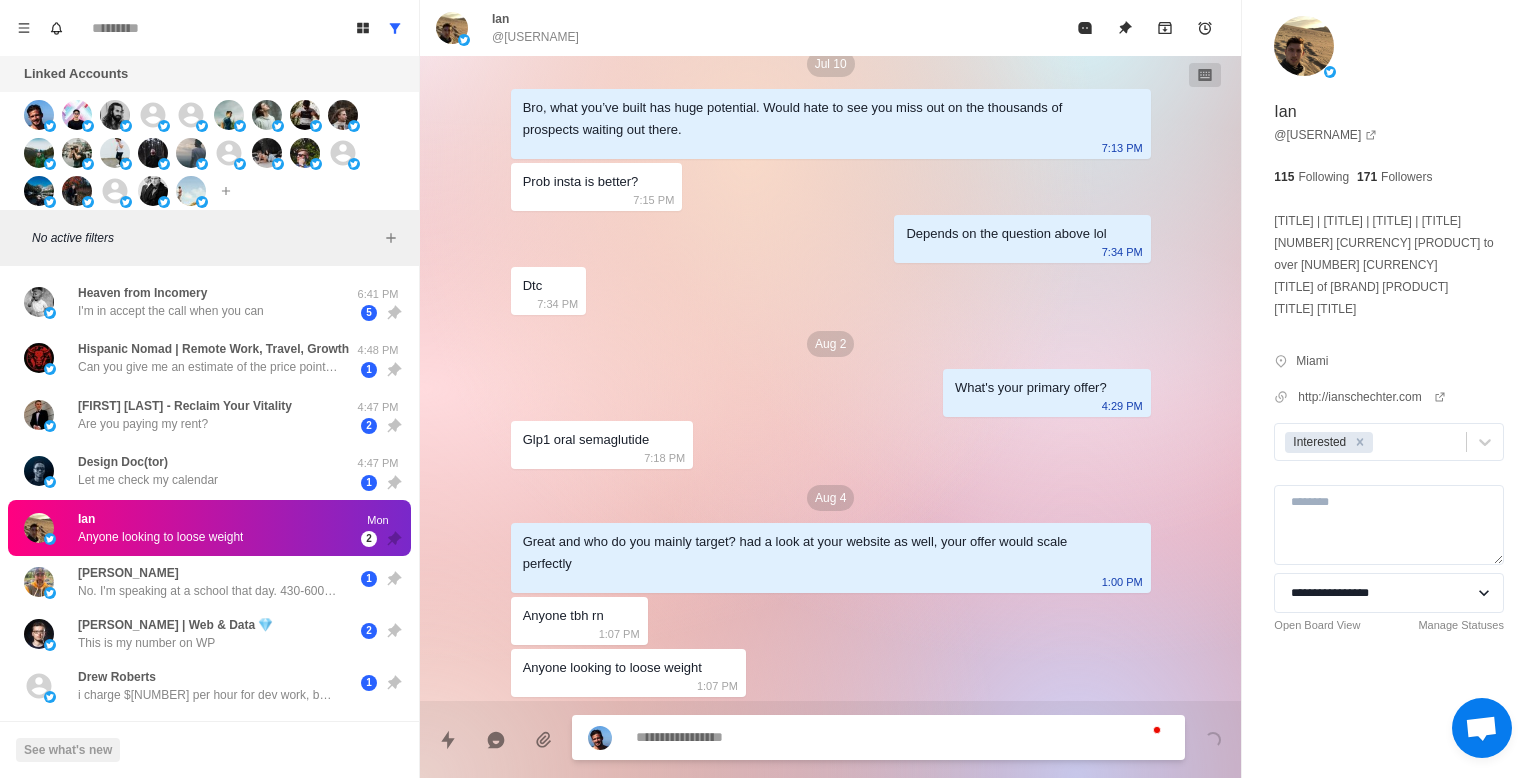scroll, scrollTop: 1529, scrollLeft: 0, axis: vertical 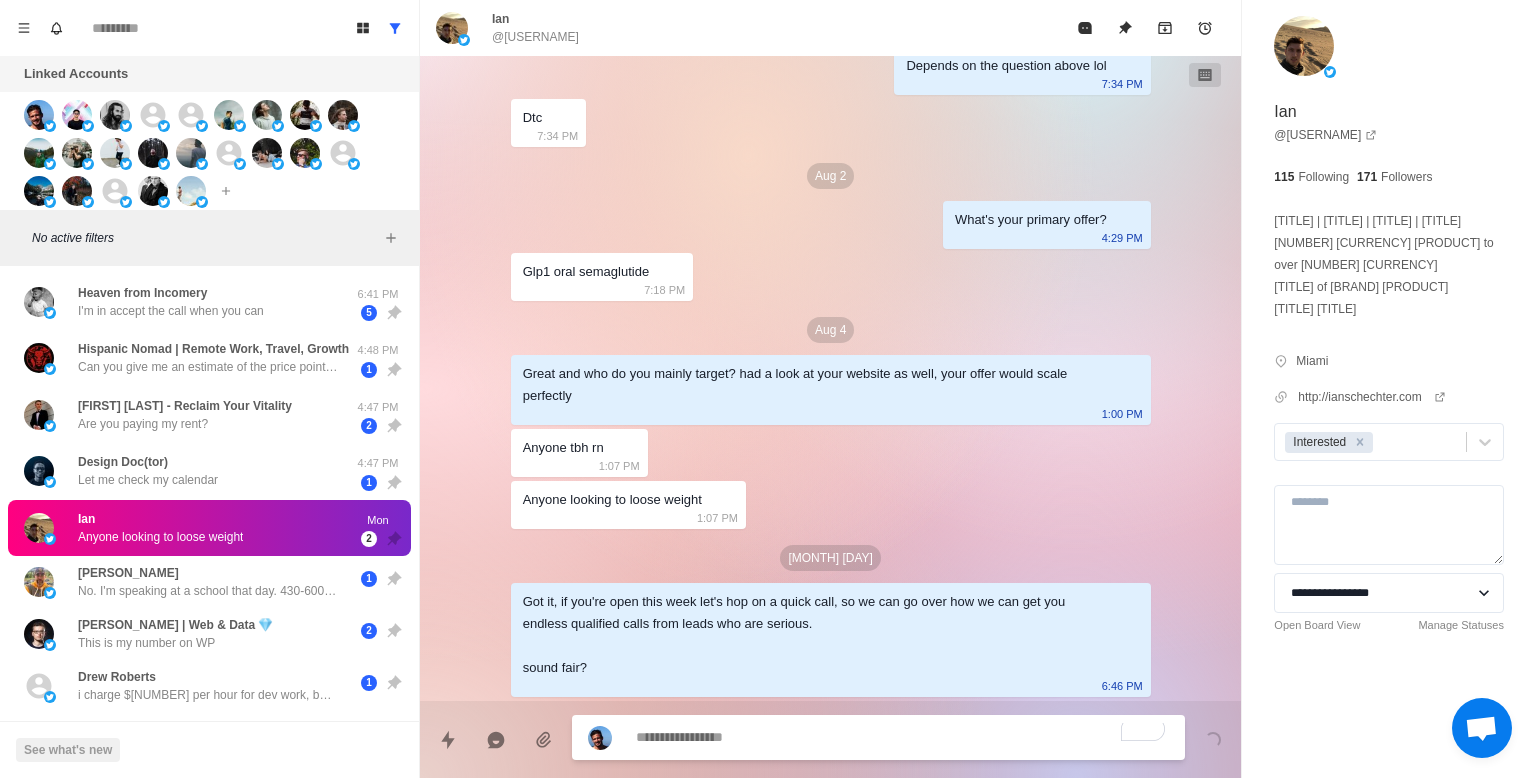 click on "Design Doc(tor) Let me check my calendar" at bounding box center (188, 471) 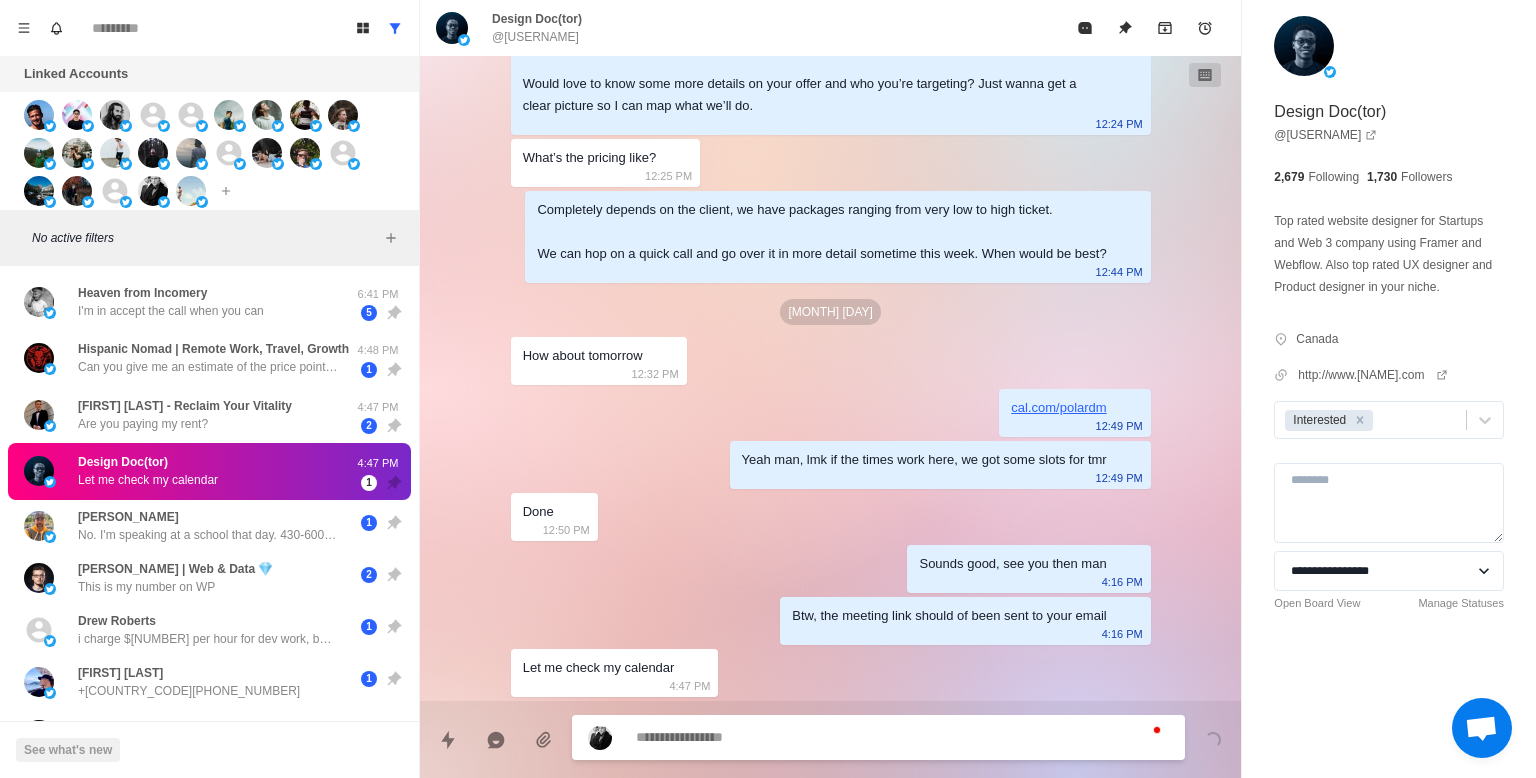 scroll, scrollTop: 527, scrollLeft: 0, axis: vertical 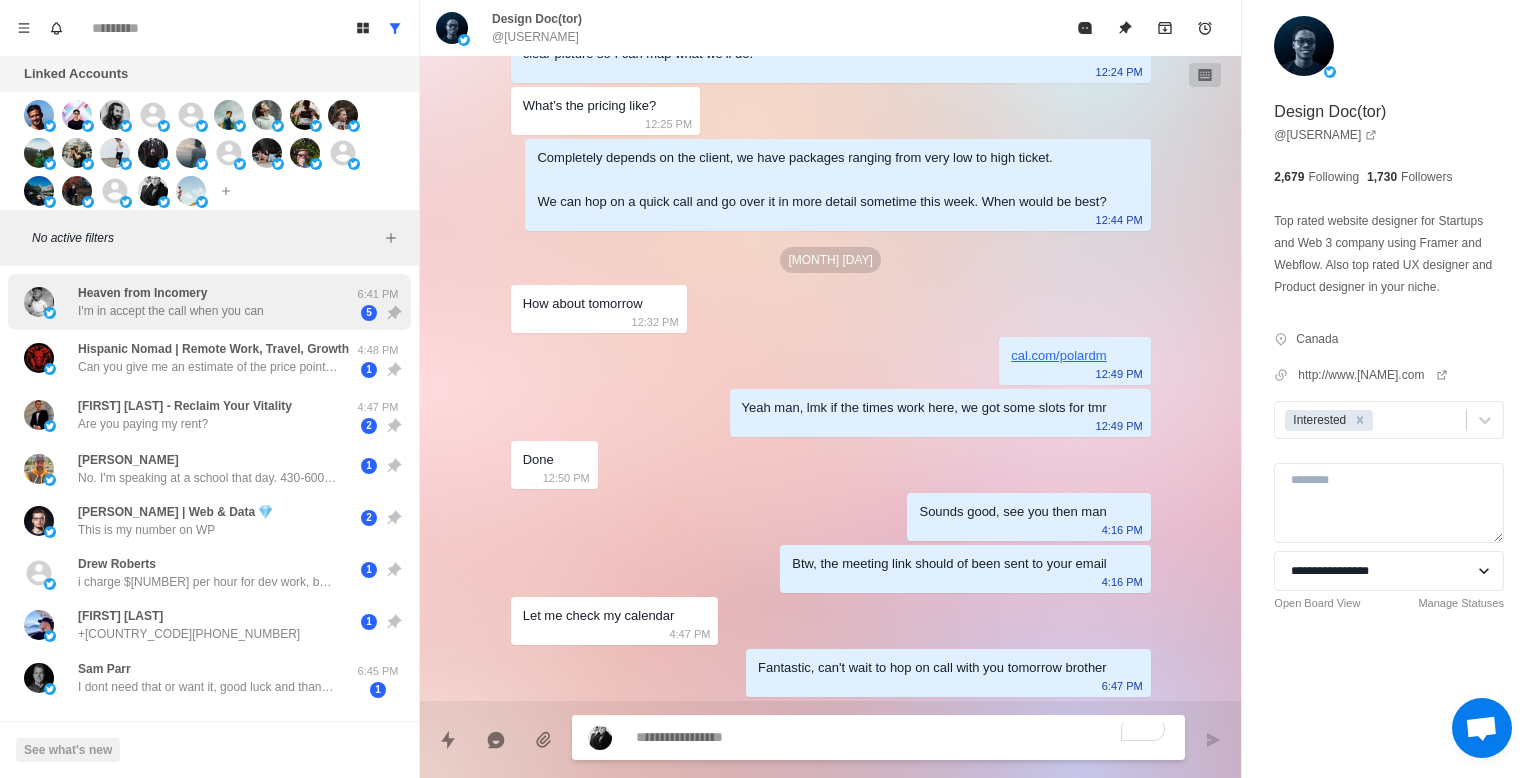 click on "I'm in accept the call when you can" at bounding box center [171, 311] 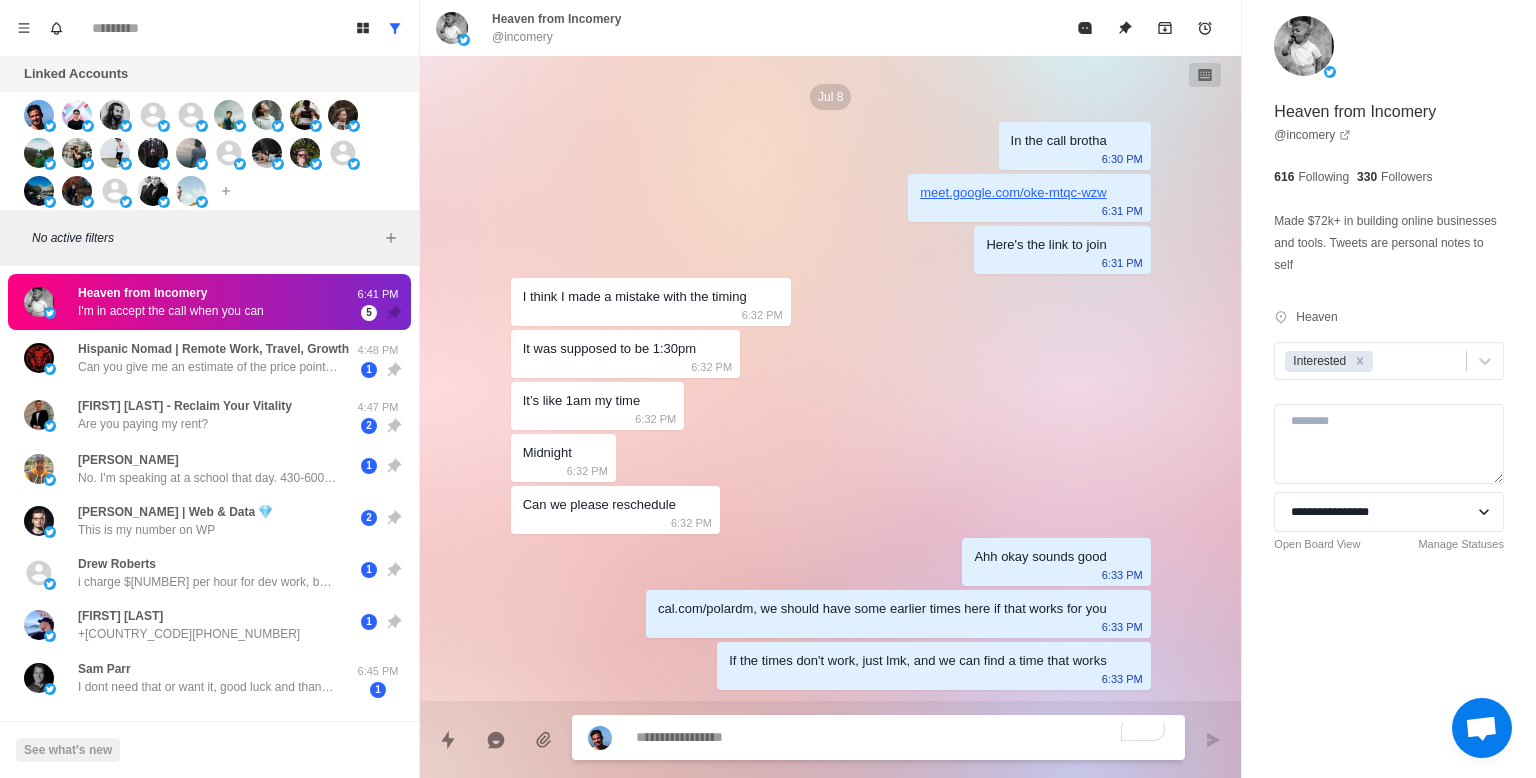 scroll, scrollTop: 2875, scrollLeft: 0, axis: vertical 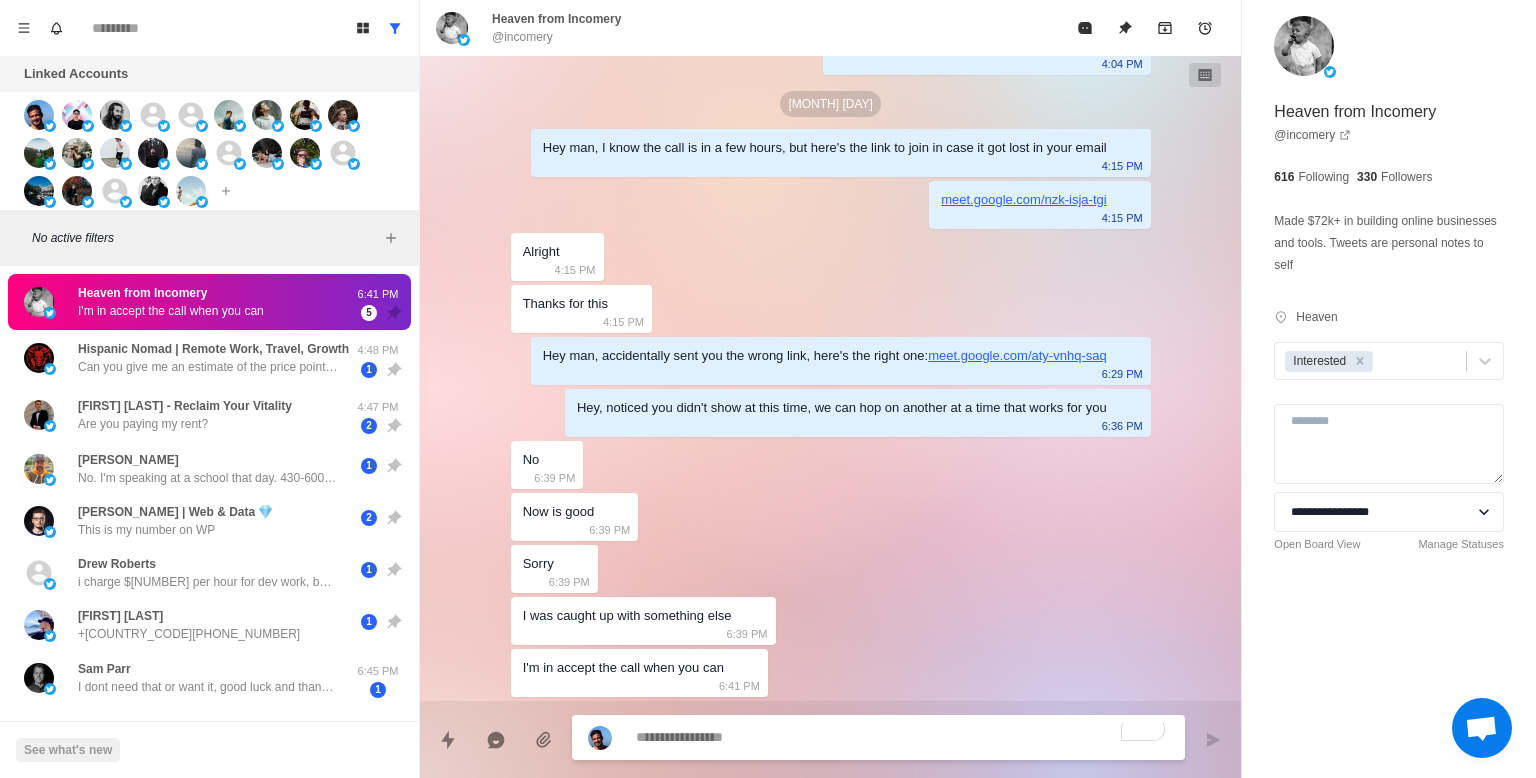 click at bounding box center [902, 737] 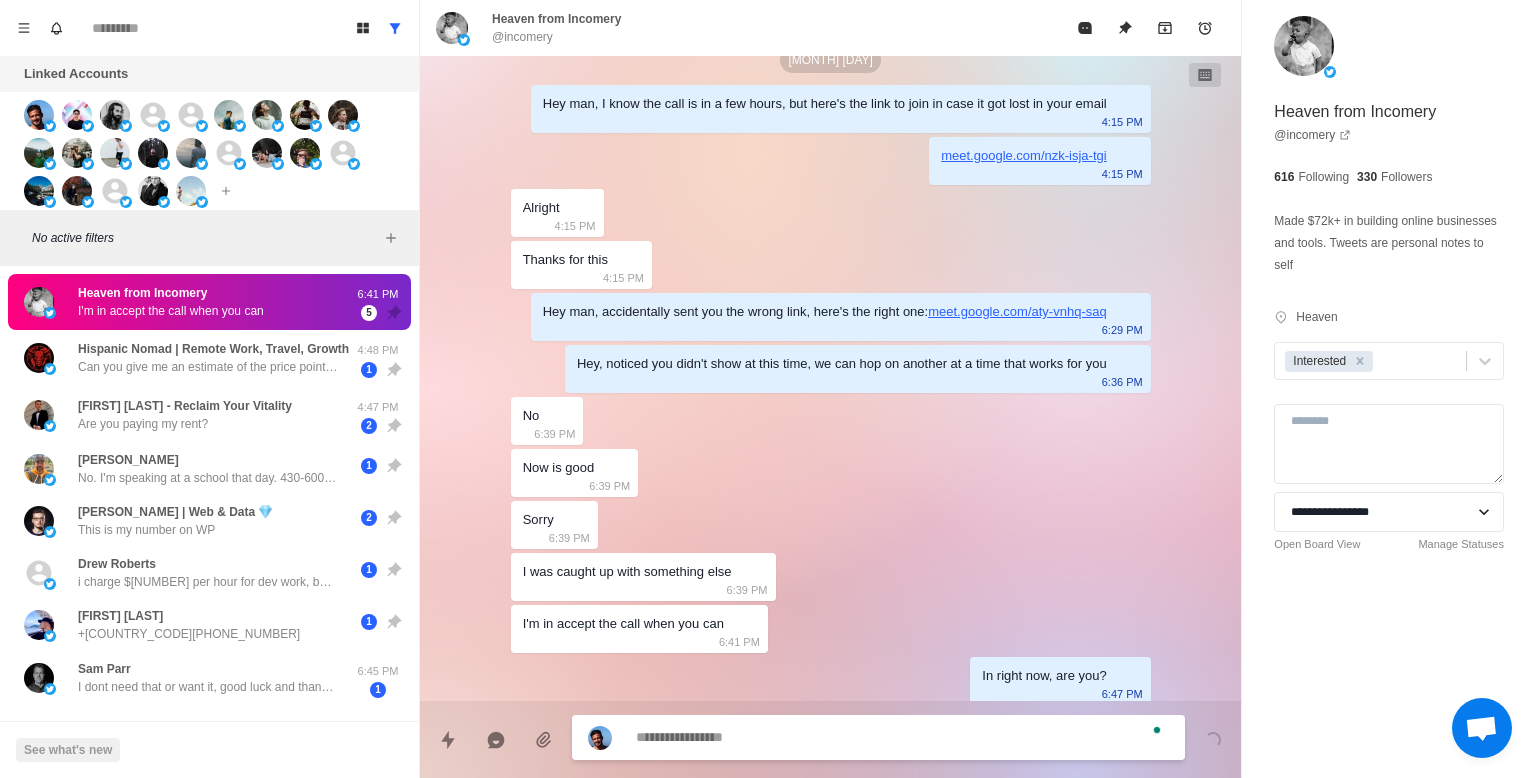 scroll, scrollTop: 2927, scrollLeft: 0, axis: vertical 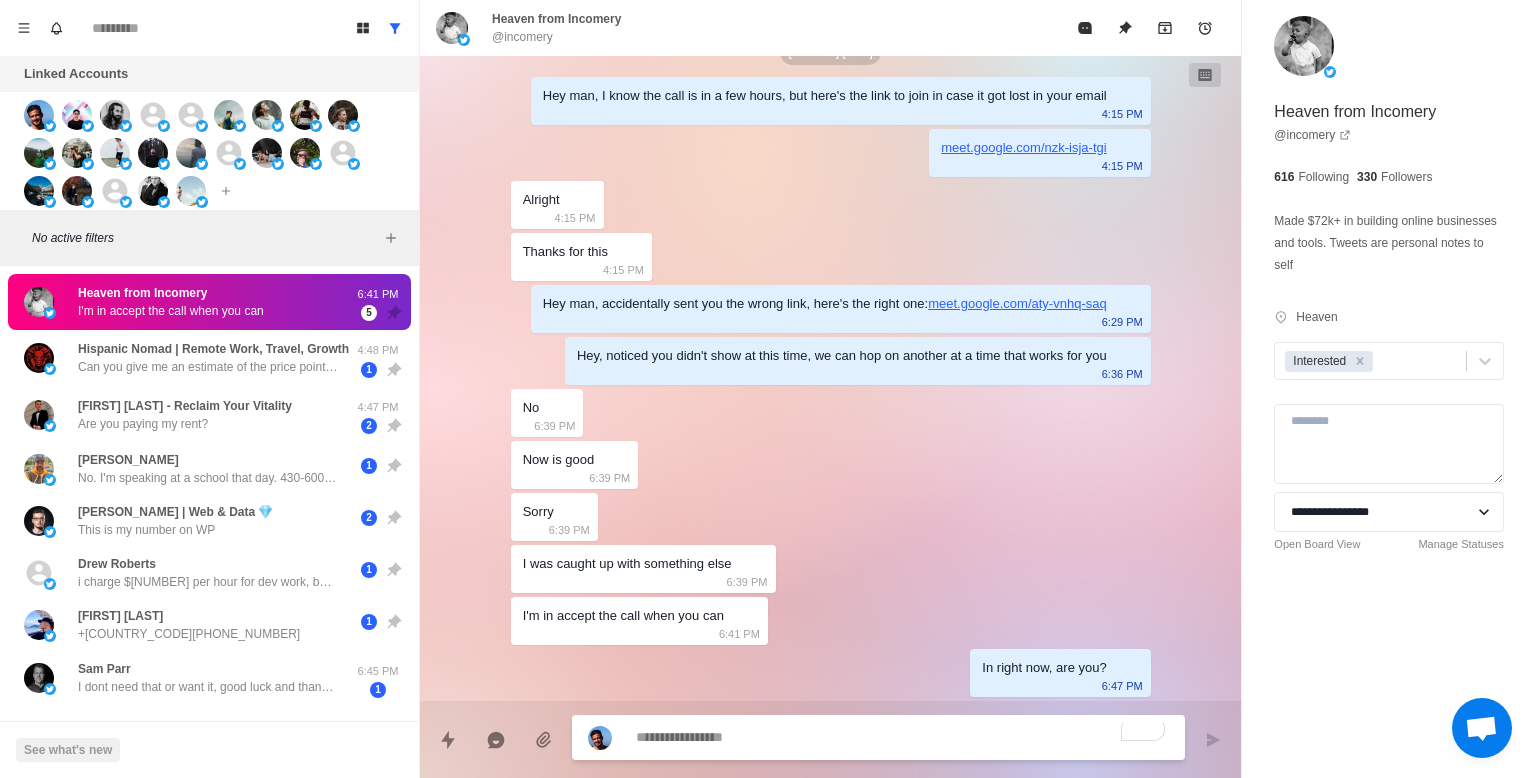 click at bounding box center (830, 731) 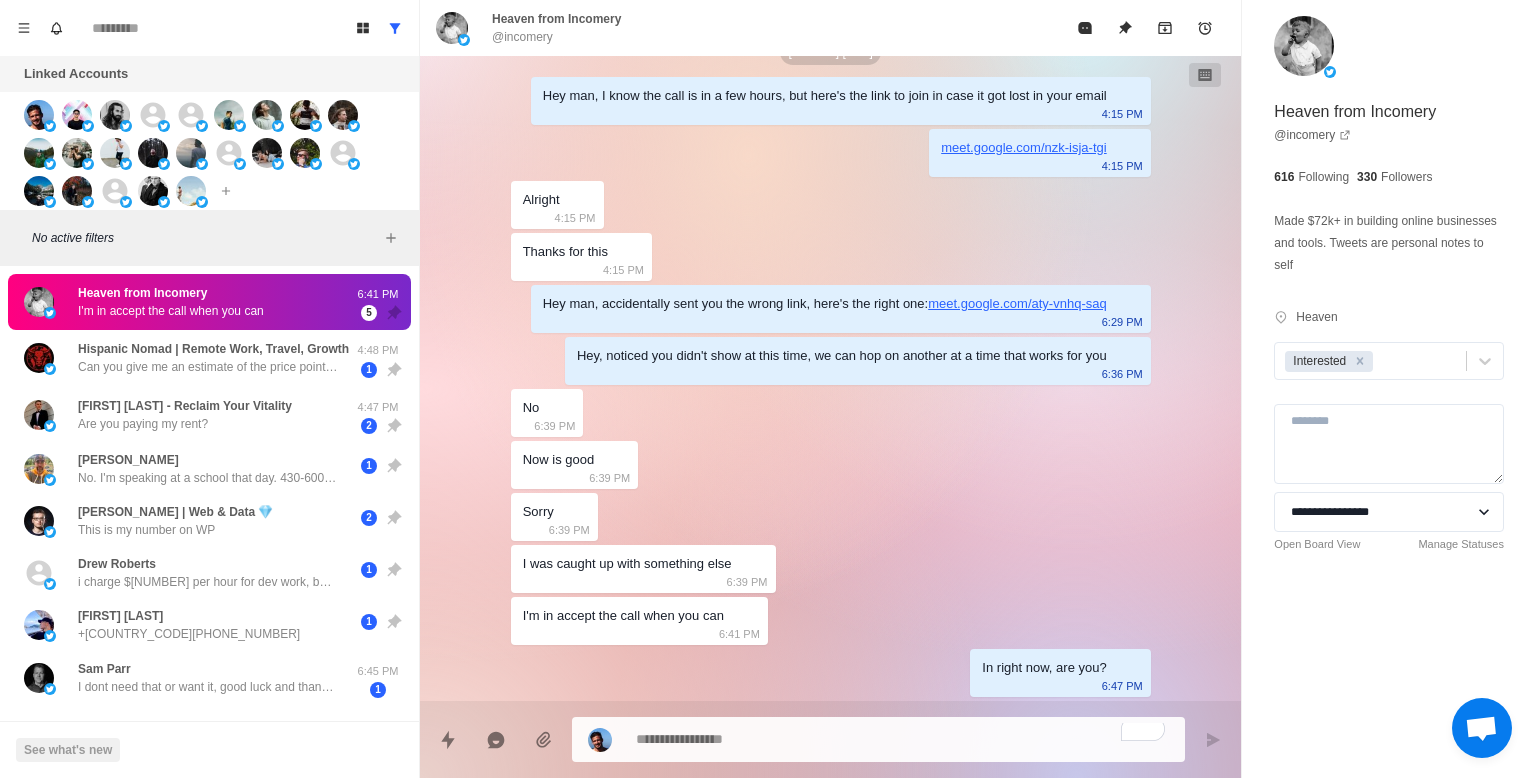click at bounding box center (902, 739) 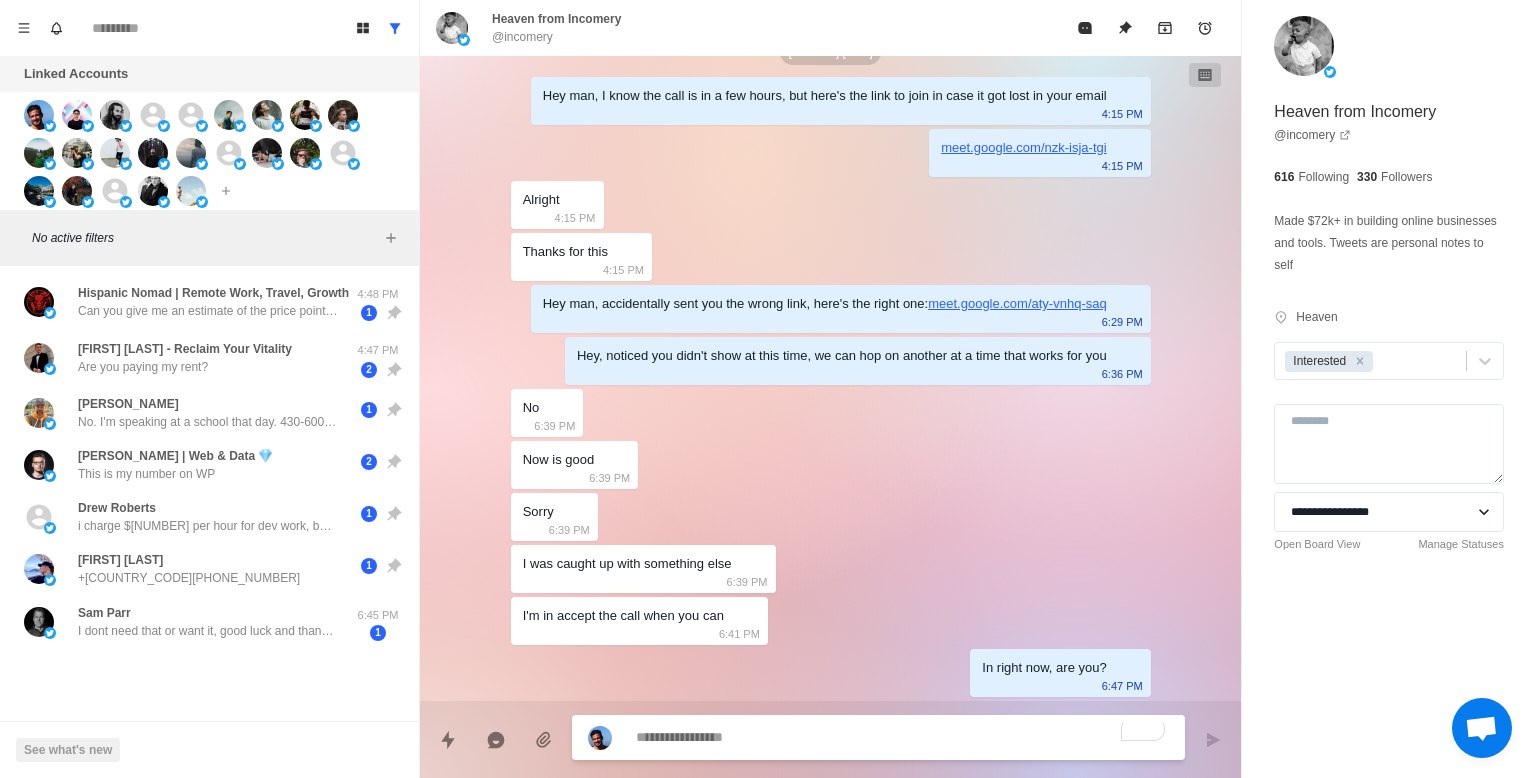 scroll, scrollTop: 2875, scrollLeft: 0, axis: vertical 